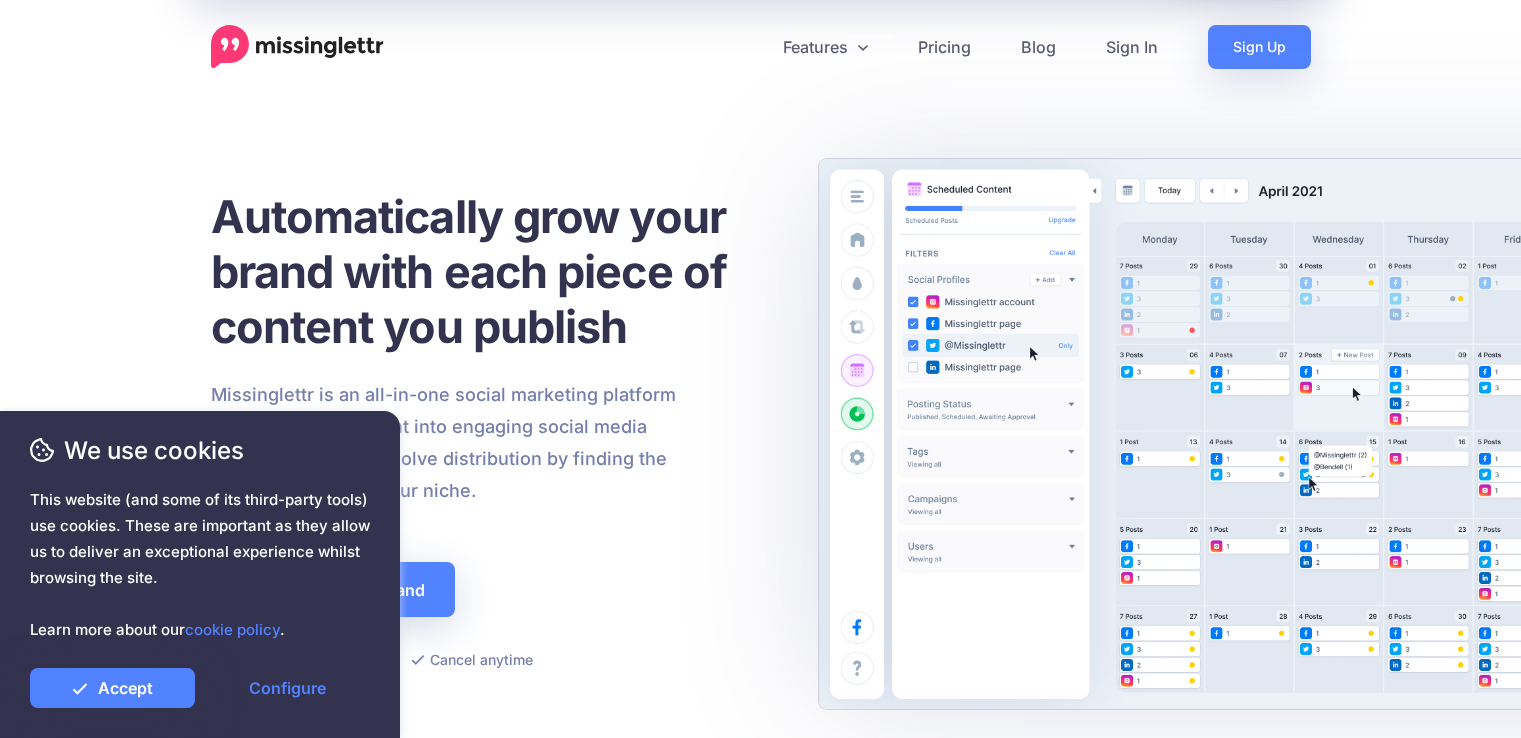 scroll, scrollTop: 0, scrollLeft: 0, axis: both 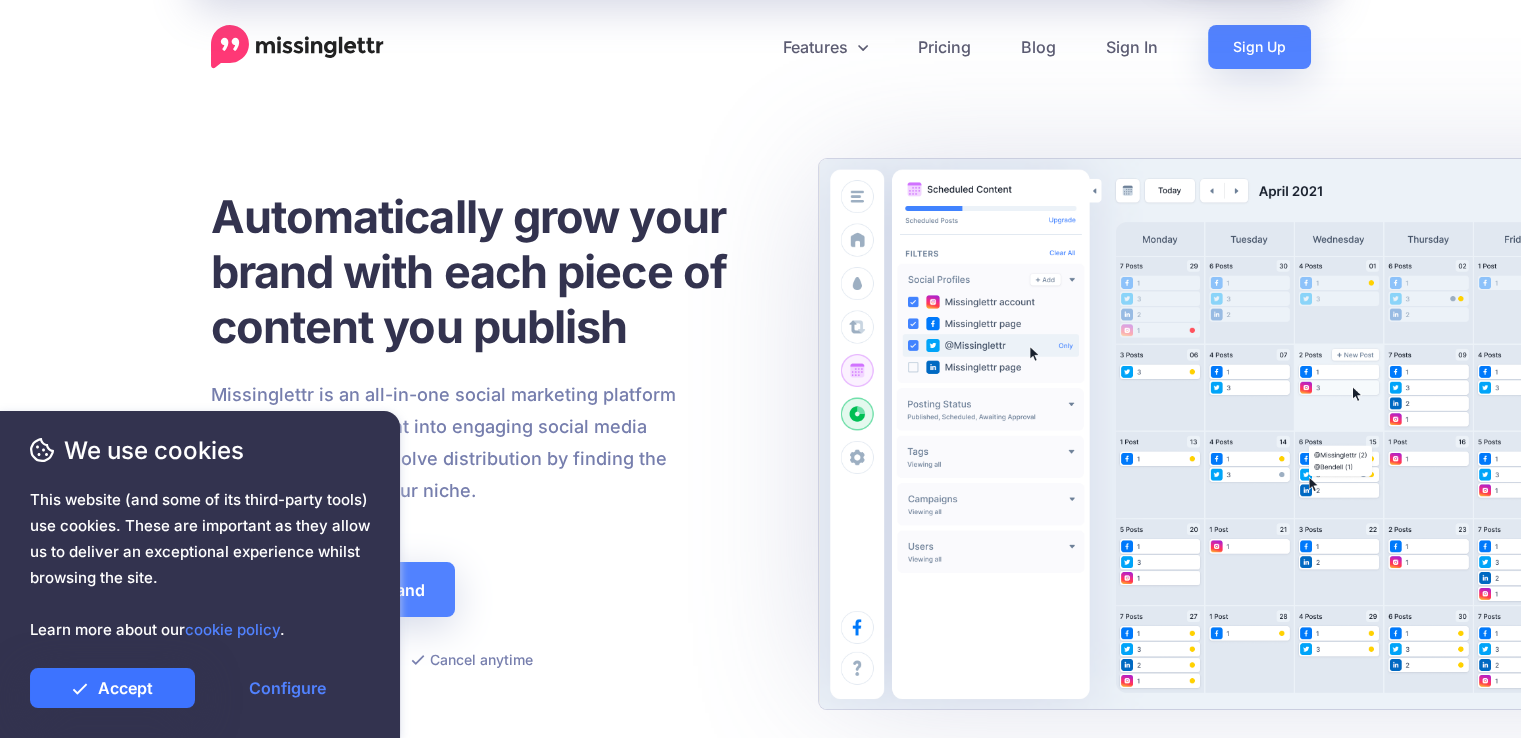 click on "Accept" at bounding box center [112, 688] 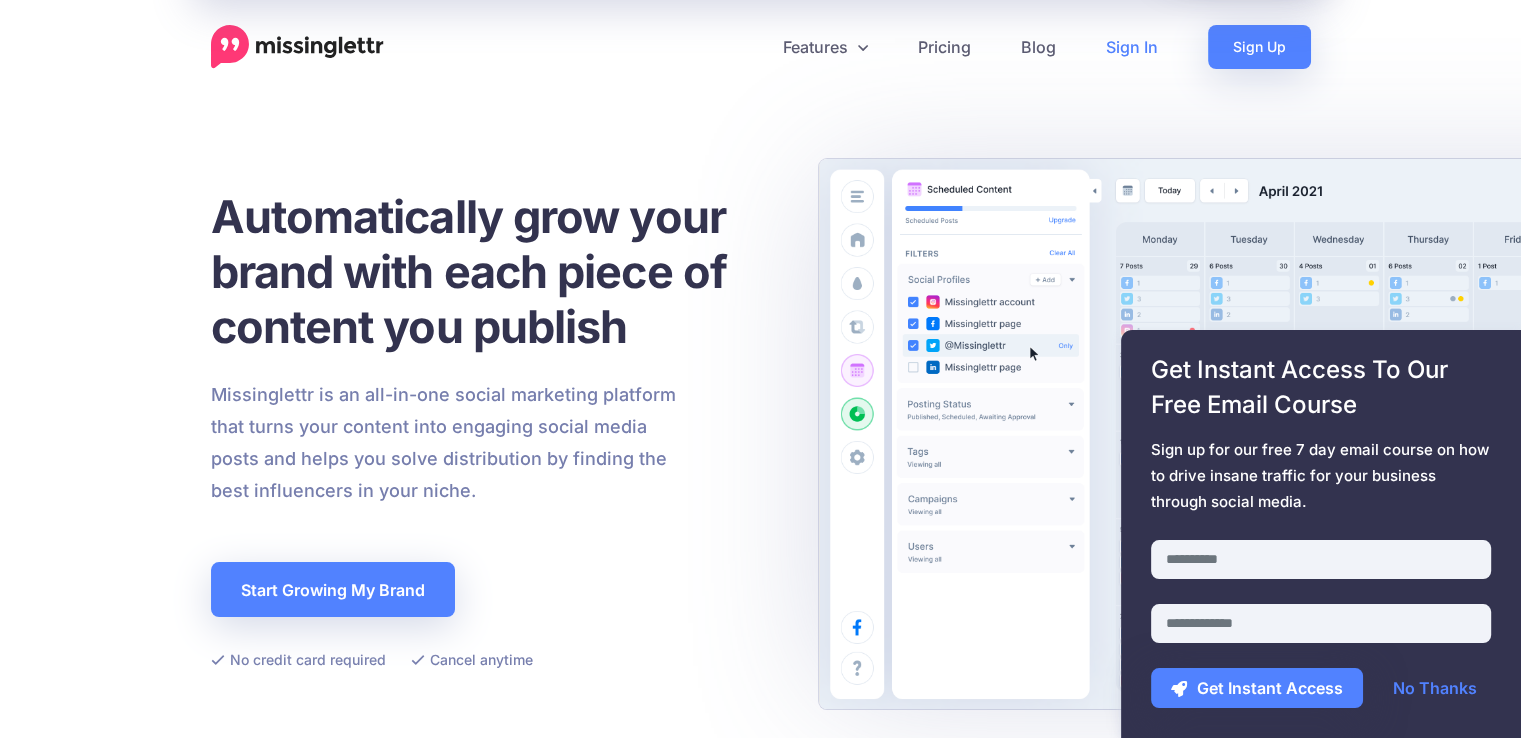 click on "Sign In" at bounding box center [1132, 47] 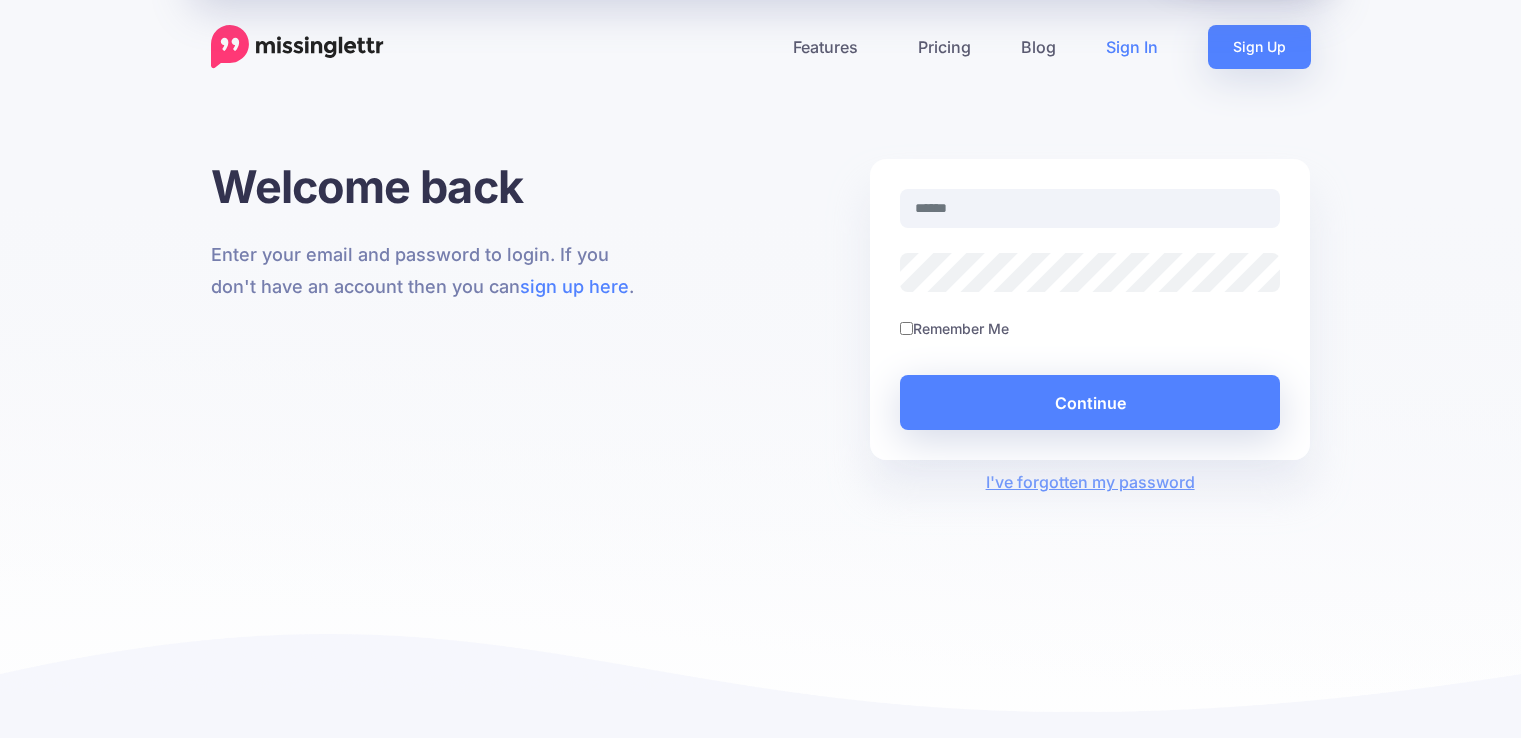 scroll, scrollTop: 0, scrollLeft: 0, axis: both 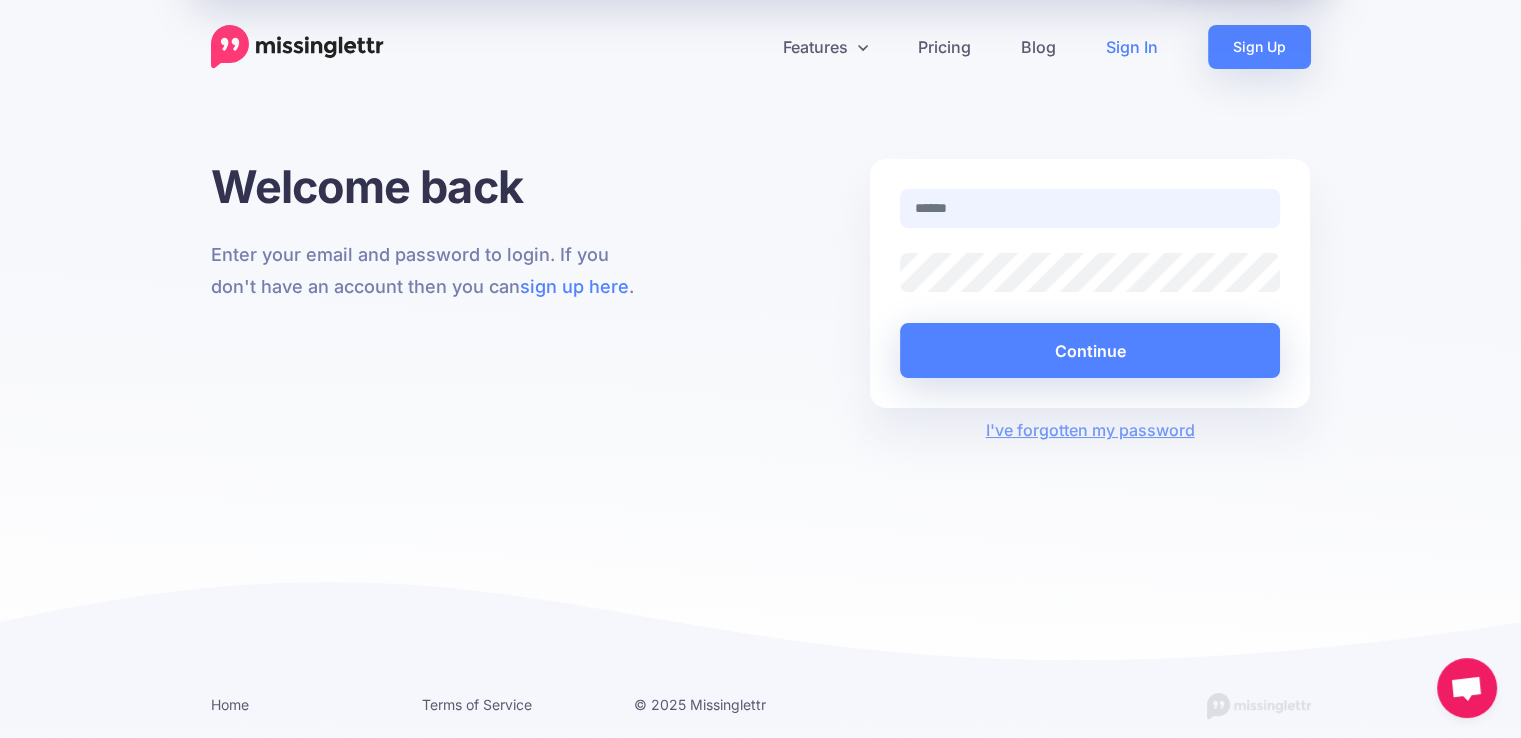 click at bounding box center [1090, 208] 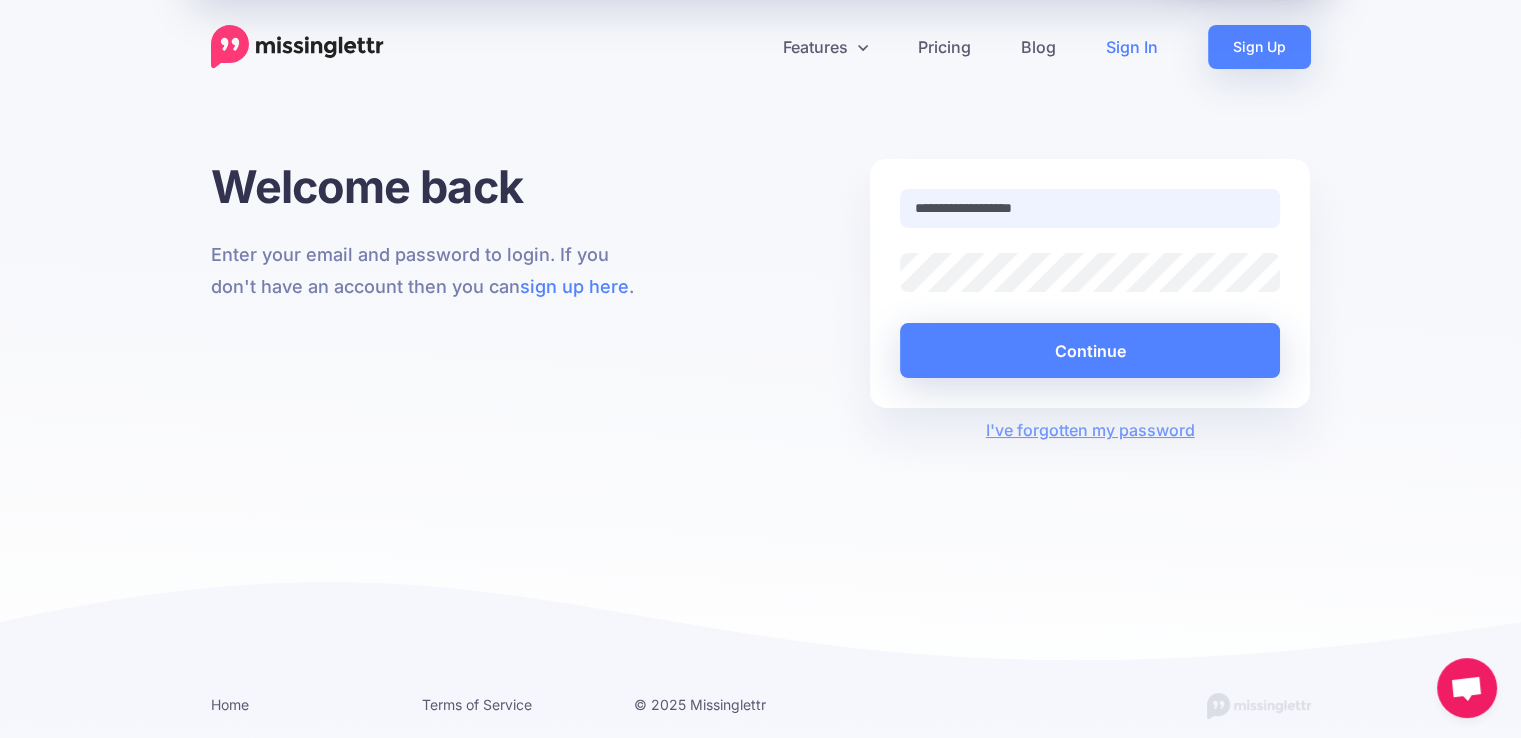 type on "**********" 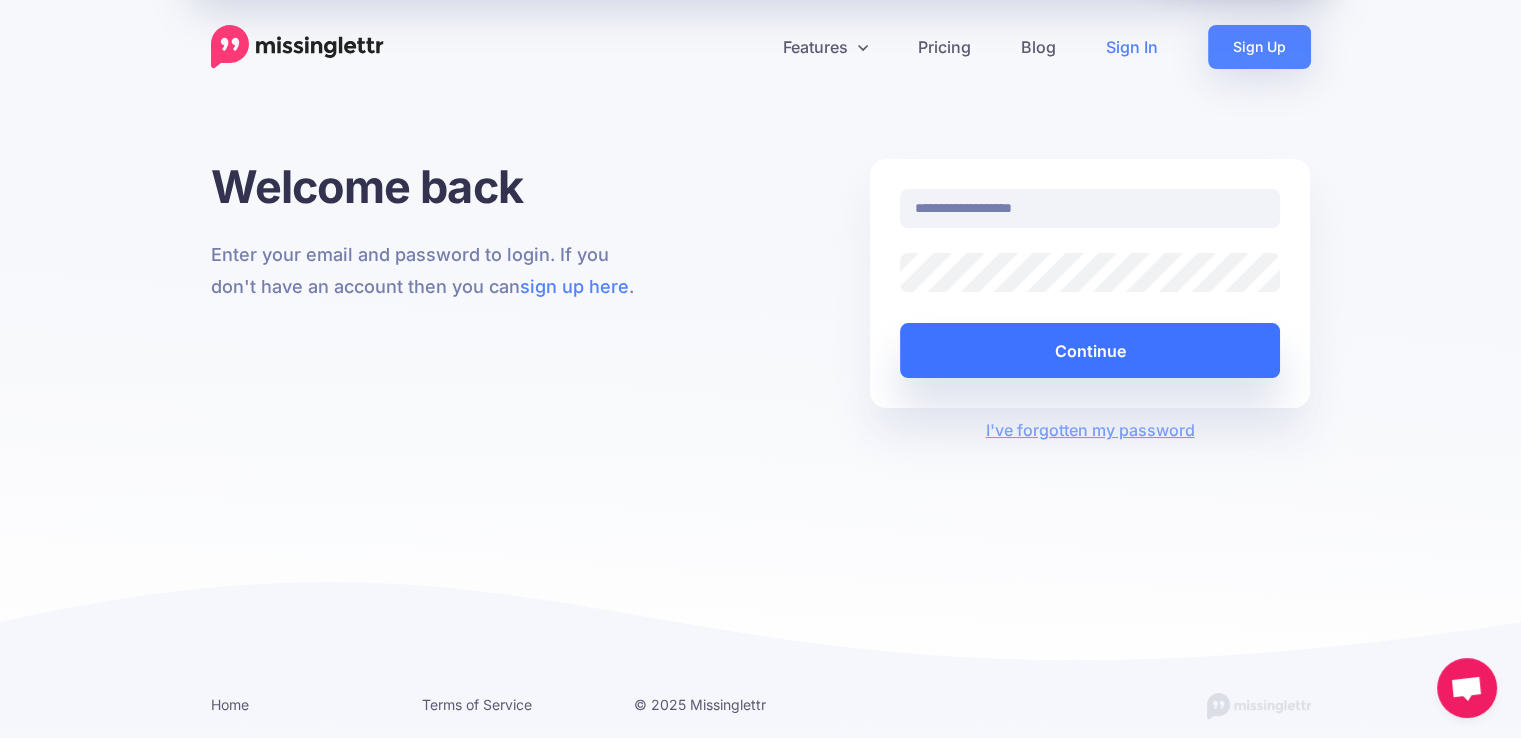 click on "Continue" at bounding box center [1090, 350] 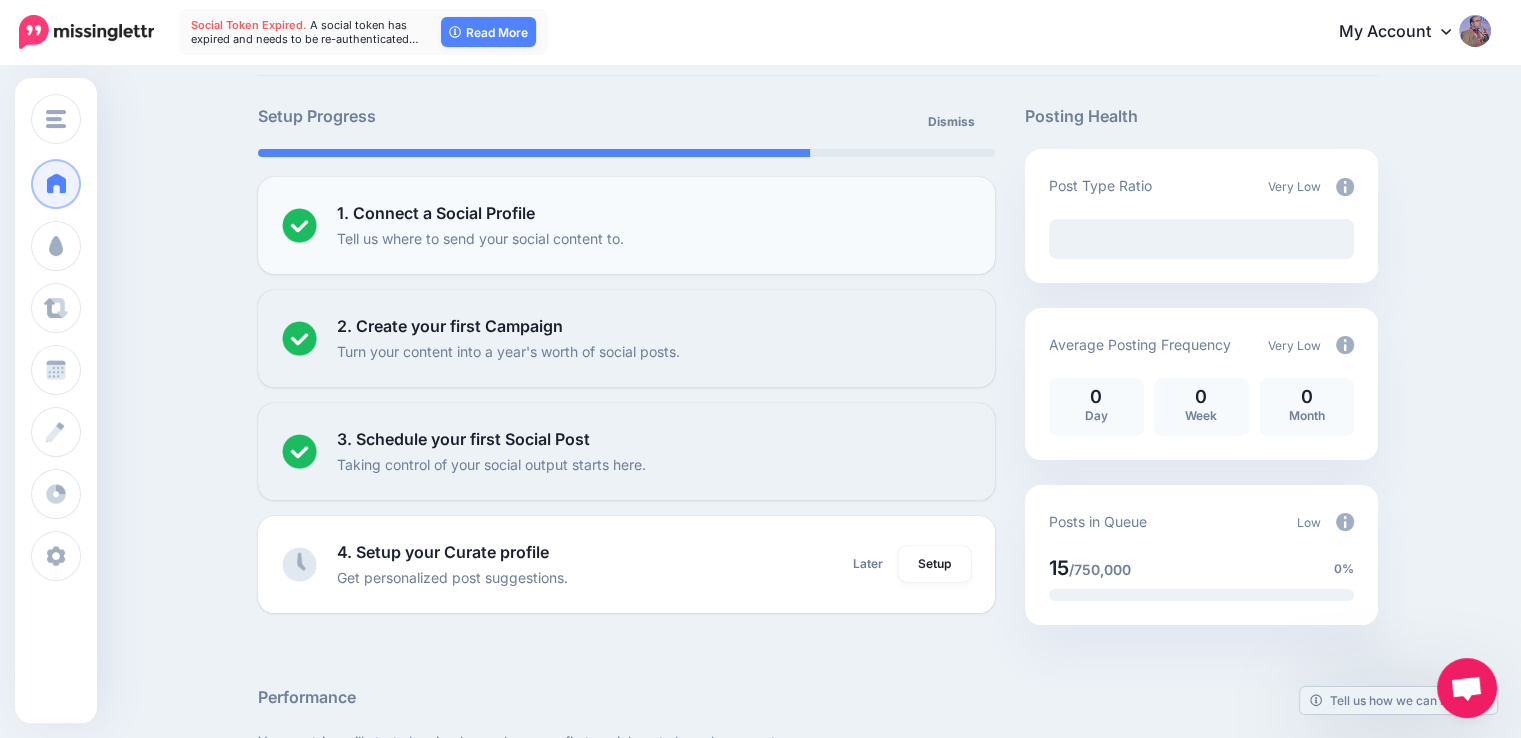 scroll, scrollTop: 0, scrollLeft: 0, axis: both 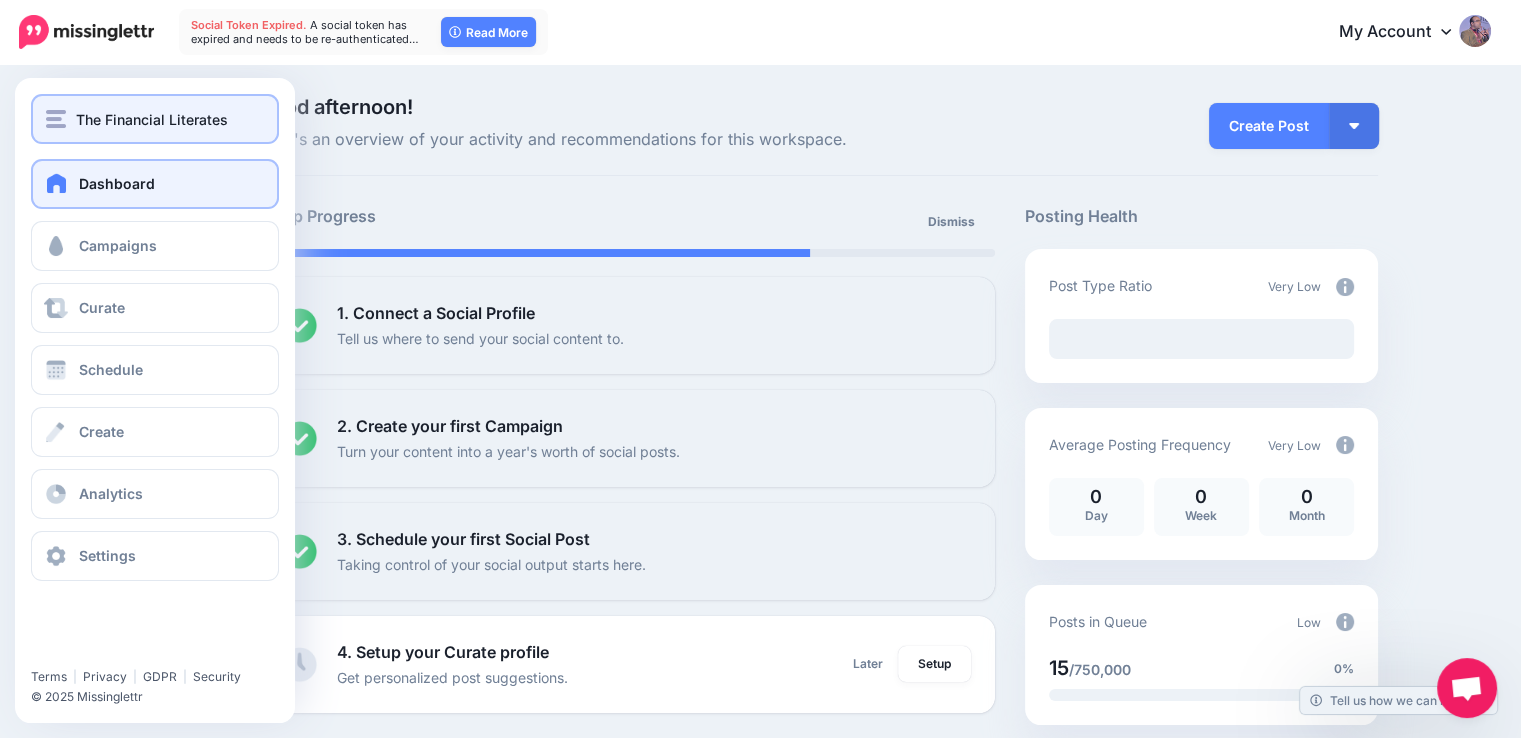 click on "The Financial Literates" at bounding box center [155, 119] 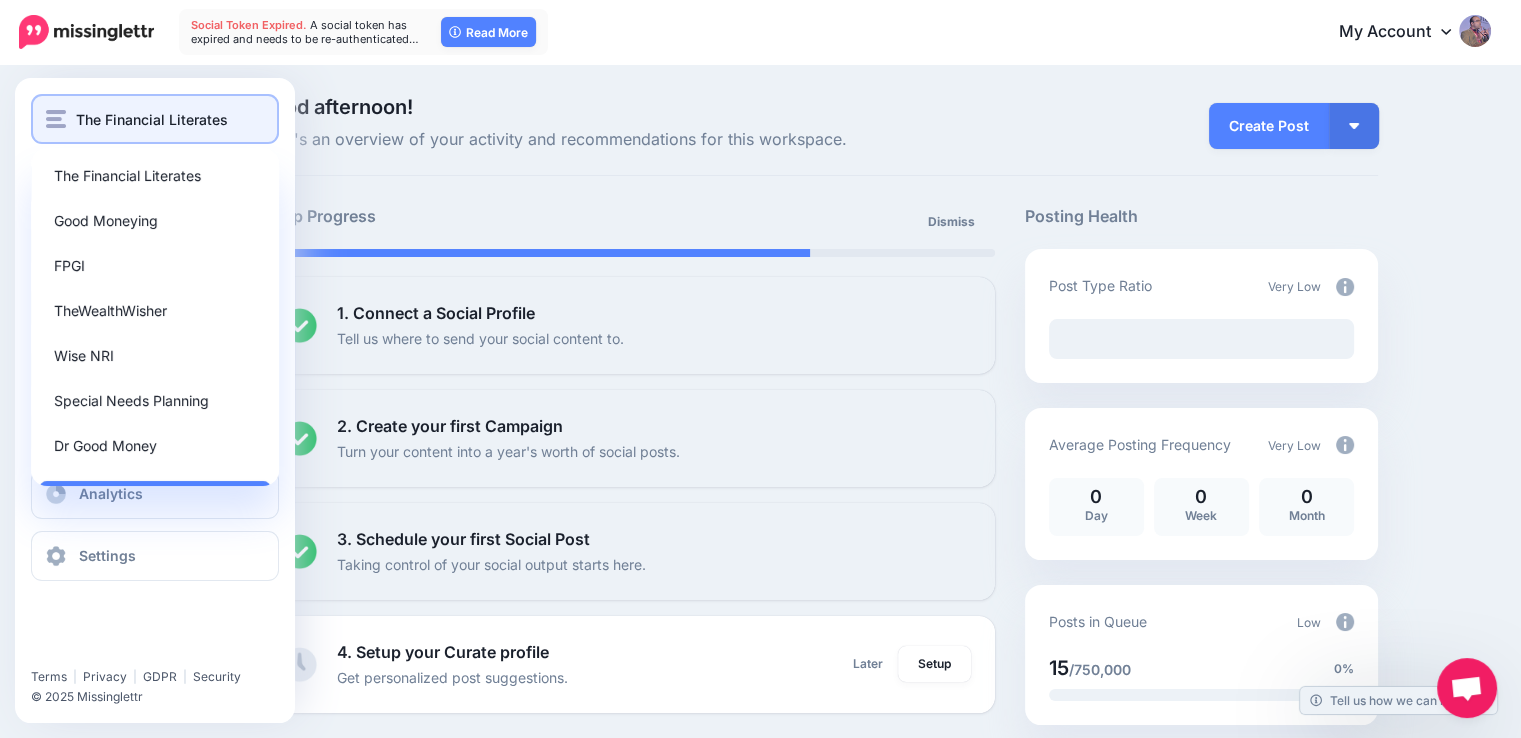 click at bounding box center [56, 119] 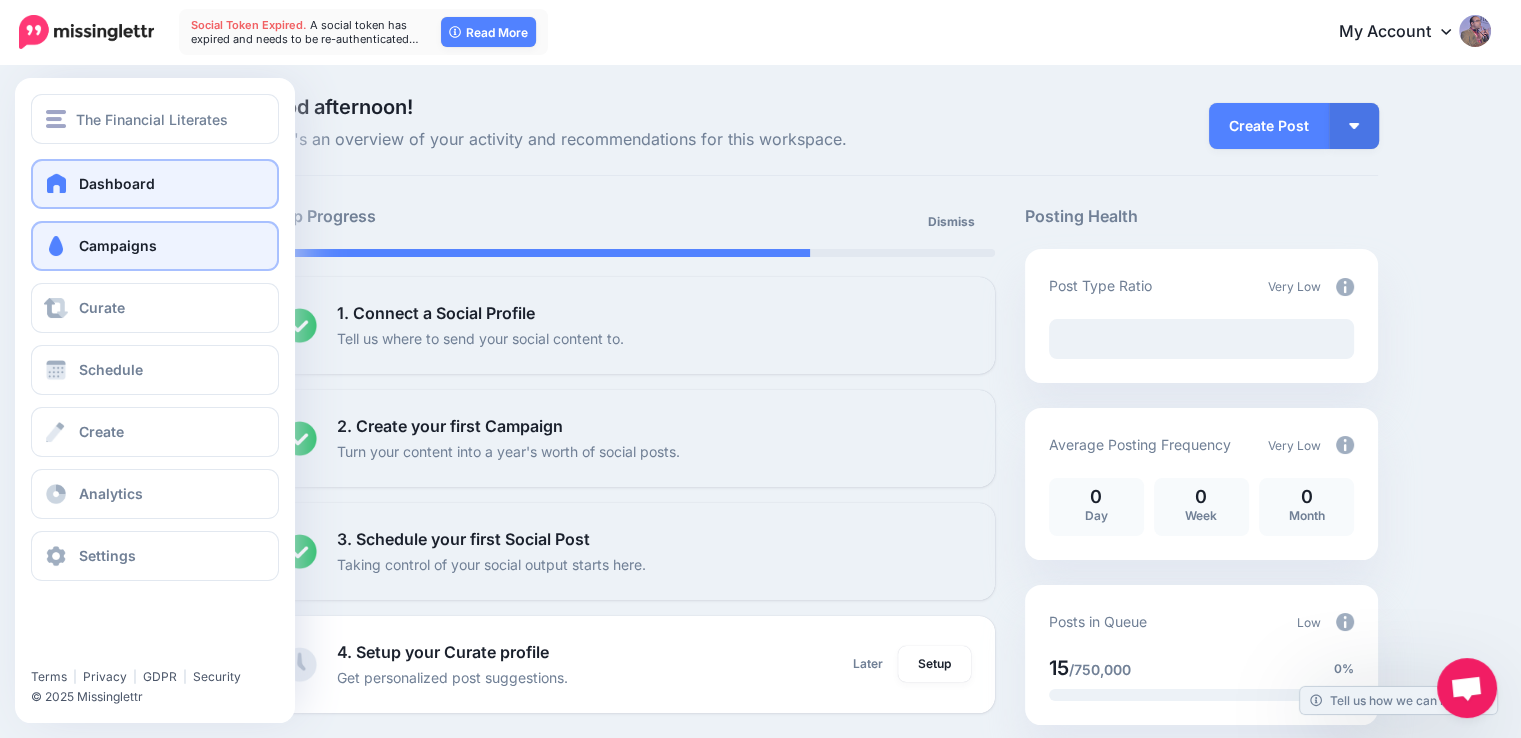 click on "Campaigns" at bounding box center [118, 245] 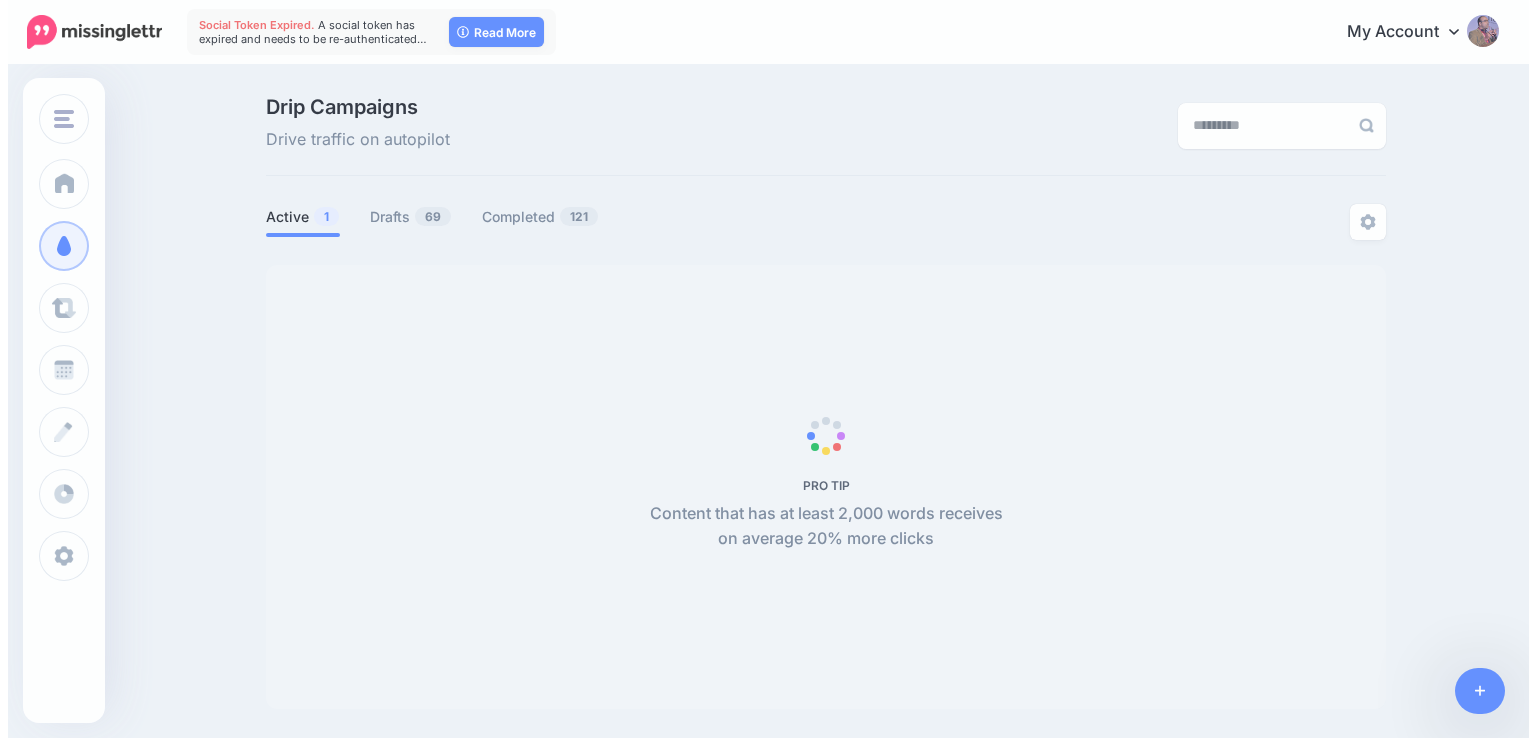 scroll, scrollTop: 0, scrollLeft: 0, axis: both 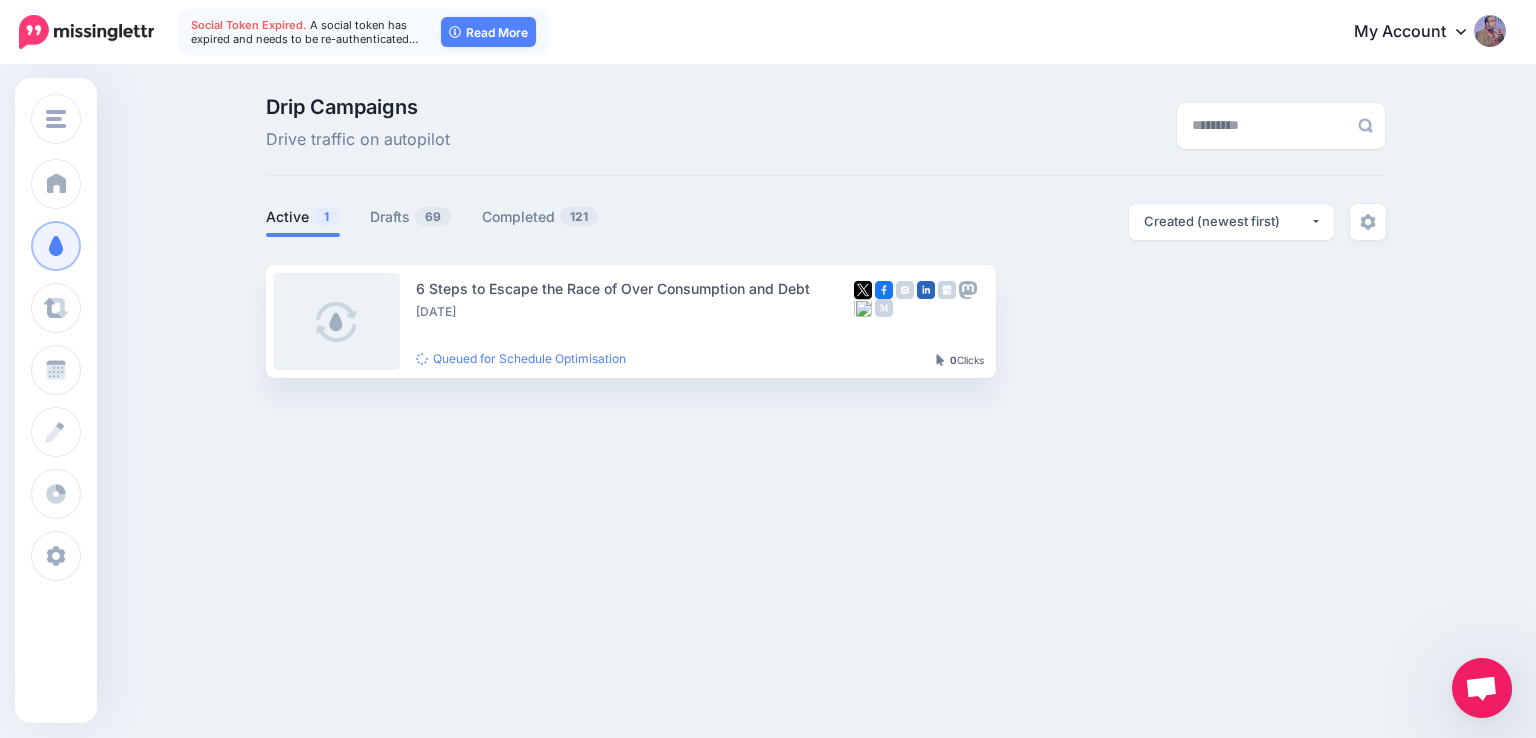 click on "A social token has expired and needs to be re-authenticated…" at bounding box center [305, 32] 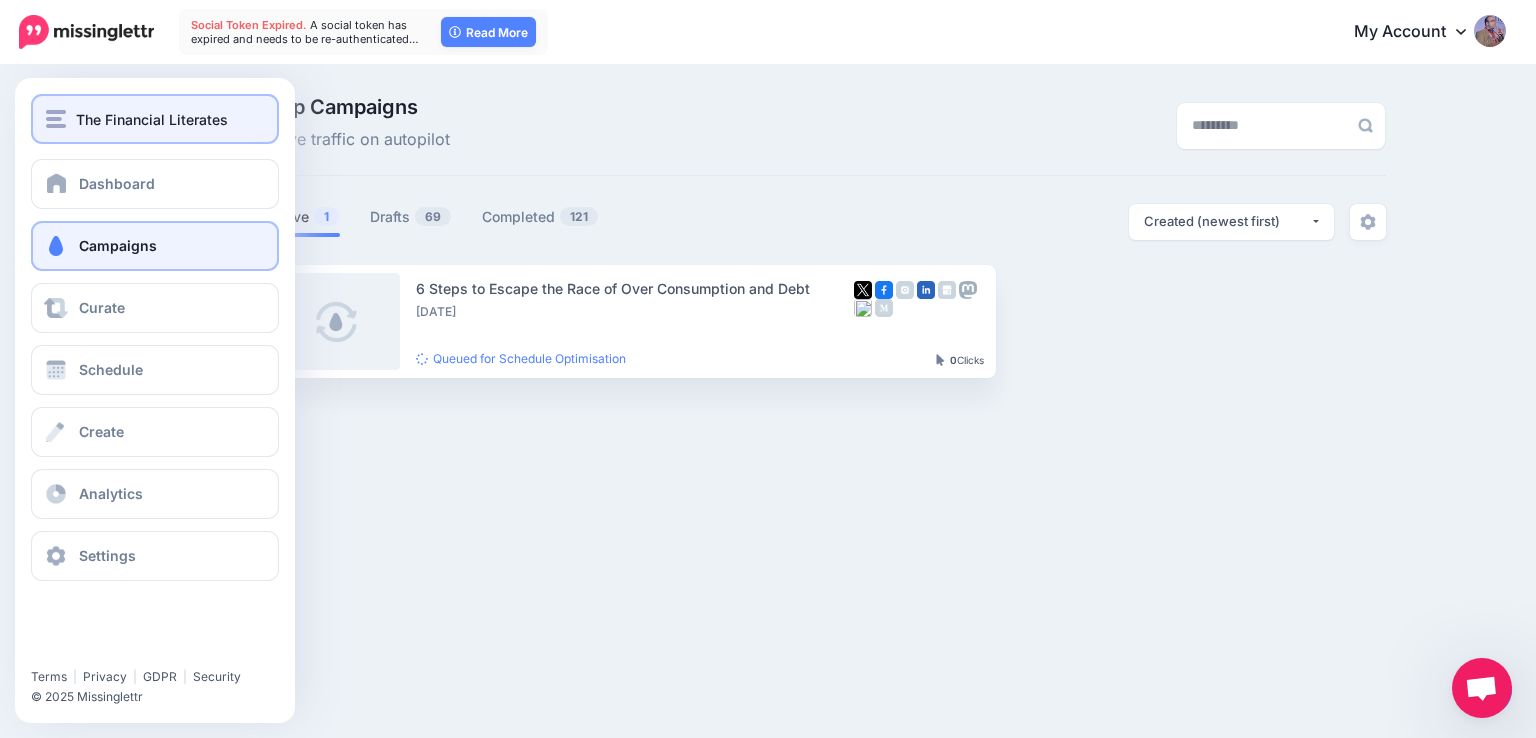 click on "The Financial Literates" at bounding box center [155, 119] 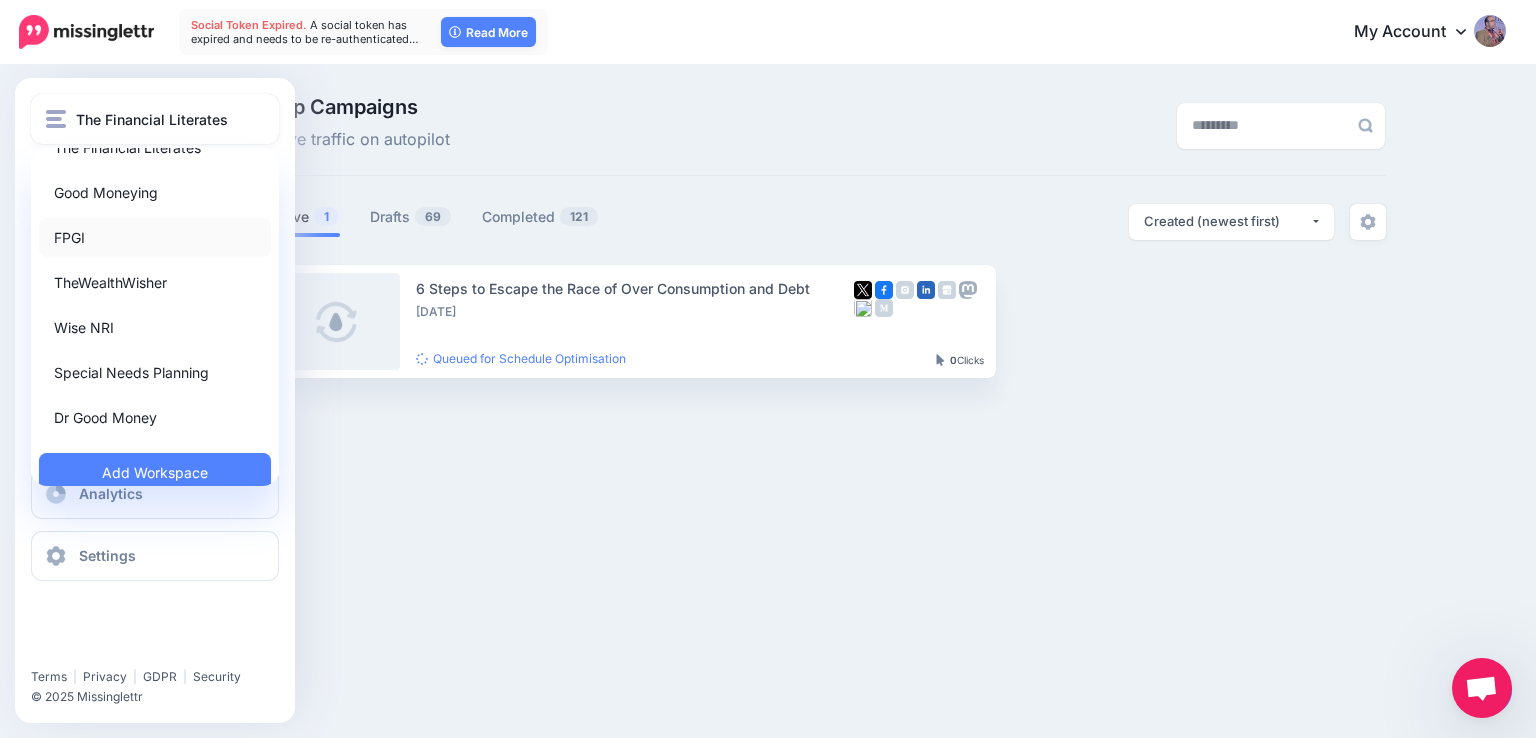 scroll, scrollTop: 42, scrollLeft: 0, axis: vertical 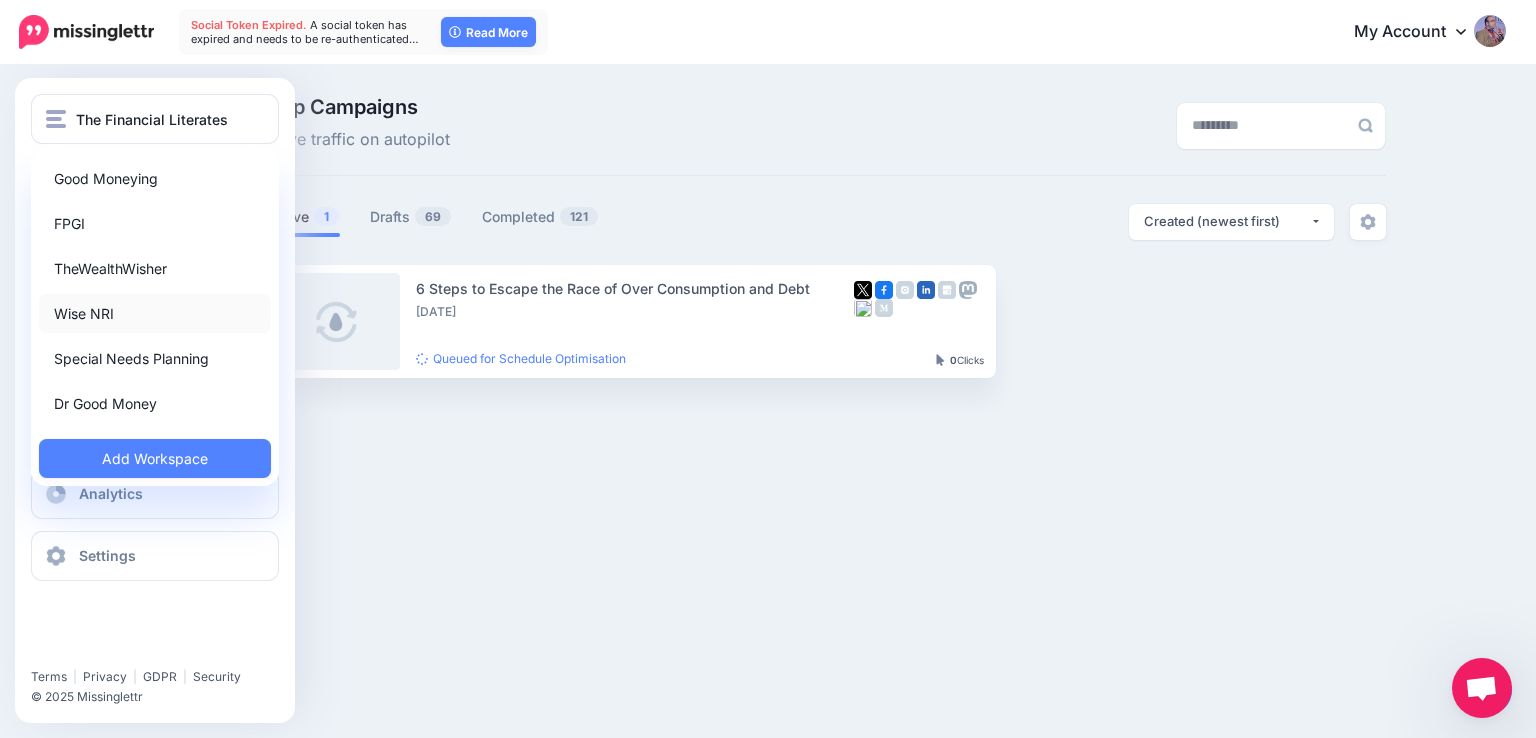 click on "Wise NRI" at bounding box center [155, 313] 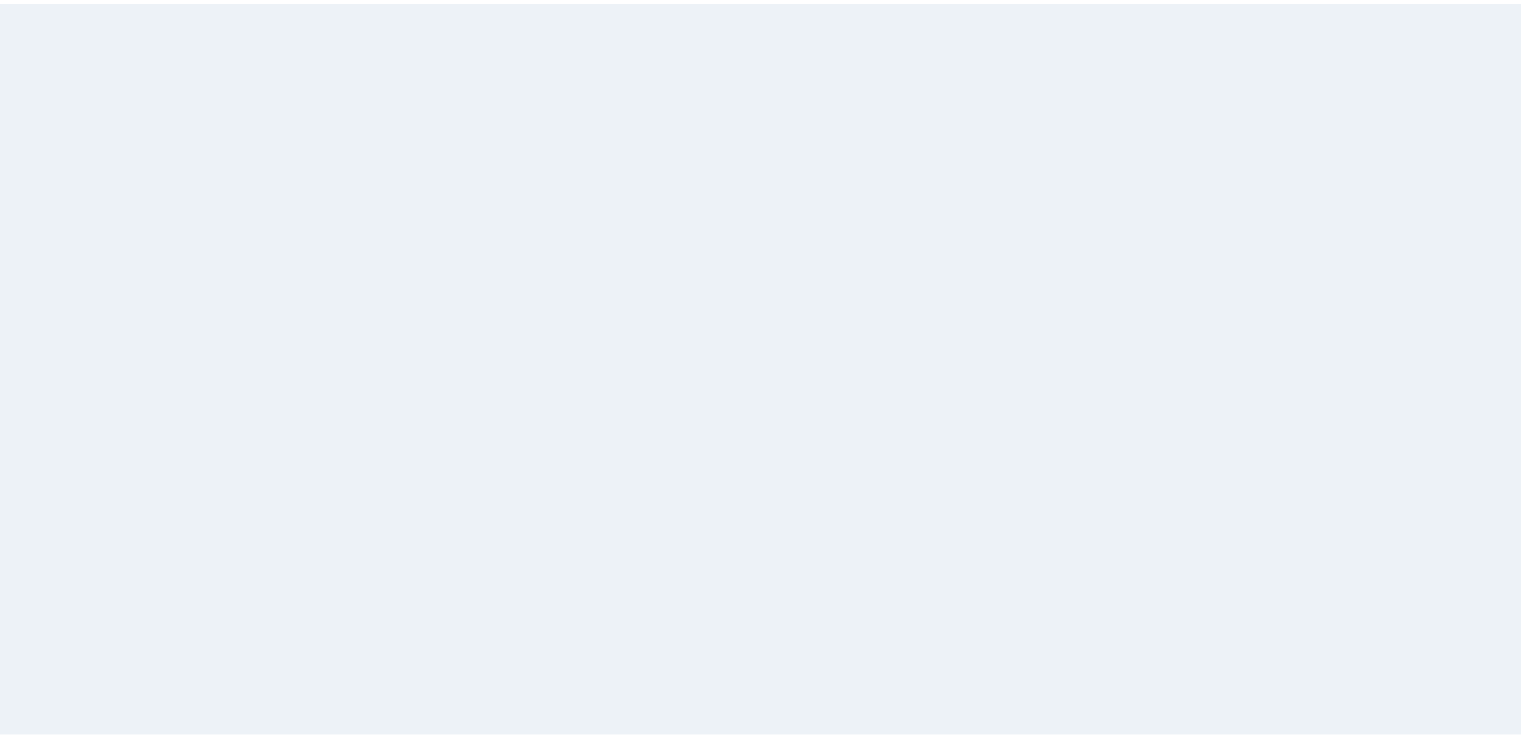 scroll, scrollTop: 0, scrollLeft: 0, axis: both 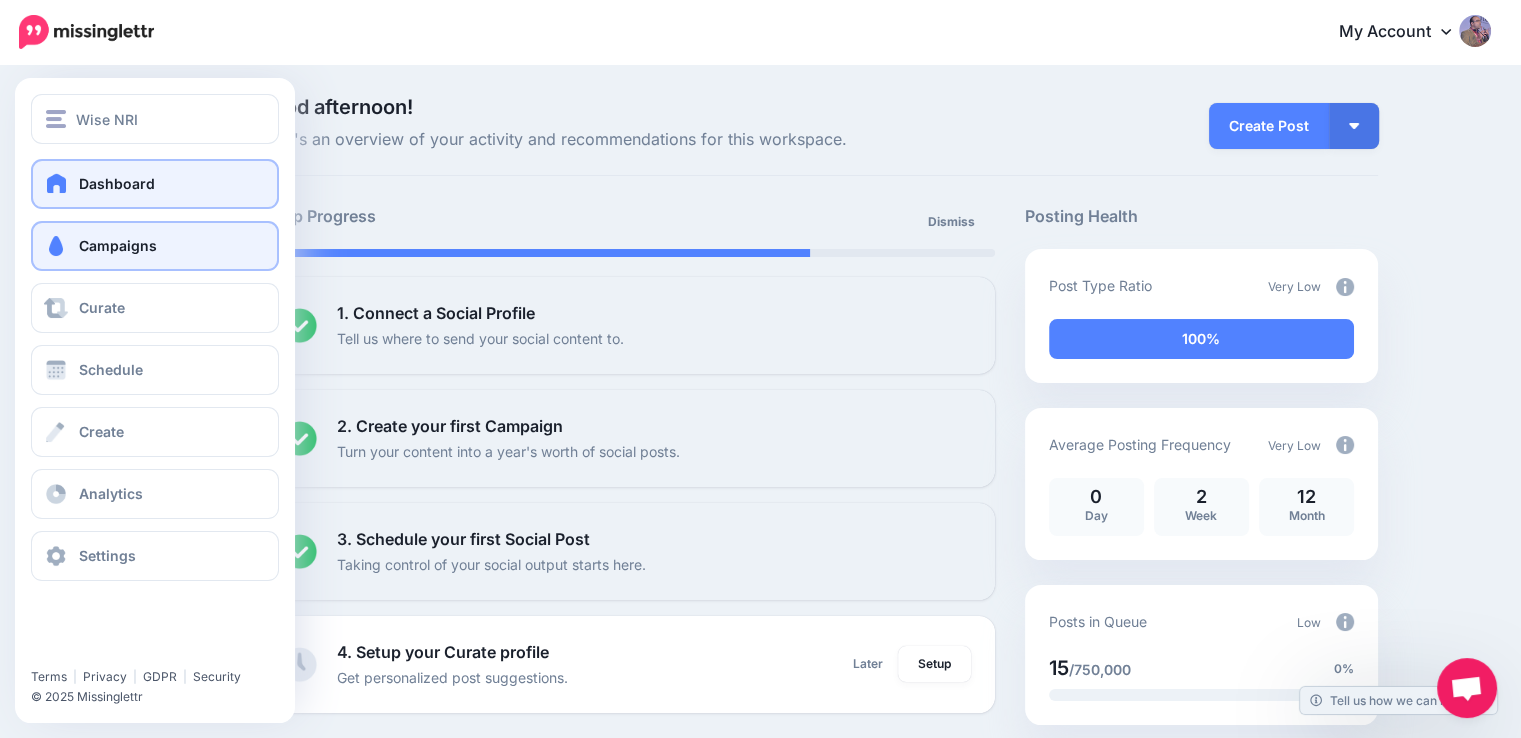 click on "Campaigns" at bounding box center (118, 245) 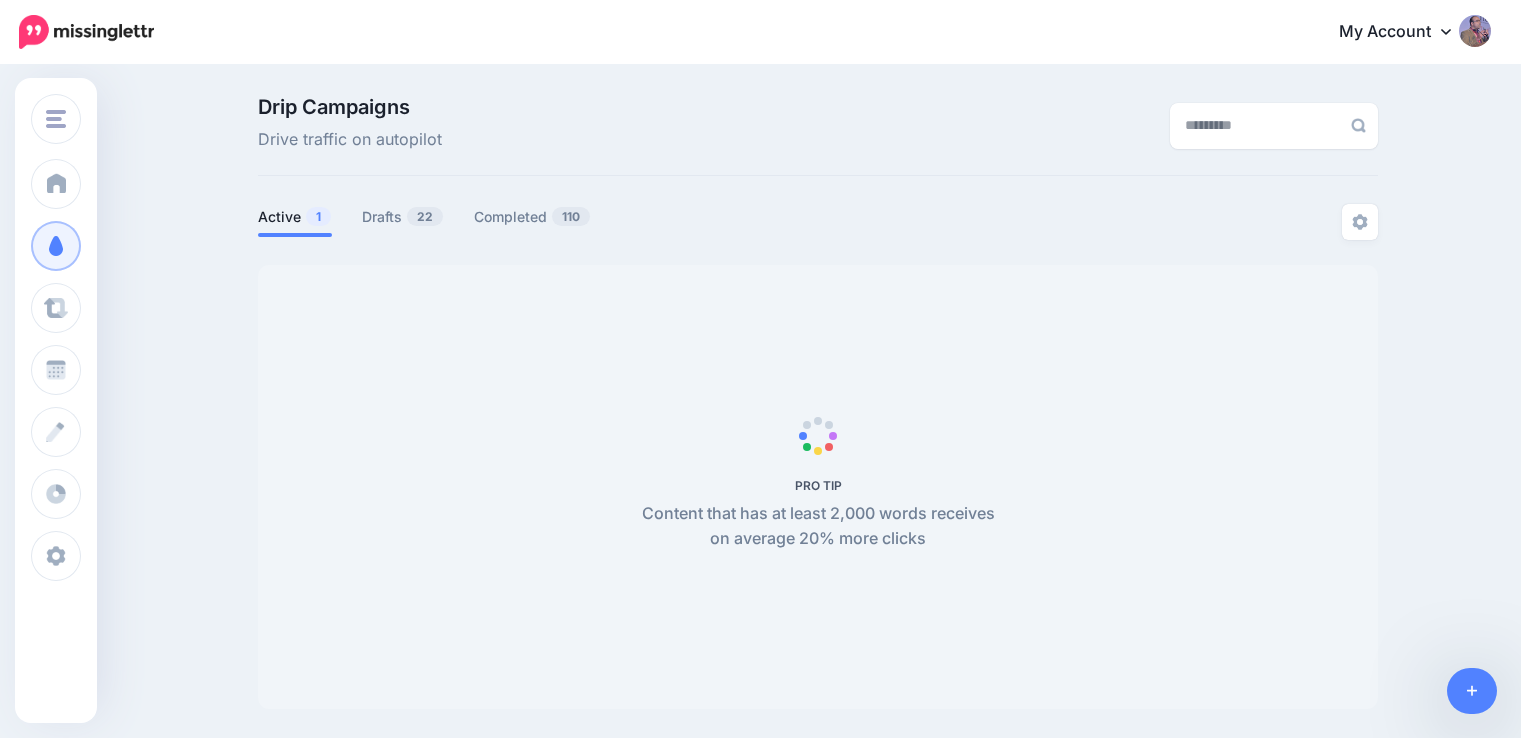 scroll, scrollTop: 0, scrollLeft: 0, axis: both 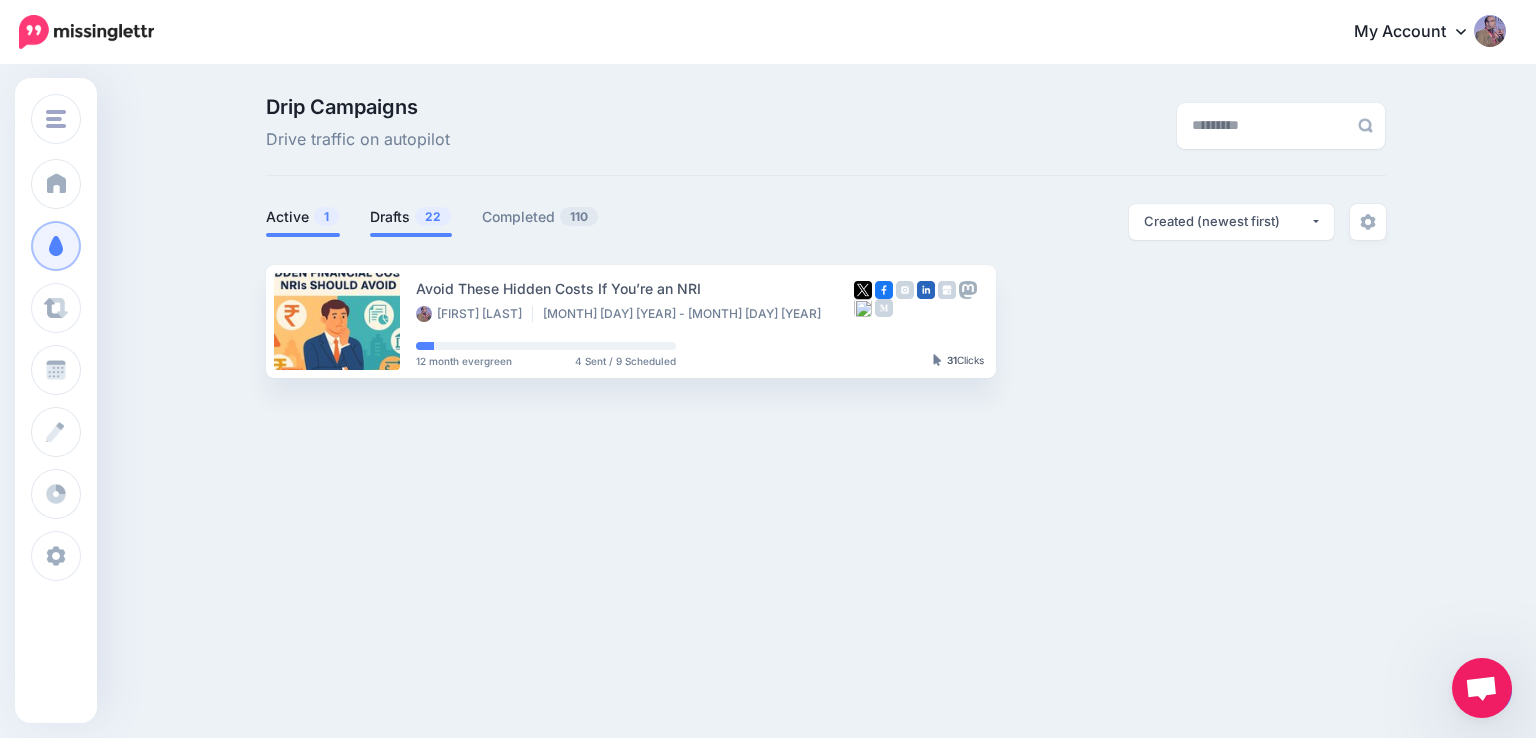 click on "Drafts  22" at bounding box center (411, 217) 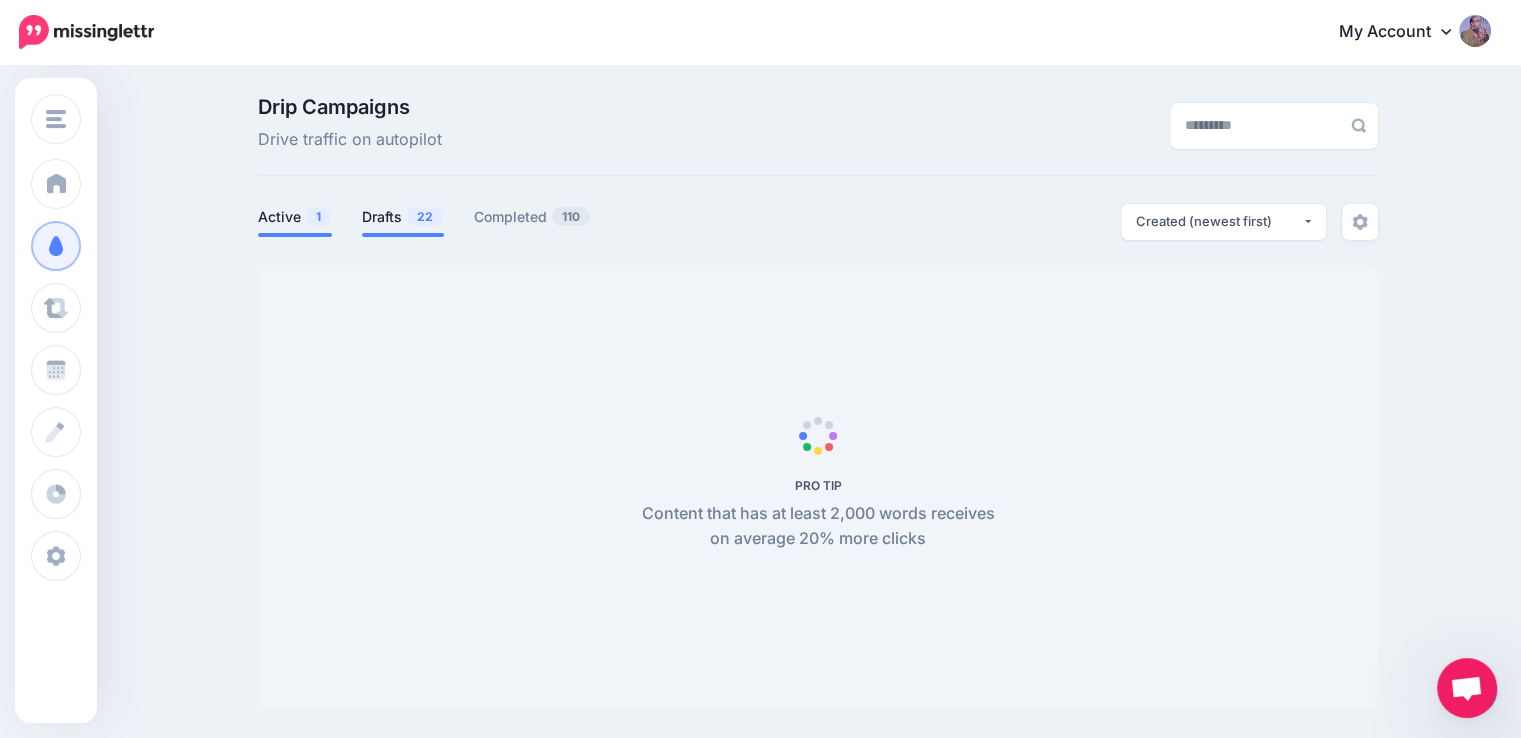 click on "Active  1" at bounding box center (295, 217) 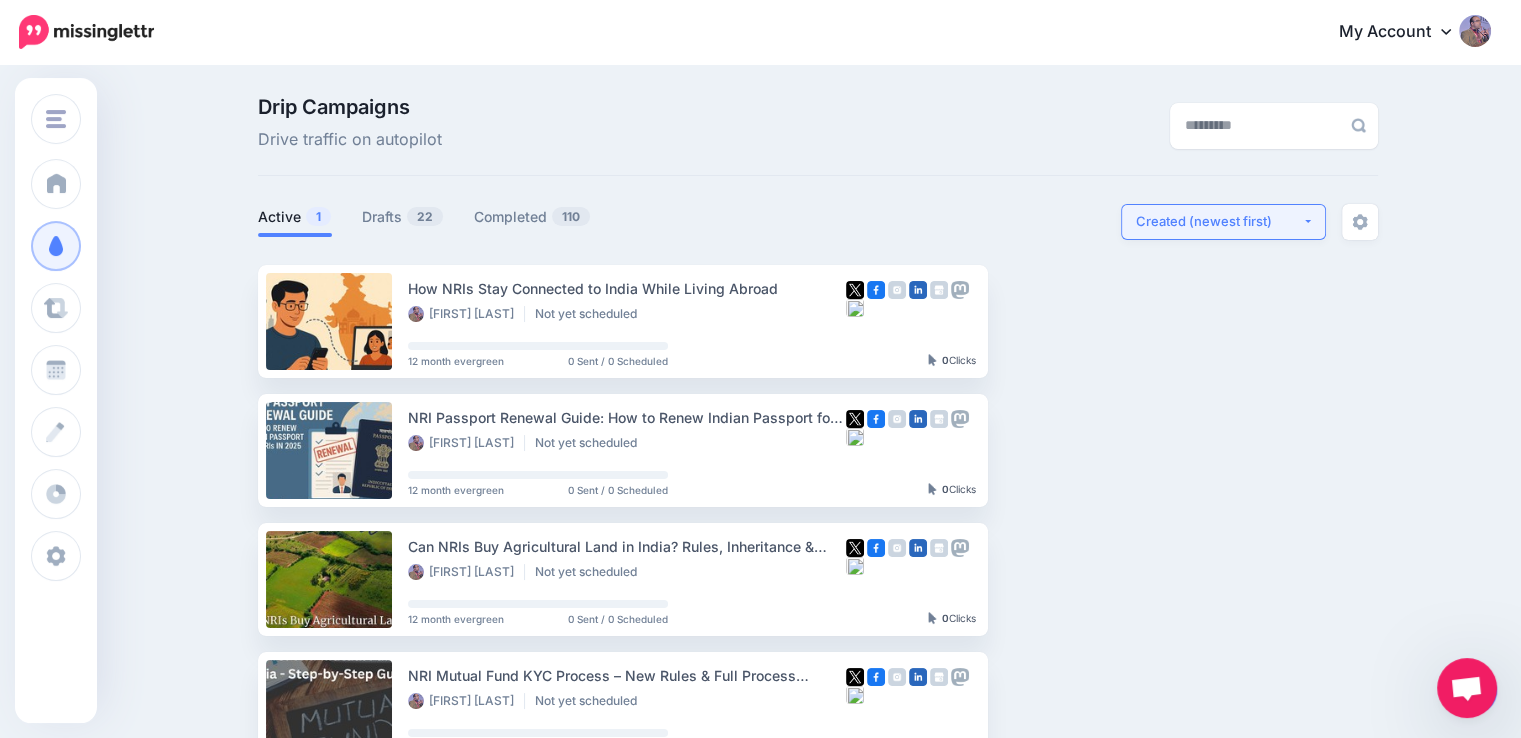 click on "Created (newest first)" at bounding box center (1219, 221) 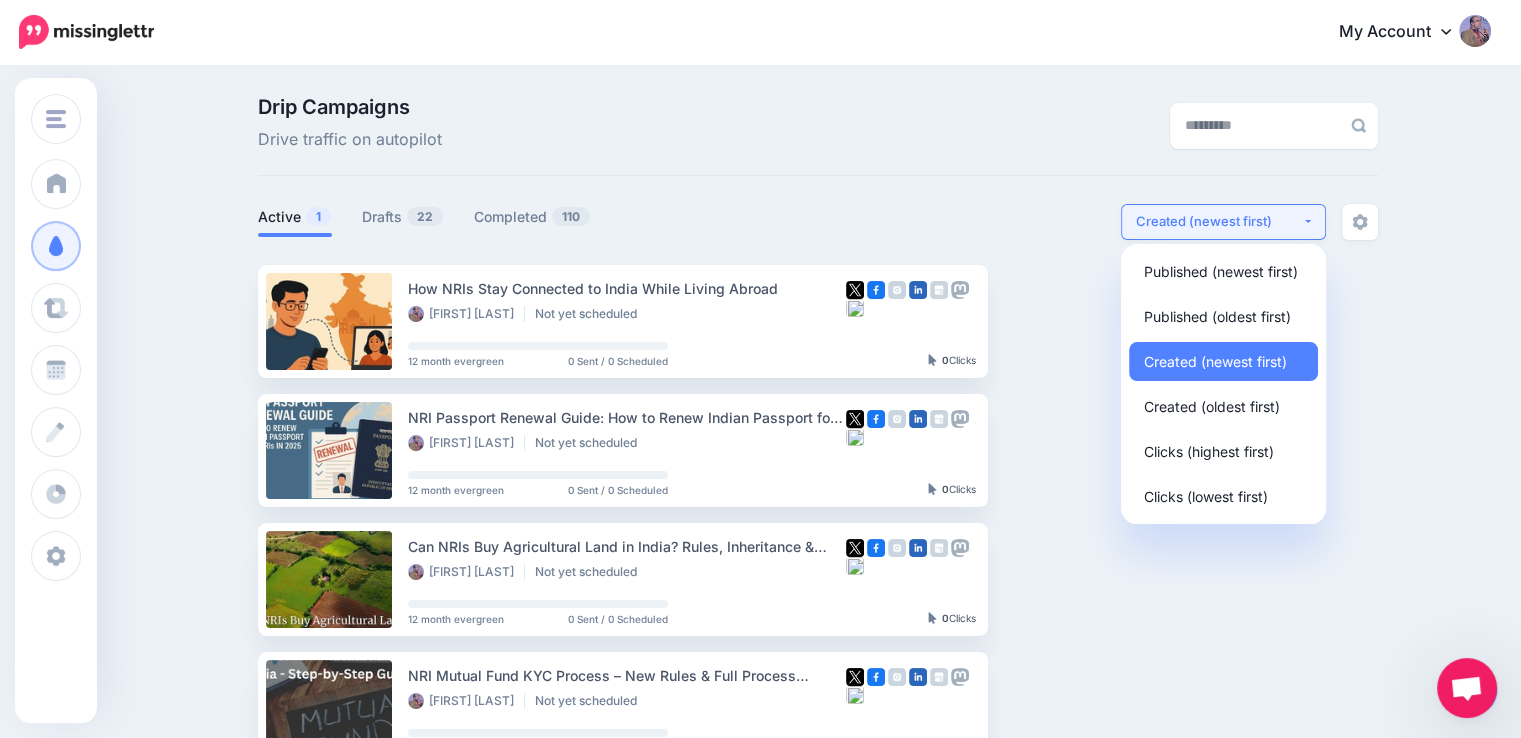 click on "Created (newest first)" at bounding box center [1219, 221] 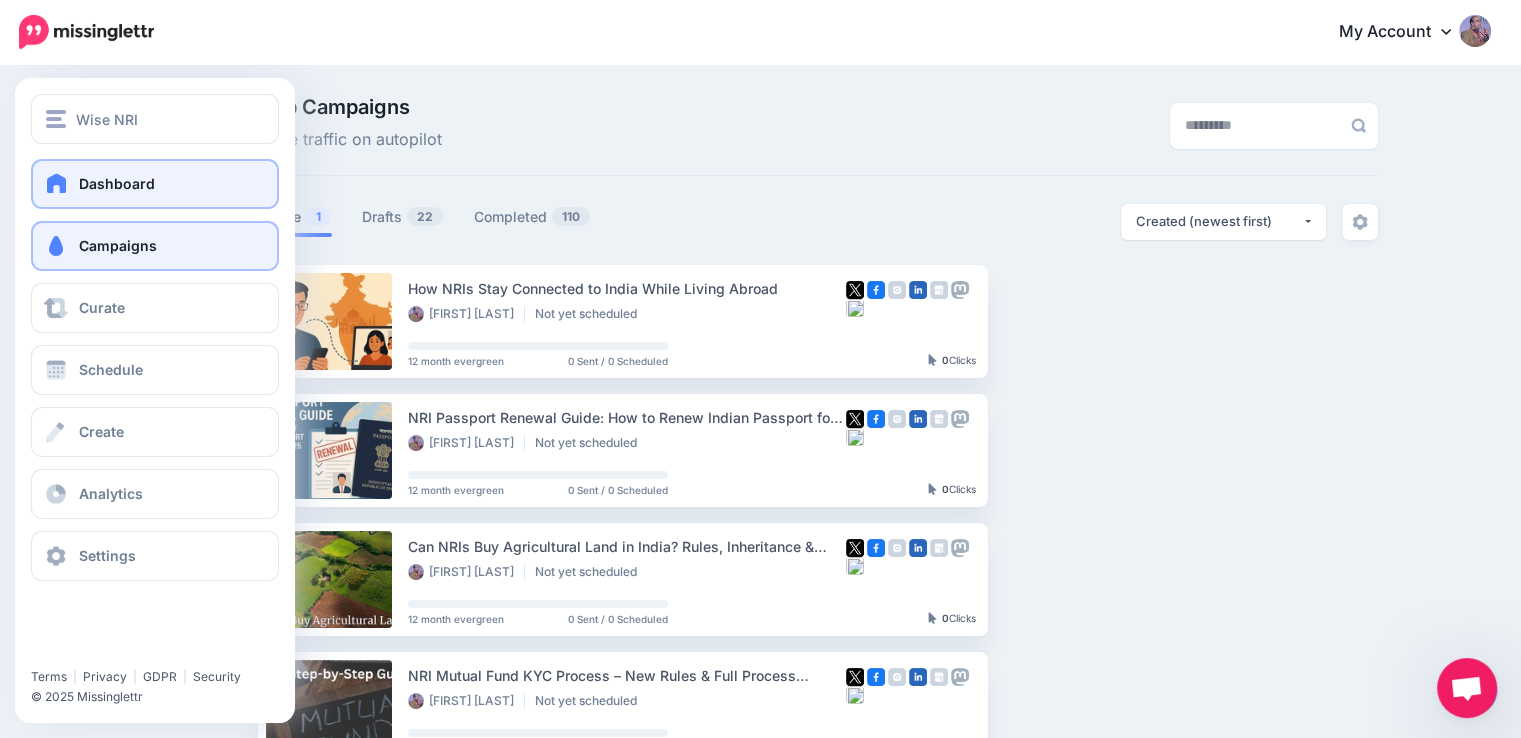 click on "Dashboard" at bounding box center [117, 183] 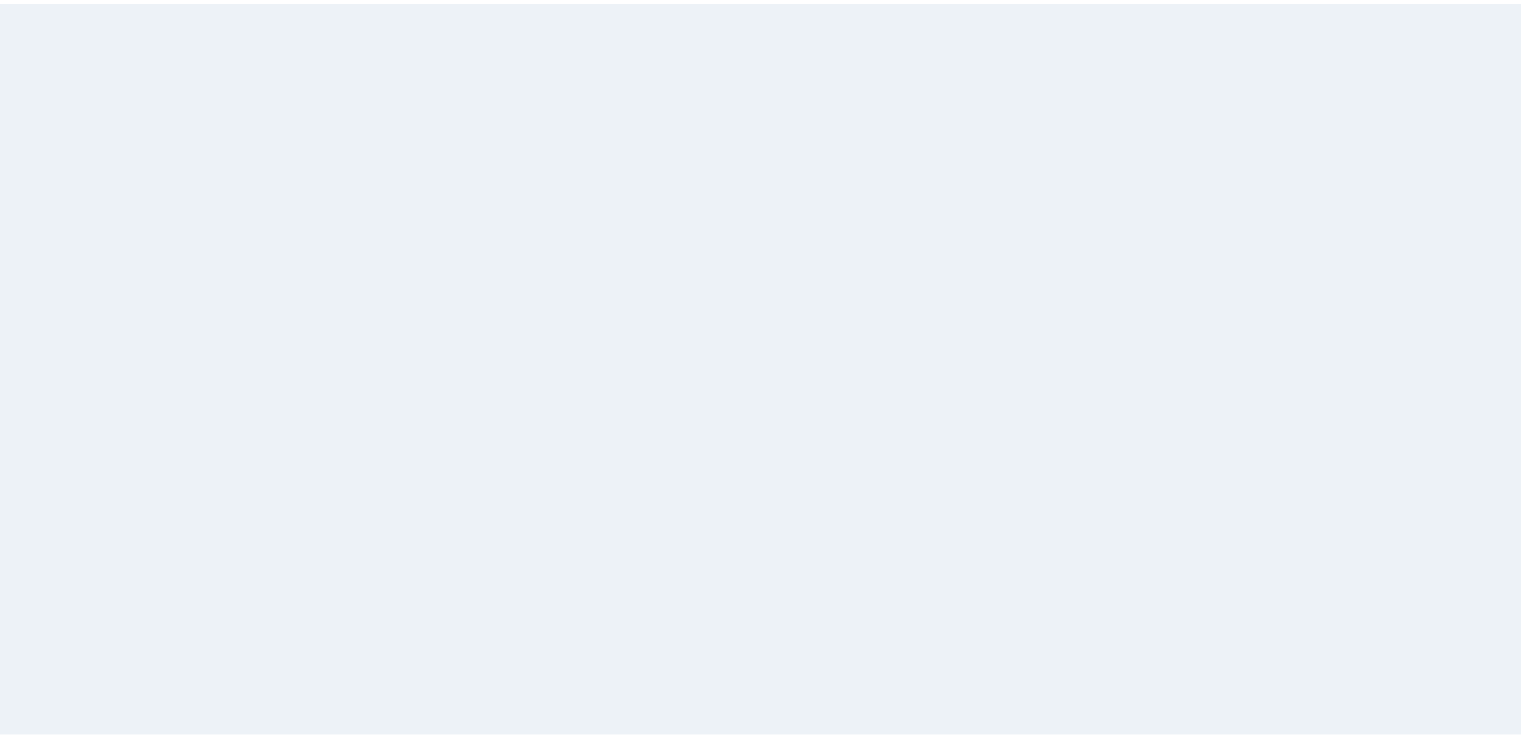 scroll, scrollTop: 0, scrollLeft: 0, axis: both 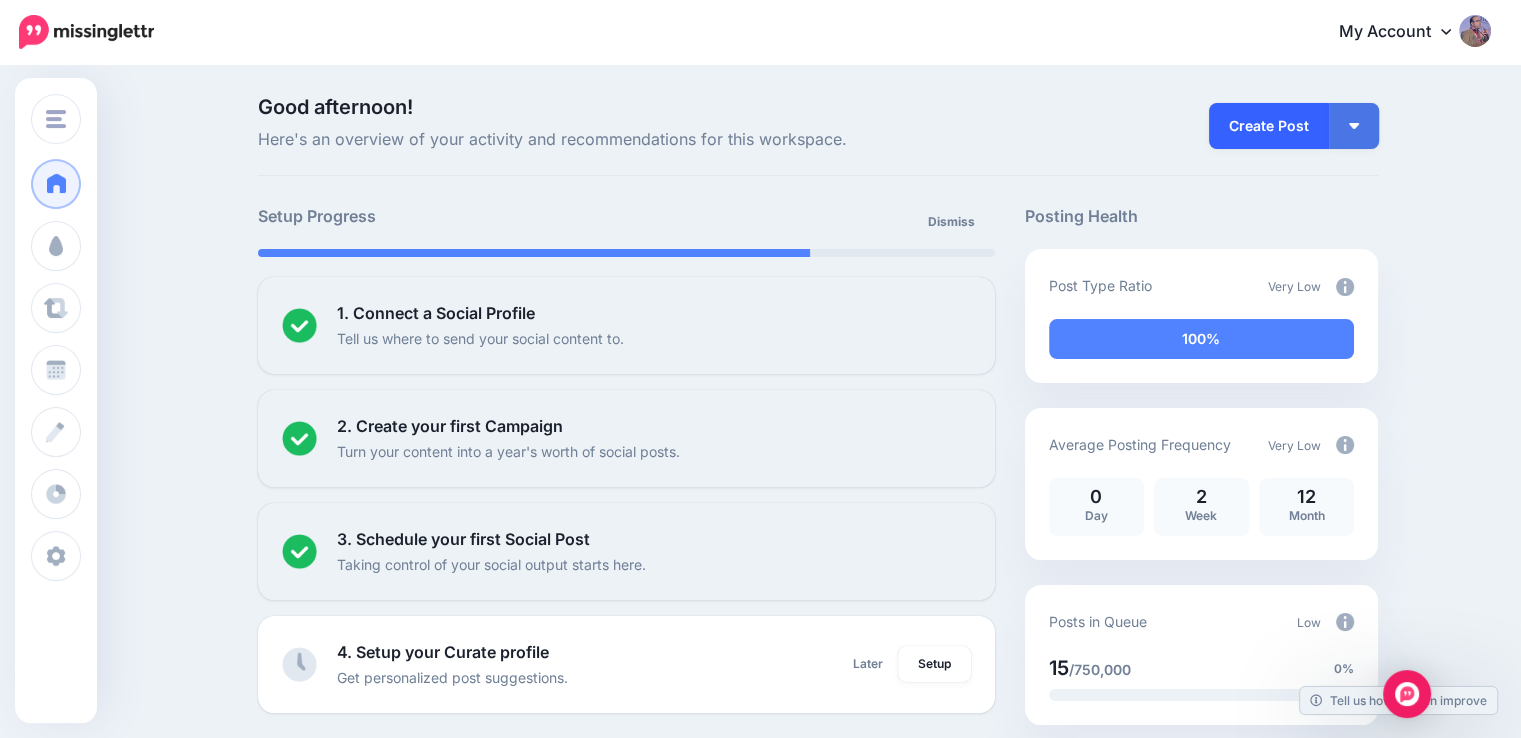 click on "Create Post" at bounding box center (1269, 126) 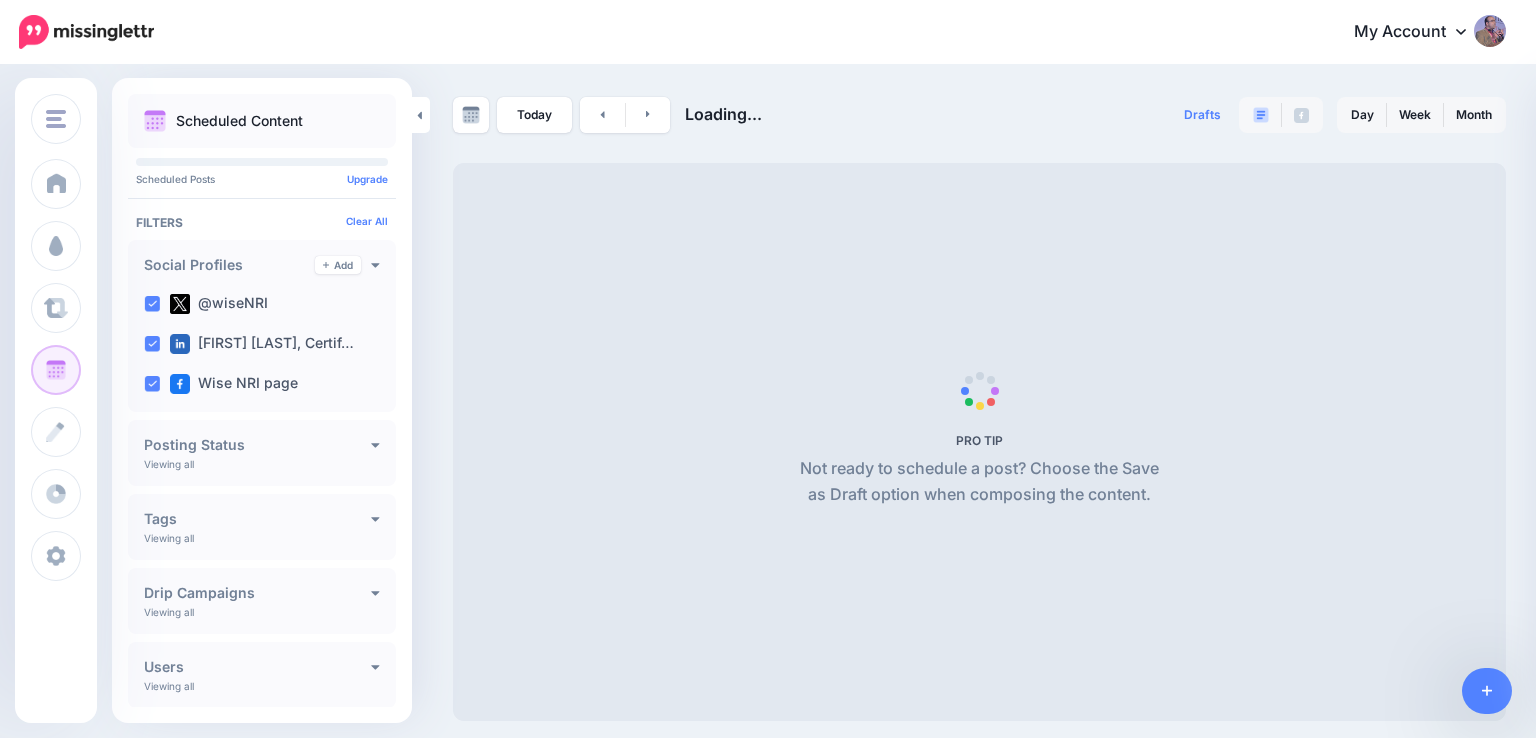 scroll, scrollTop: 0, scrollLeft: 0, axis: both 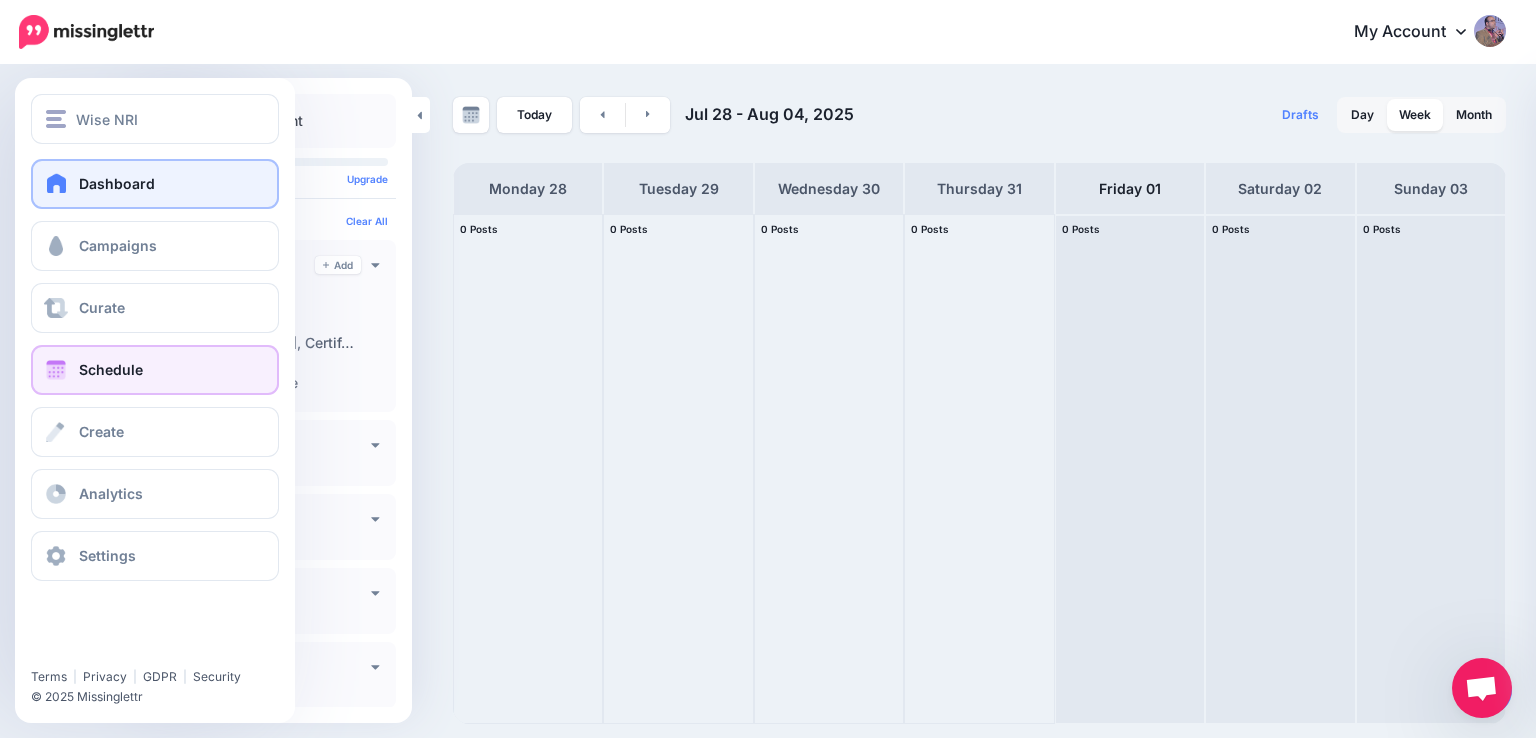 click on "Dashboard" at bounding box center (155, 184) 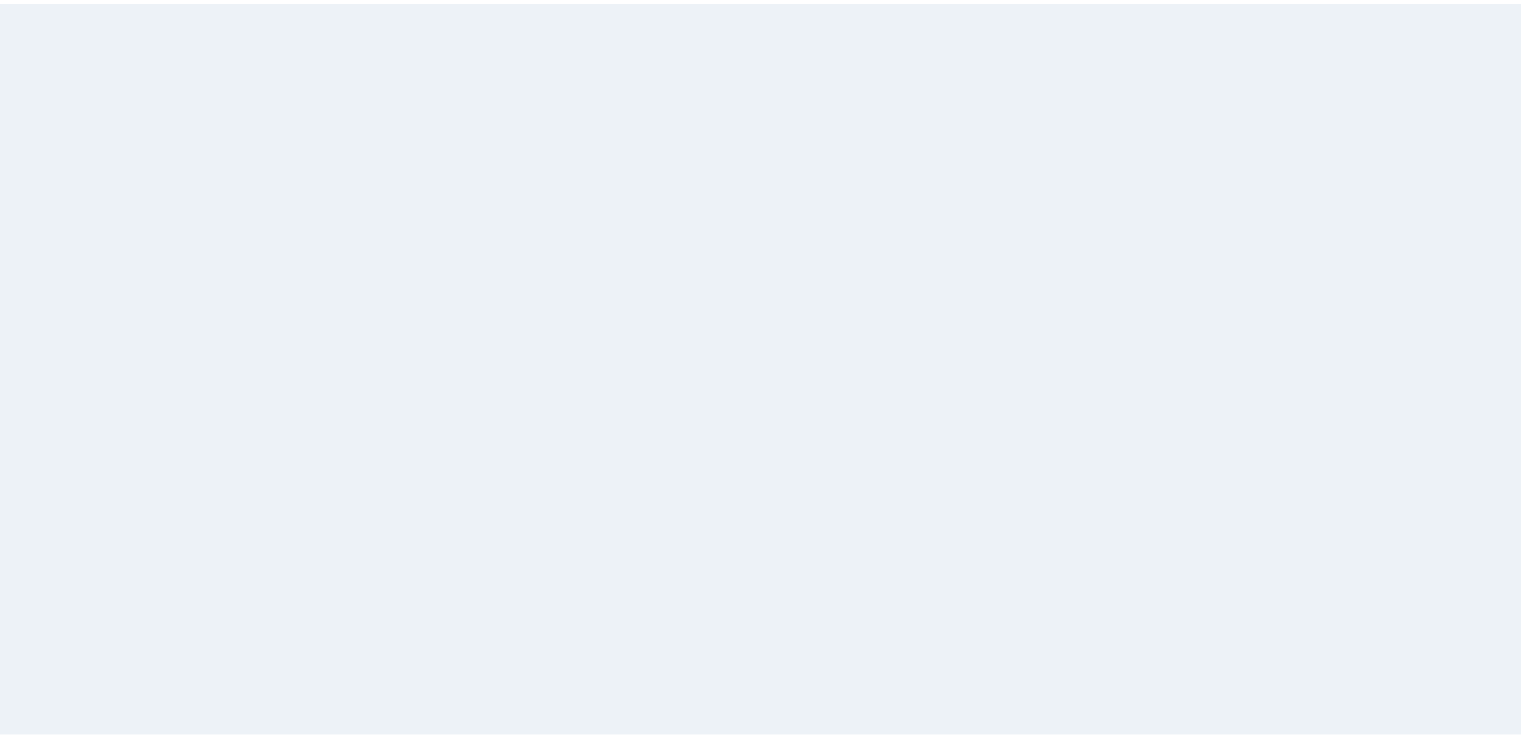scroll, scrollTop: 0, scrollLeft: 0, axis: both 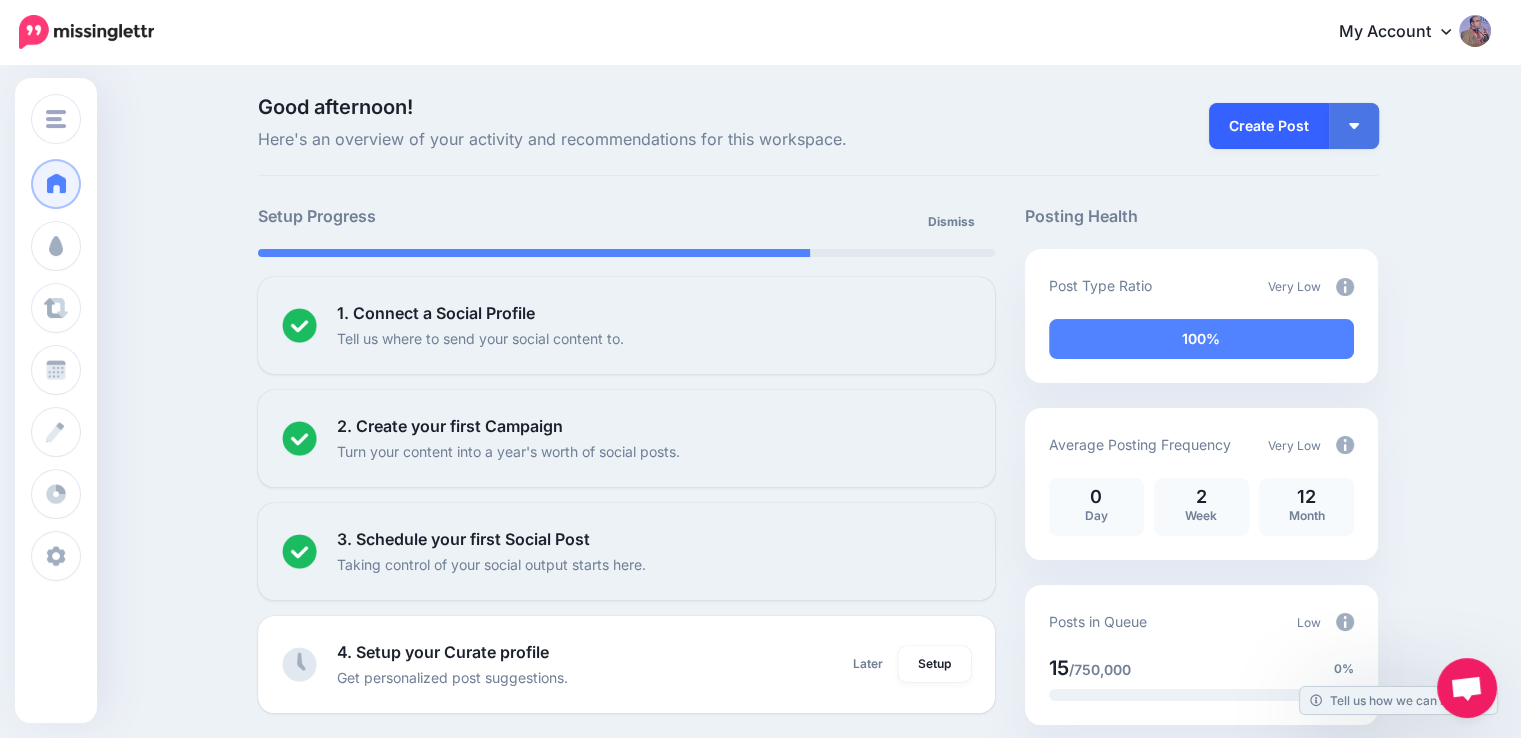 click on "Create Post" at bounding box center [1269, 126] 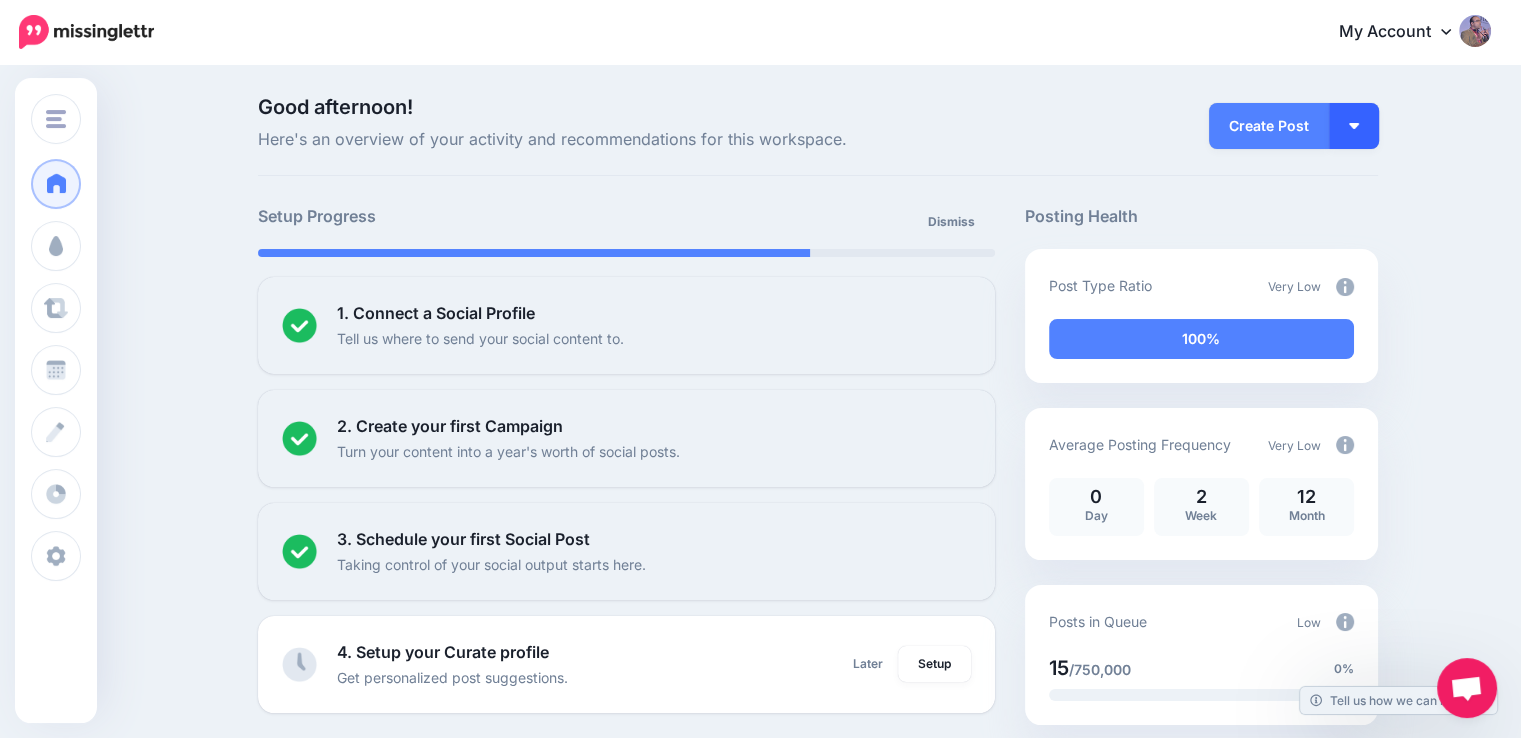 click at bounding box center (1354, 126) 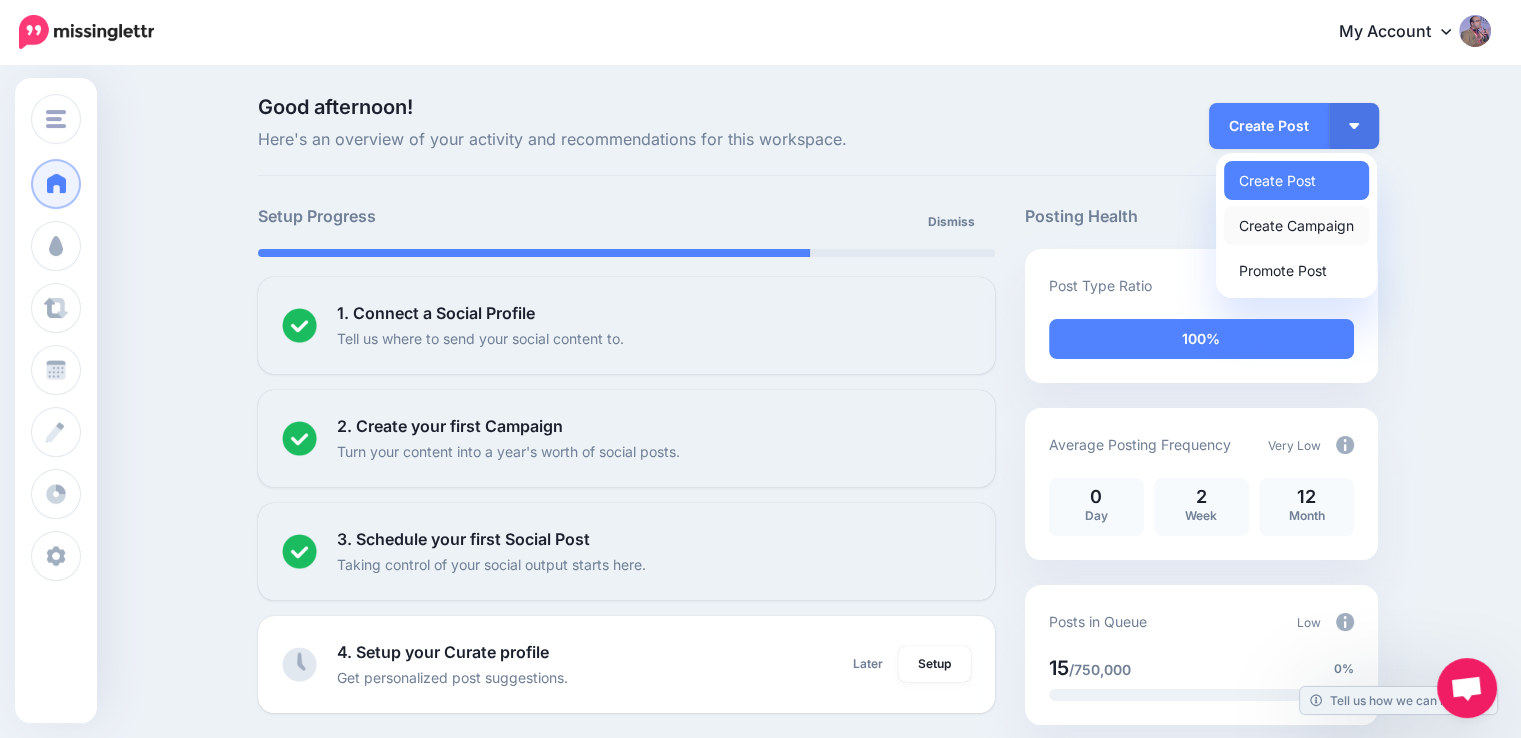 click on "Create Campaign" at bounding box center (1296, 225) 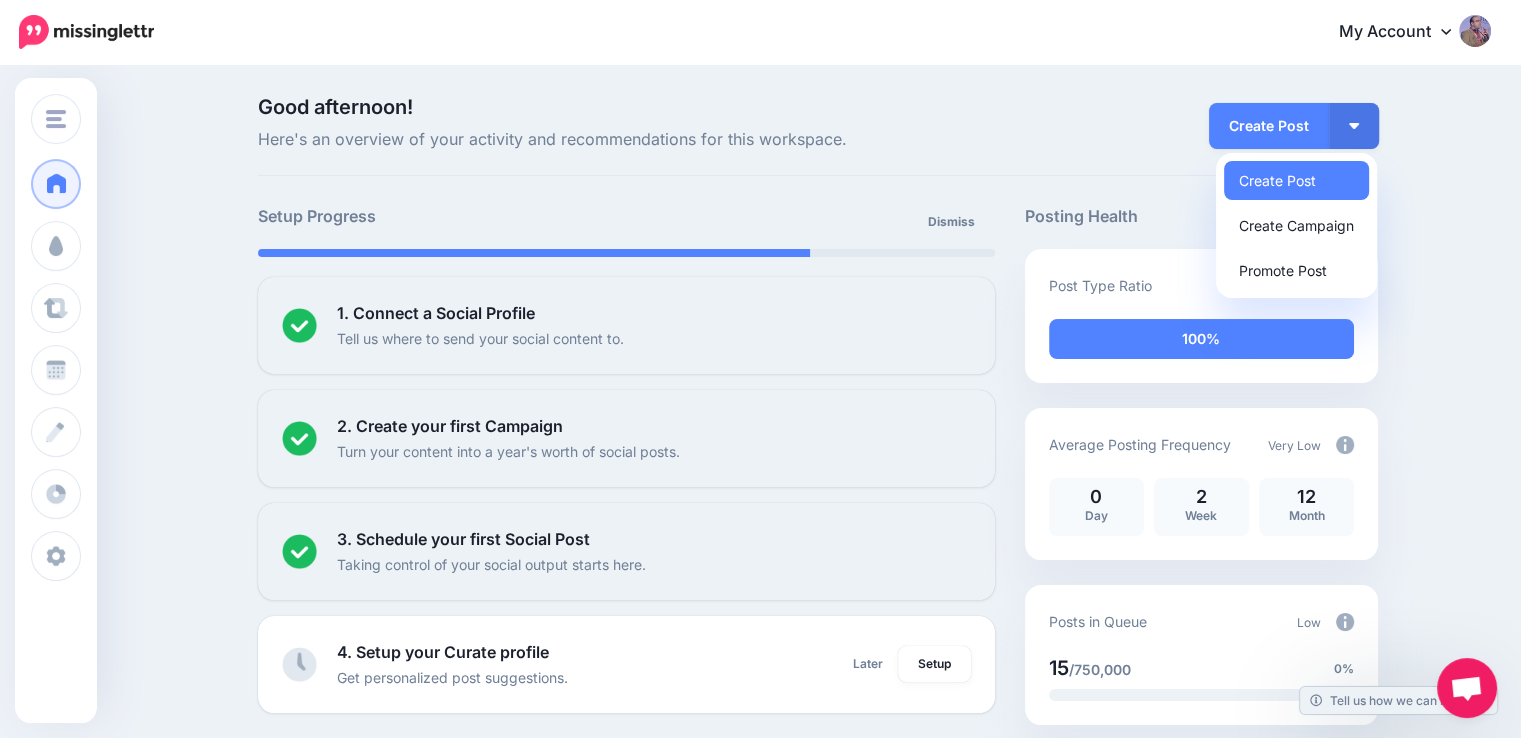 click on "Posting Health" at bounding box center (1201, 216) 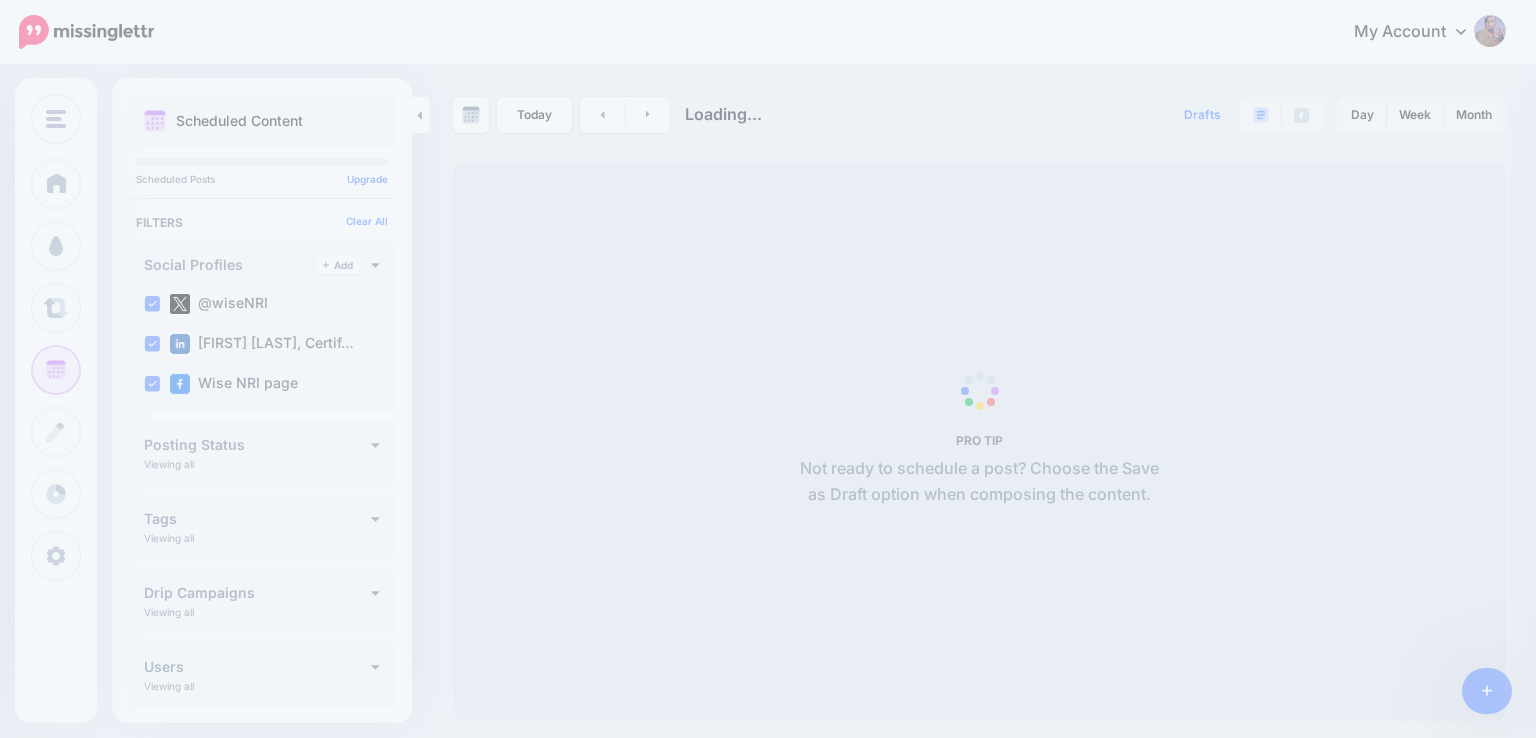 scroll, scrollTop: 0, scrollLeft: 0, axis: both 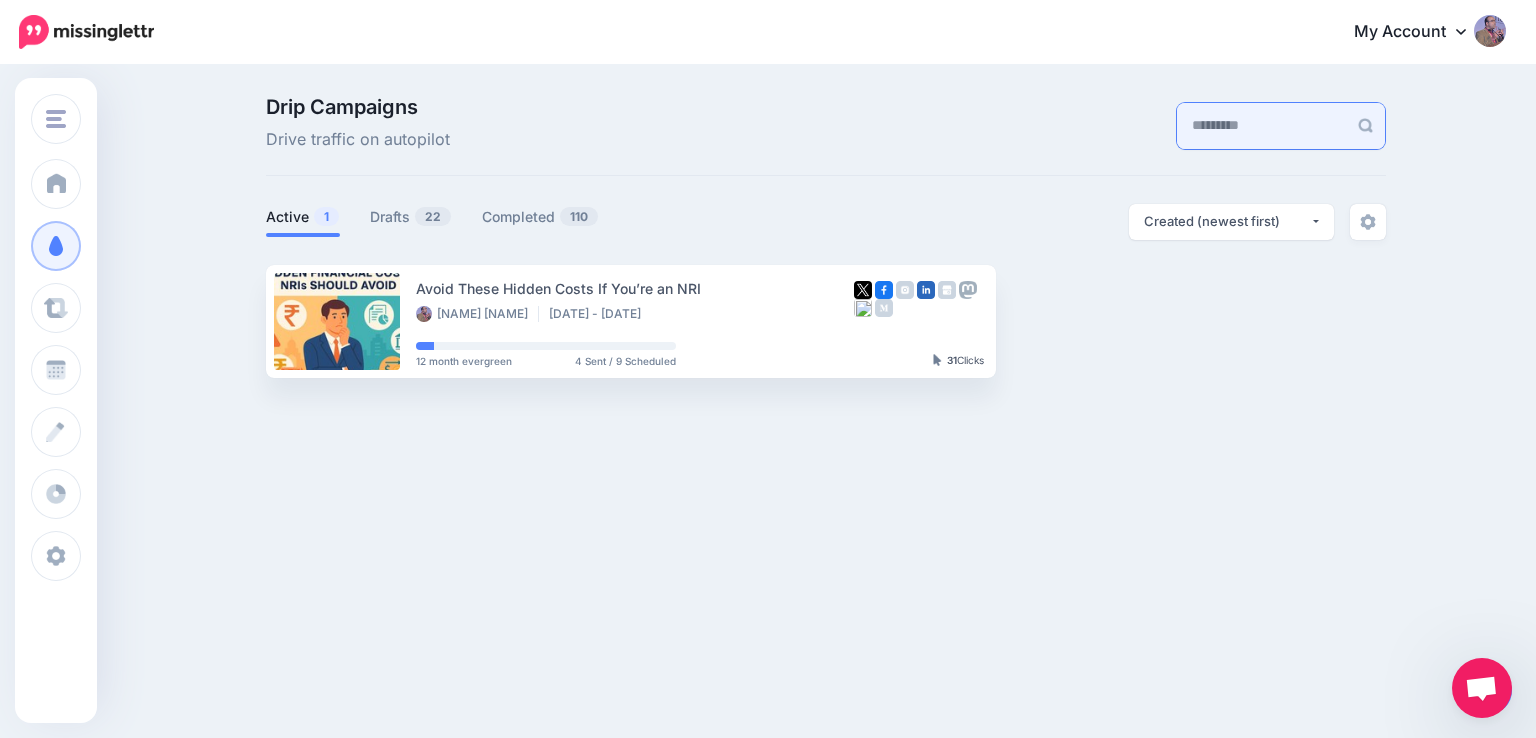 click at bounding box center [1262, 126] 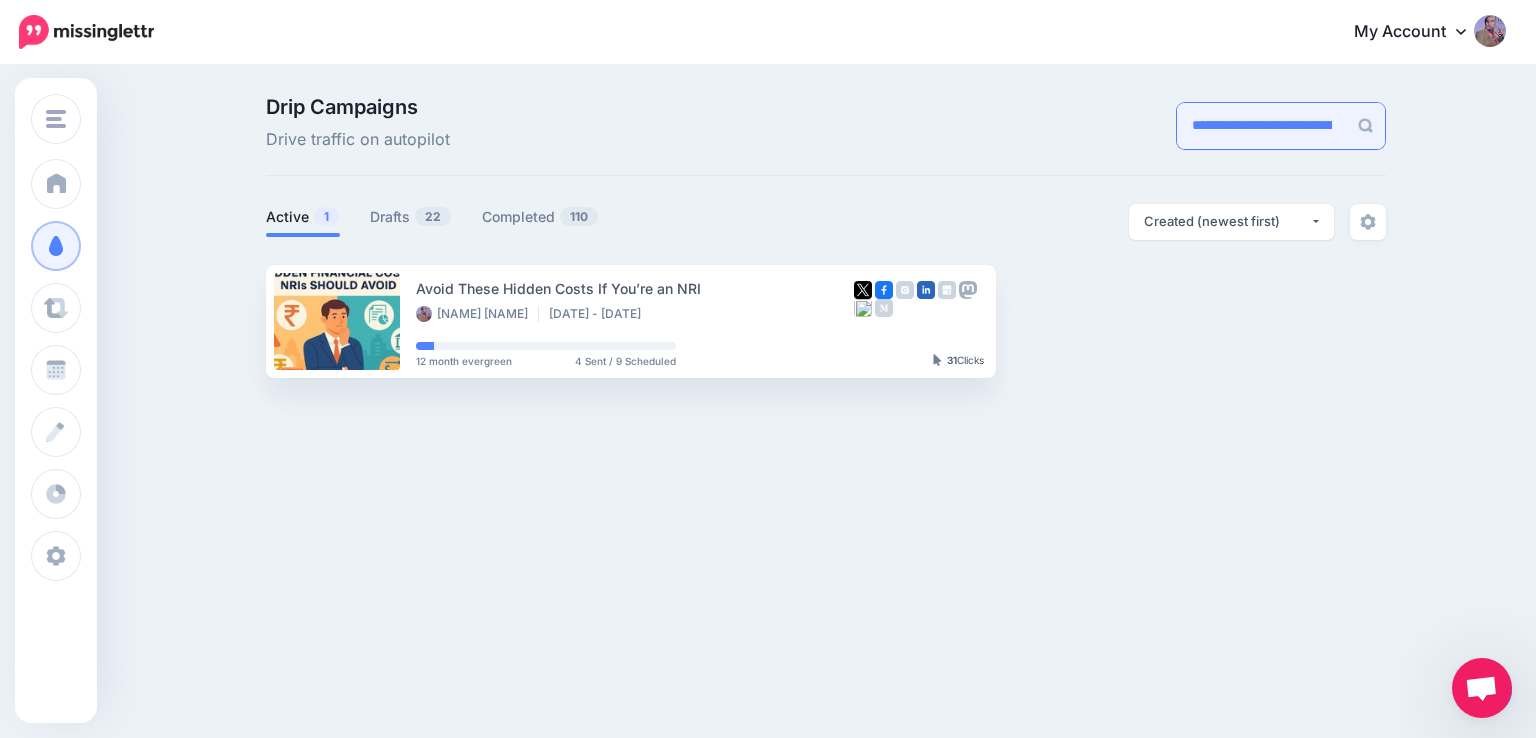 scroll, scrollTop: 0, scrollLeft: 181, axis: horizontal 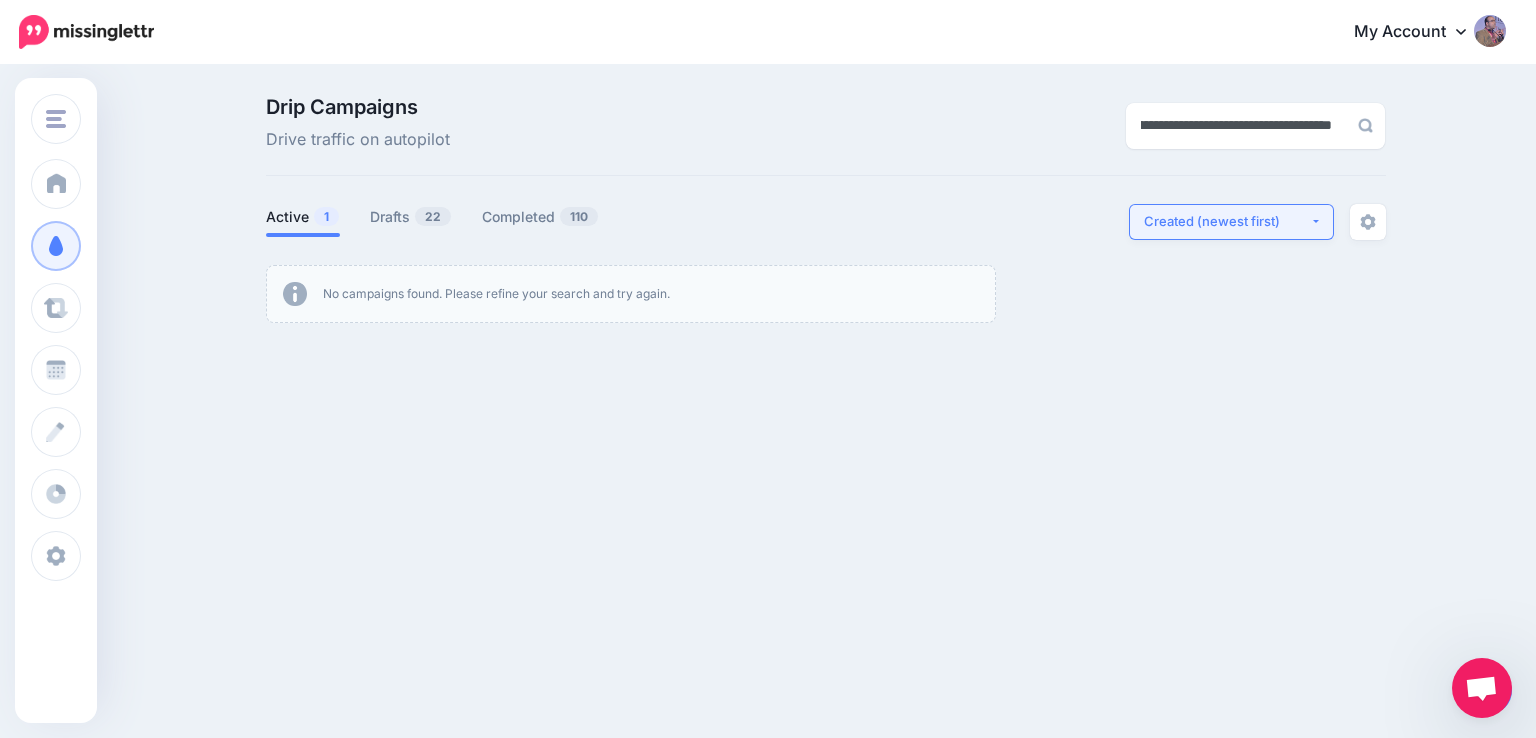 type on "**********" 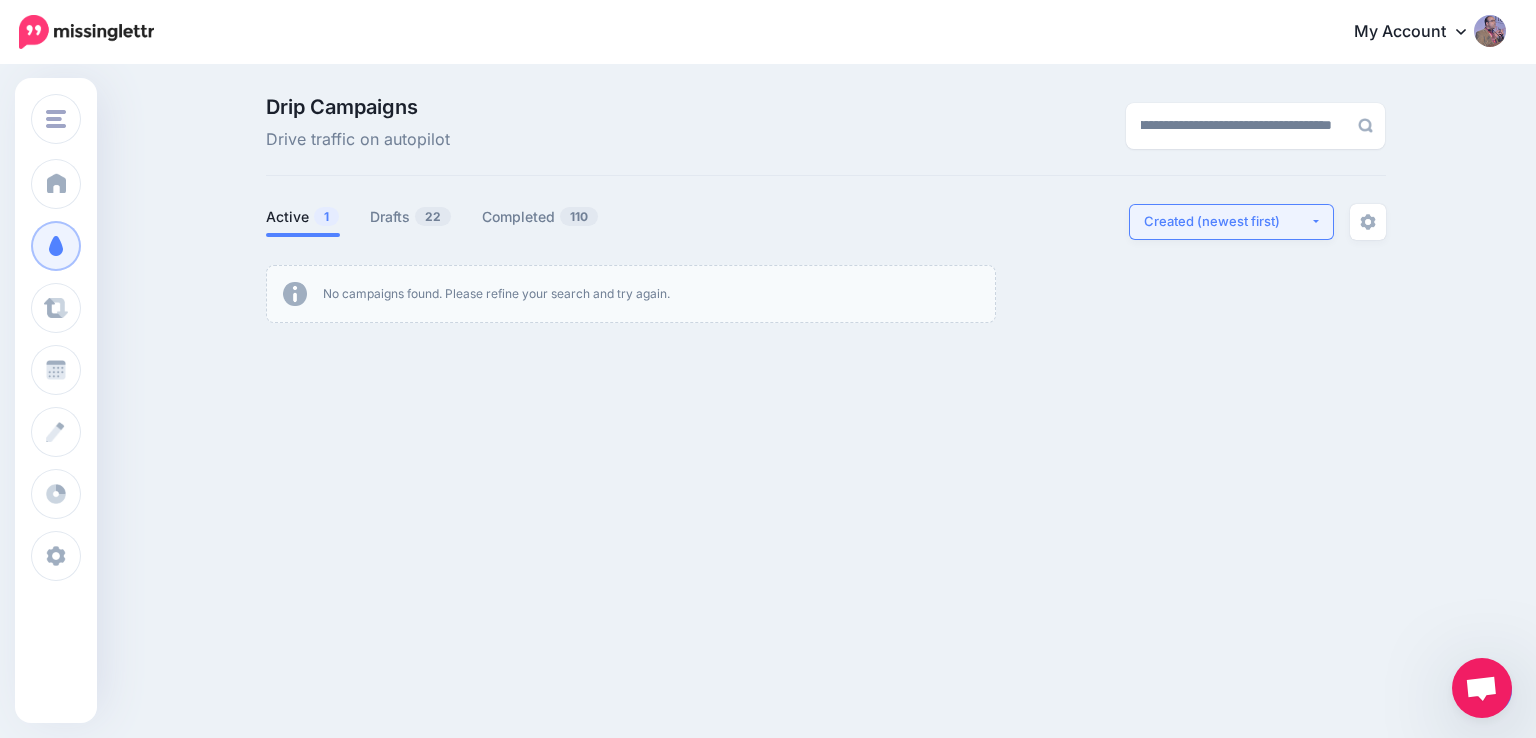 click on "Created (newest first)" at bounding box center (1227, 221) 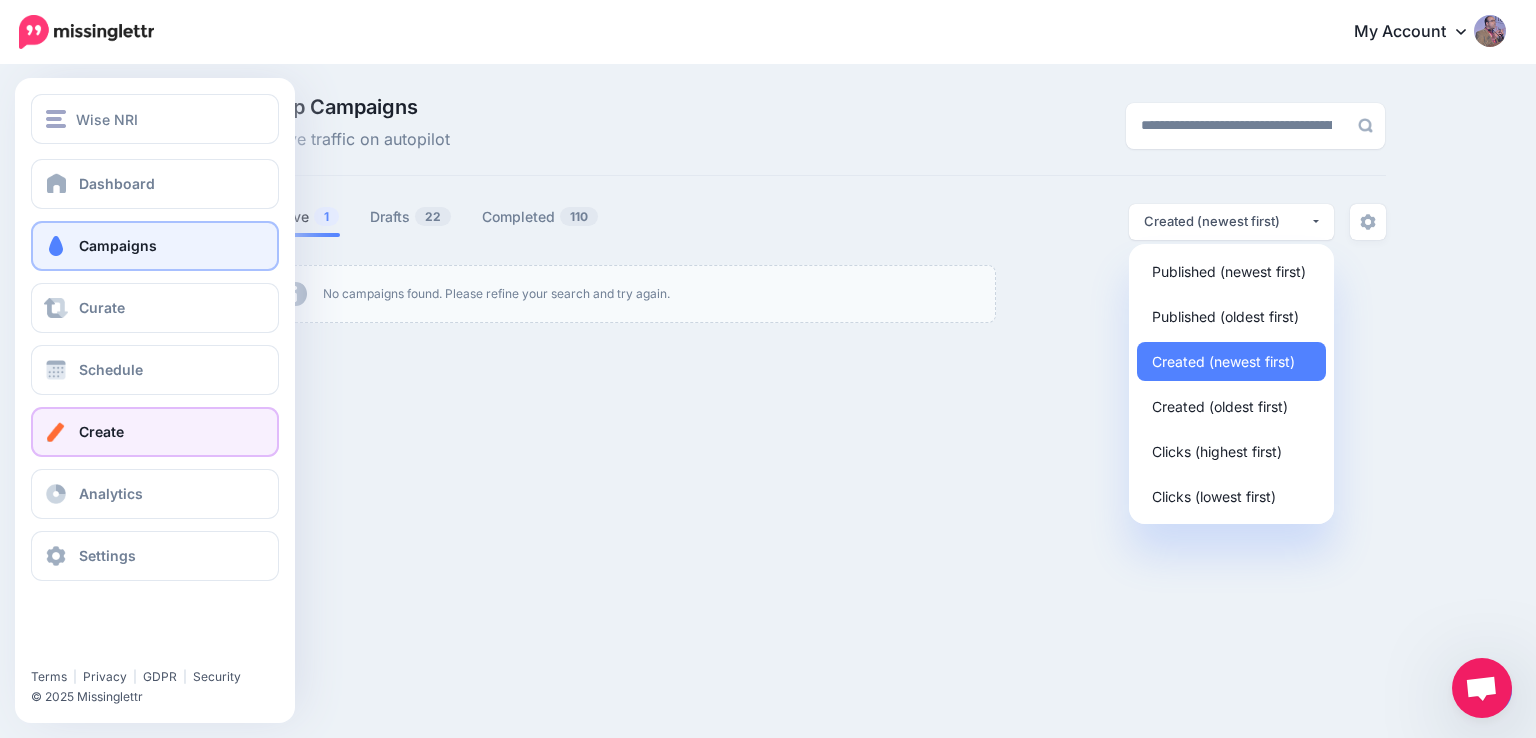click on "Create" at bounding box center [155, 432] 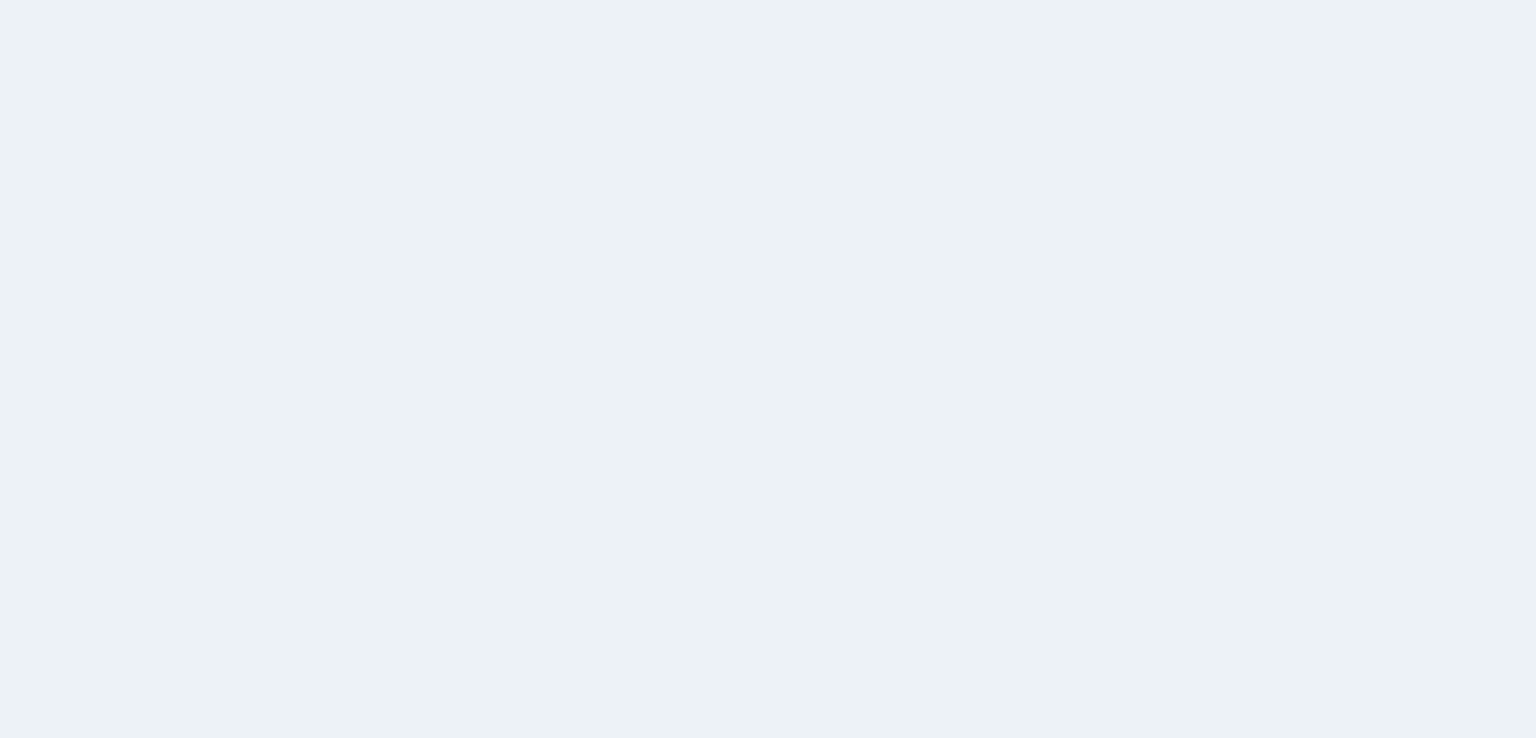 scroll, scrollTop: 0, scrollLeft: 0, axis: both 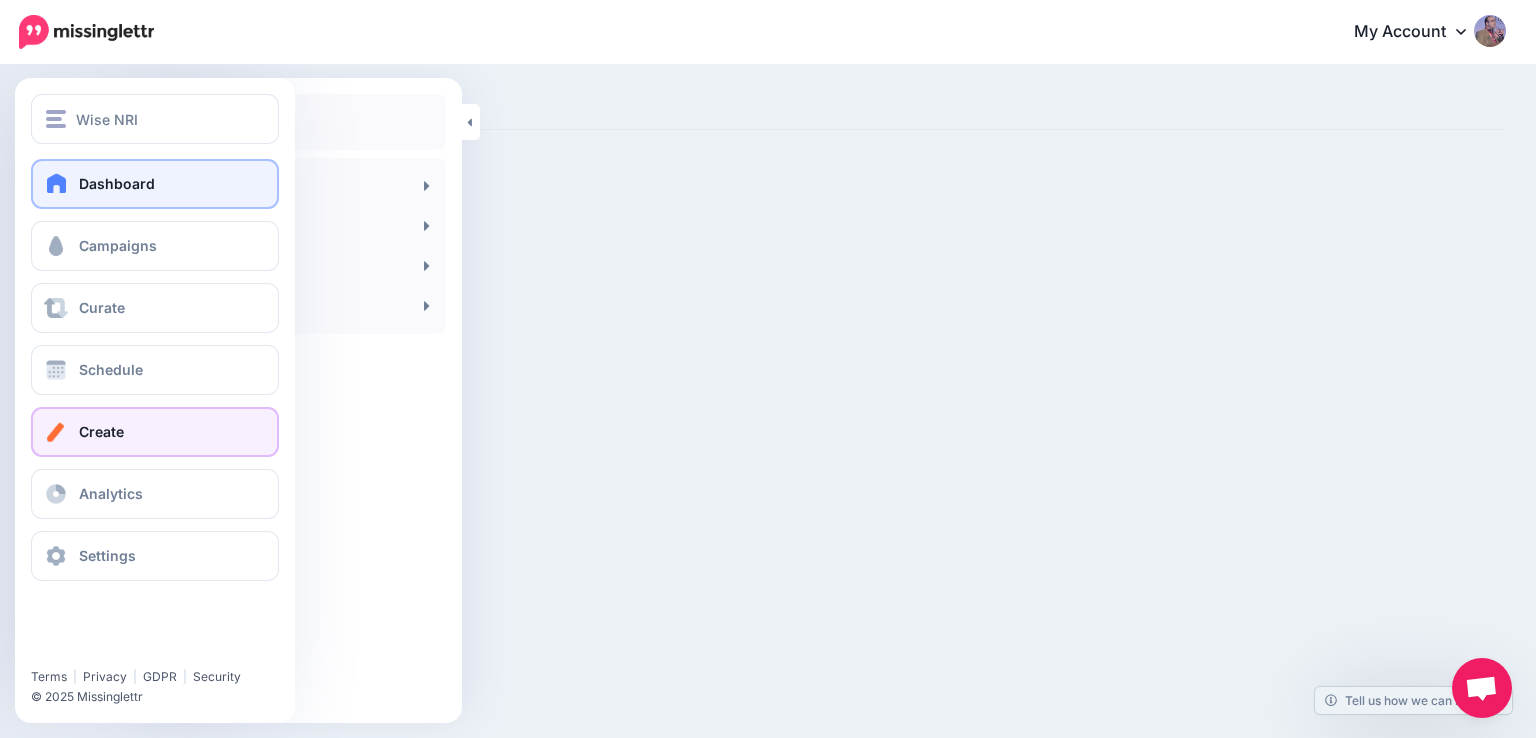 click on "Dashboard" at bounding box center [155, 184] 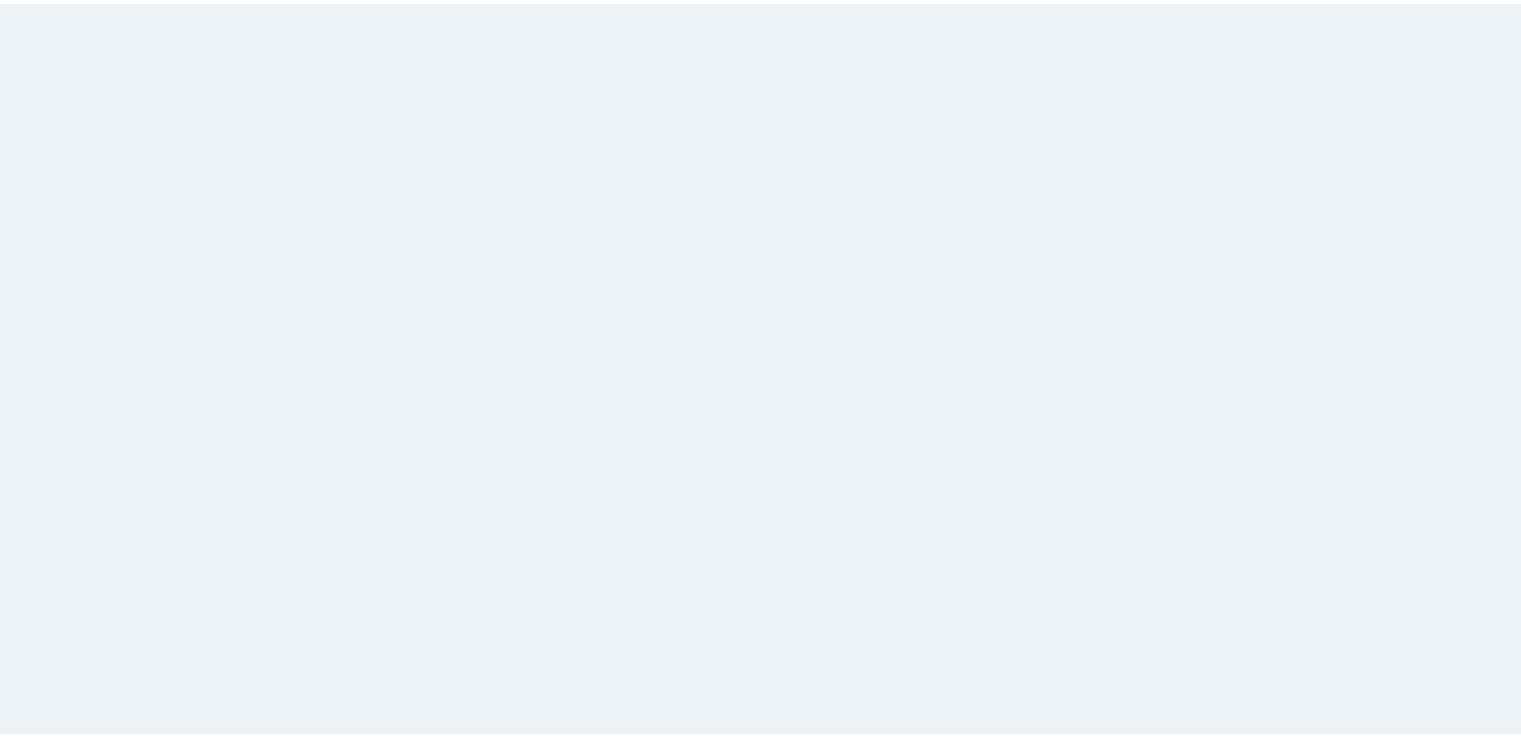 scroll, scrollTop: 0, scrollLeft: 0, axis: both 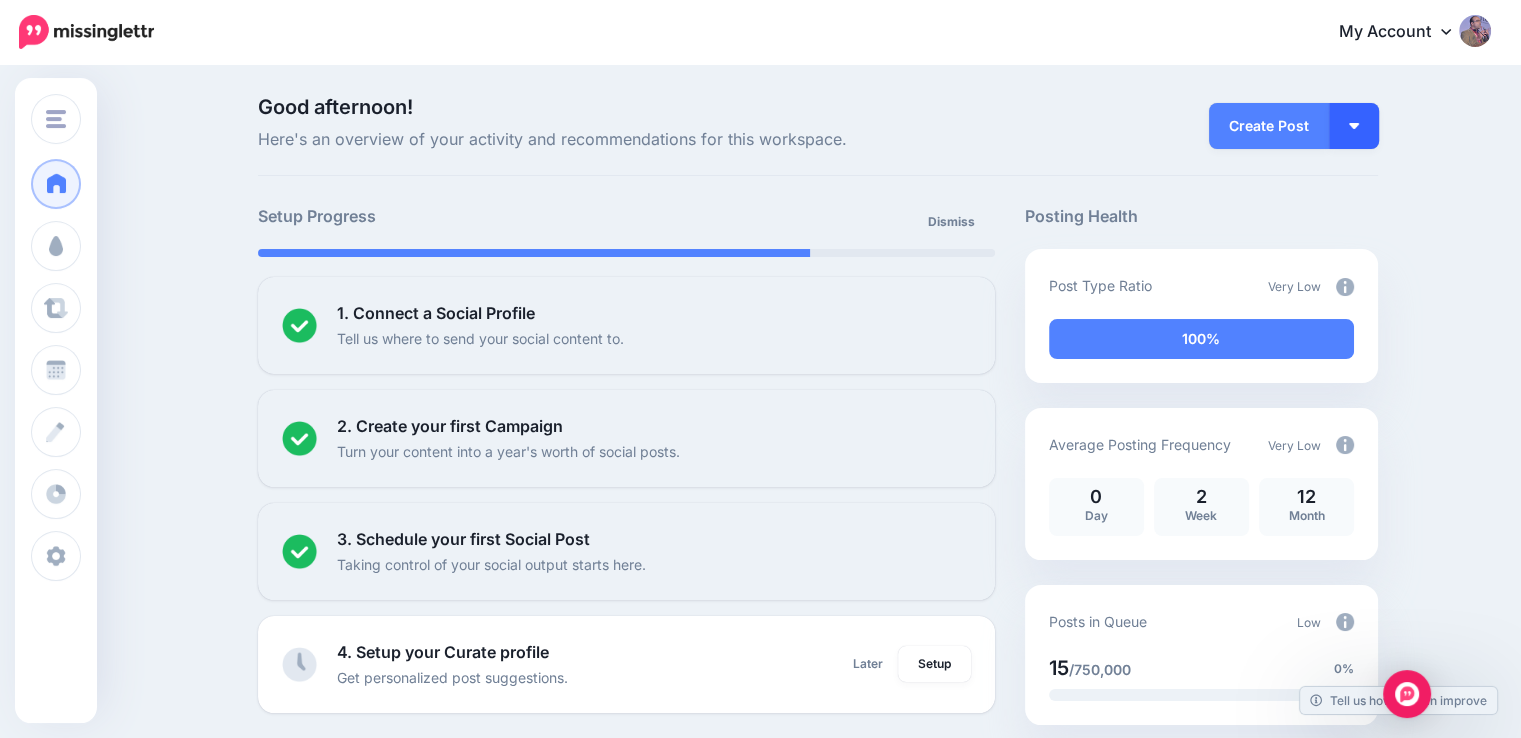 click at bounding box center [1354, 126] 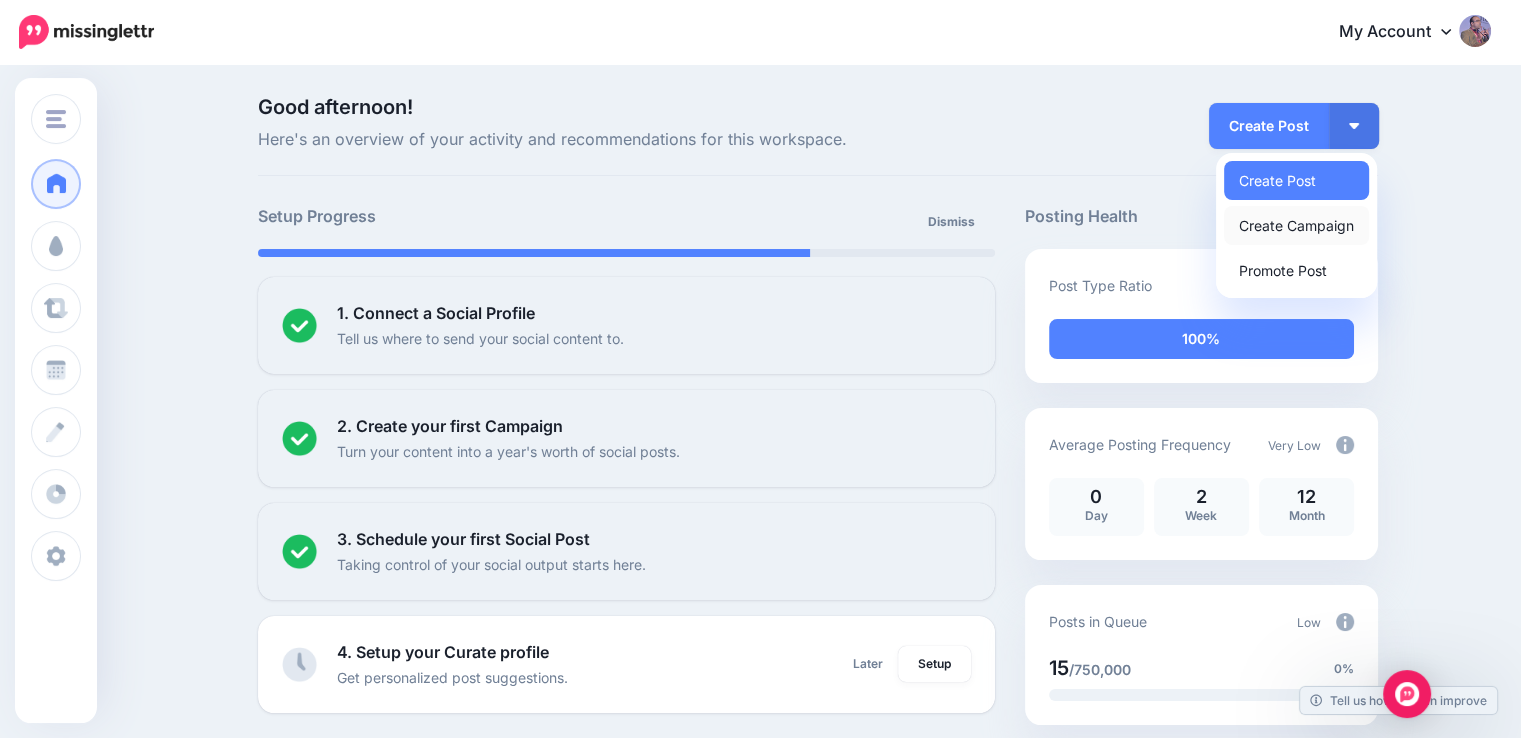 click on "Create Campaign" at bounding box center [1296, 225] 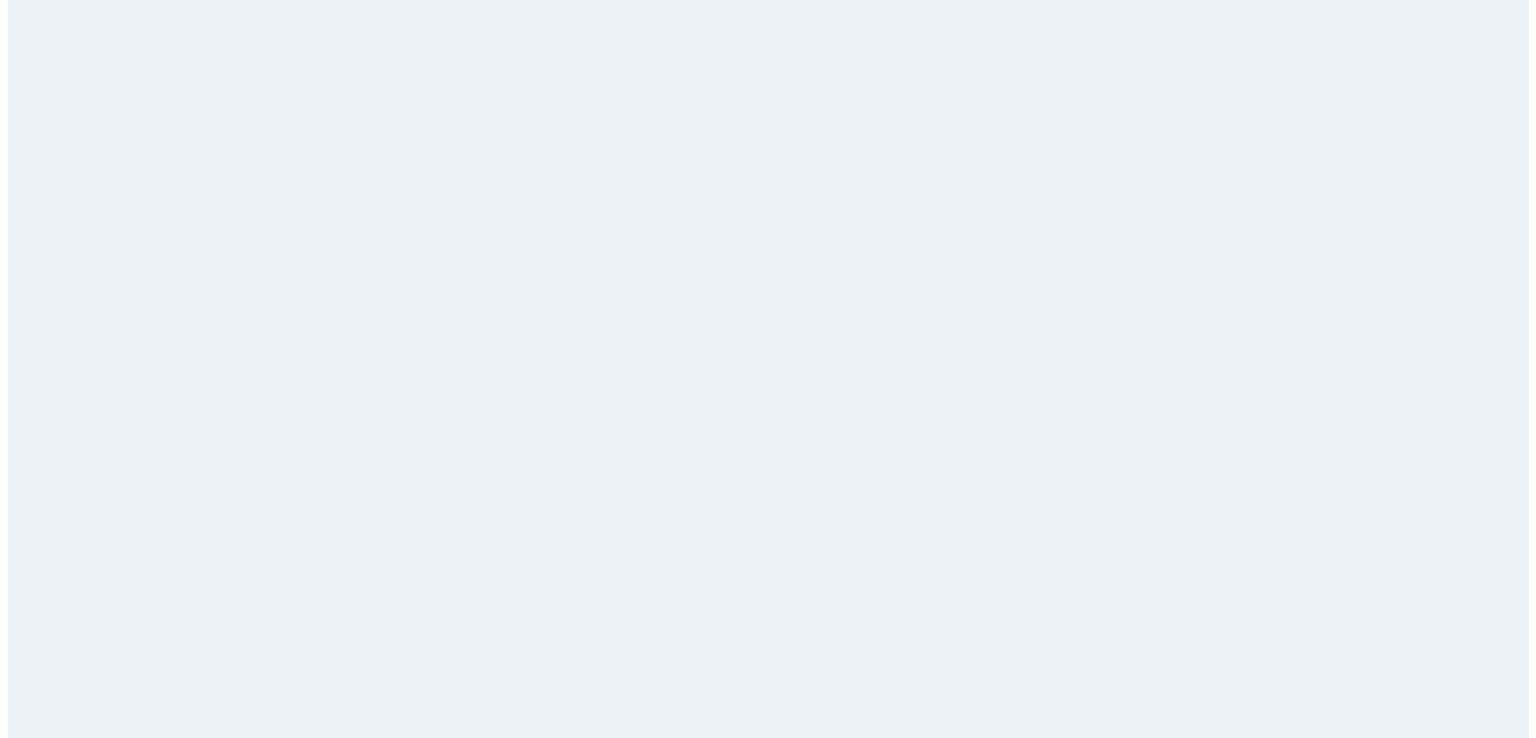 scroll, scrollTop: 0, scrollLeft: 0, axis: both 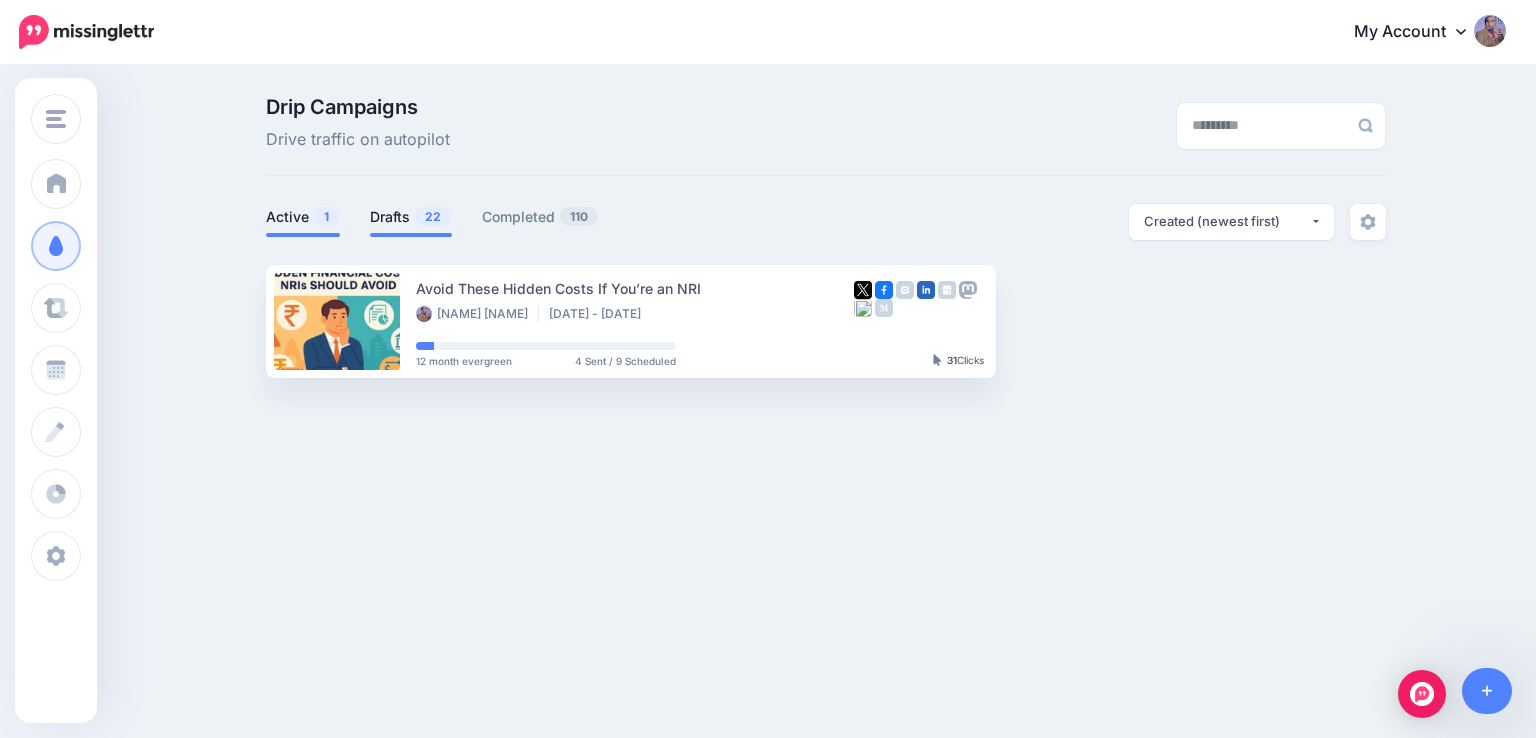 click on "22" at bounding box center (433, 216) 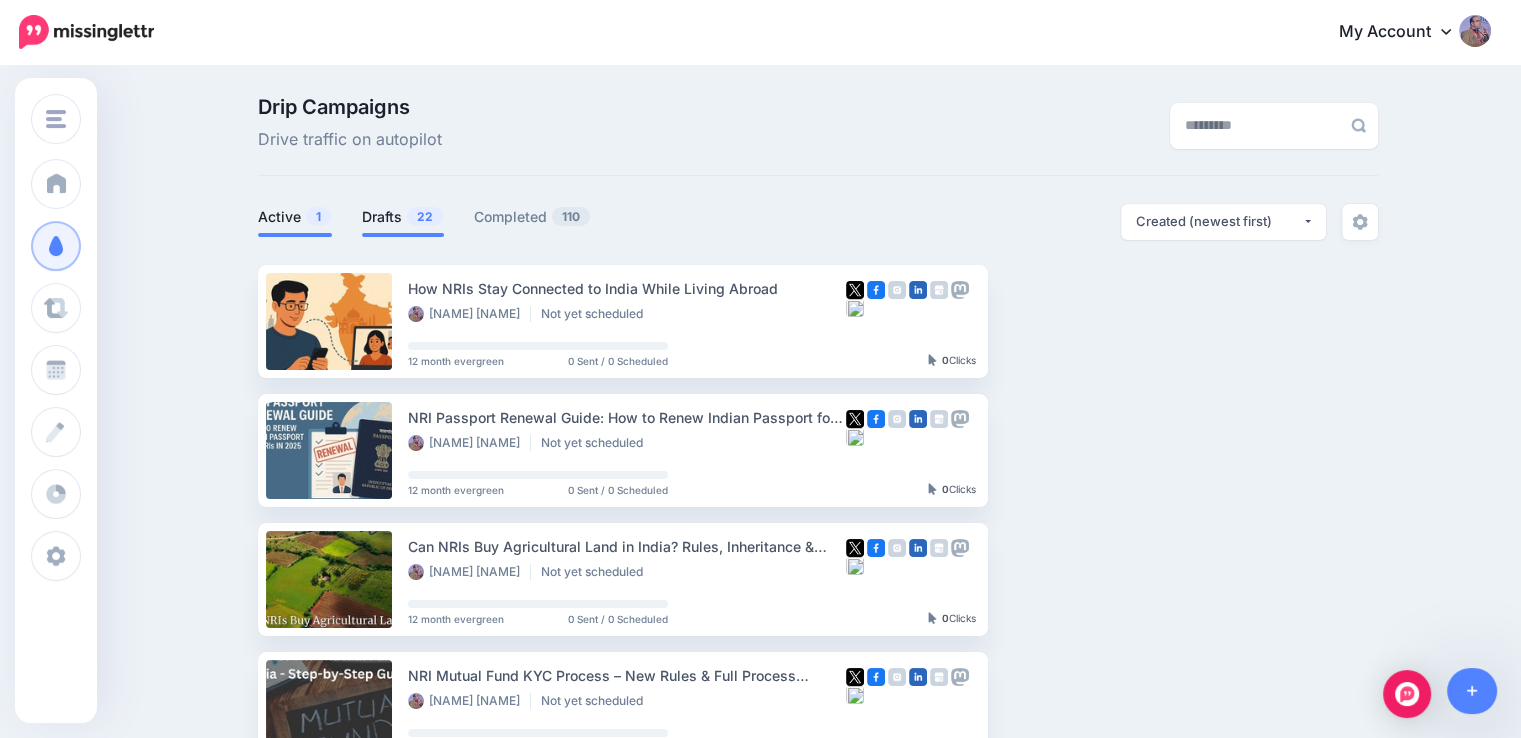 click on "Active  1" at bounding box center (295, 217) 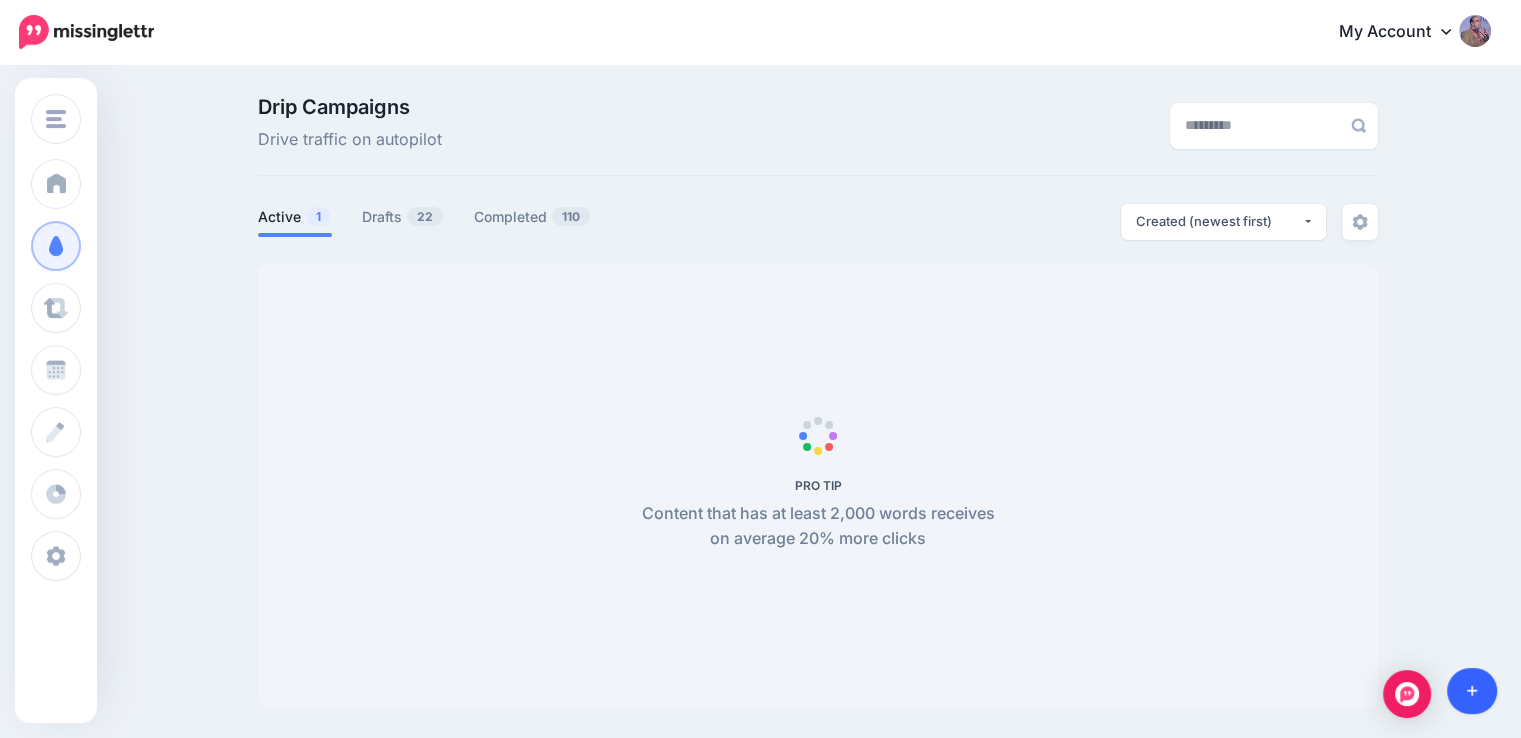click at bounding box center (1472, 691) 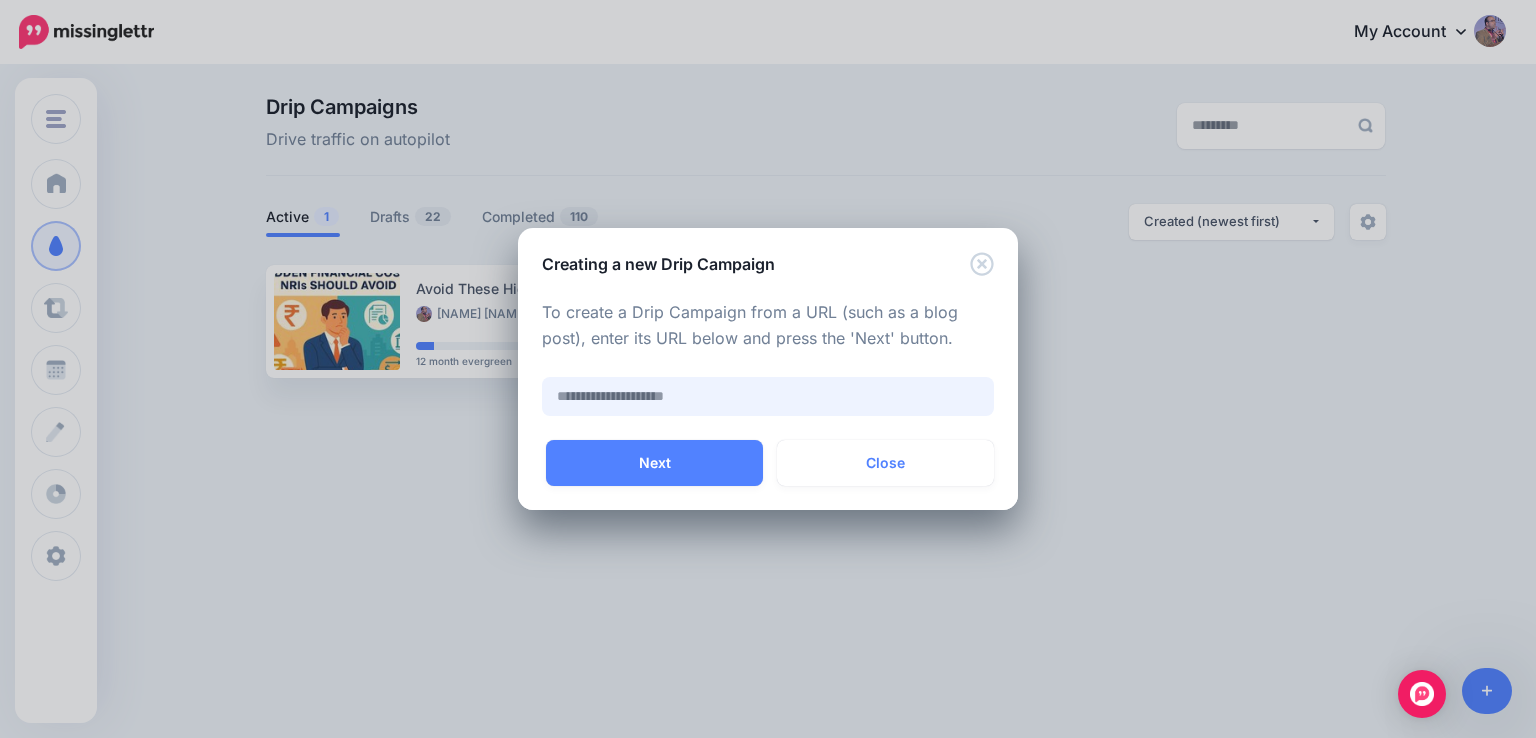 click at bounding box center (768, 396) 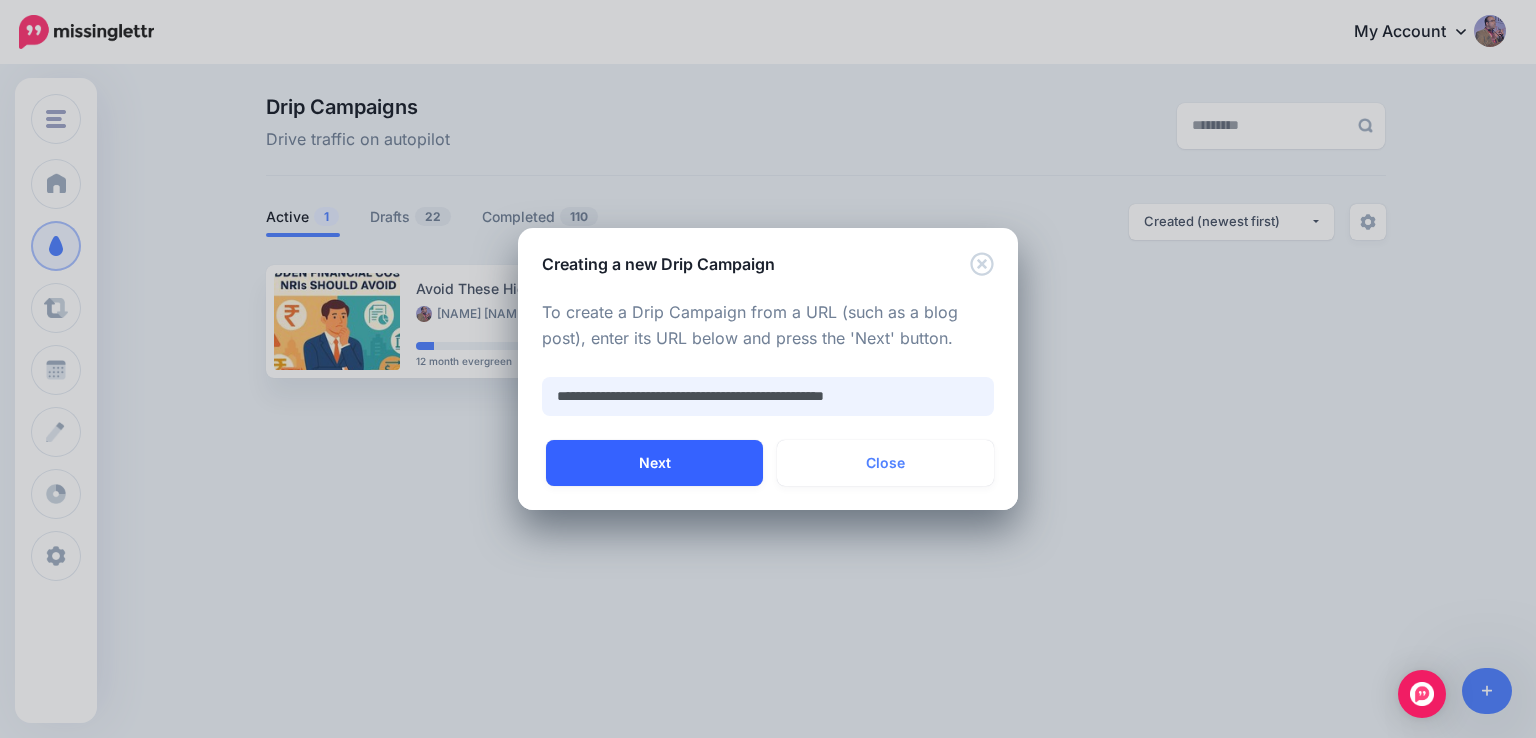 type on "**********" 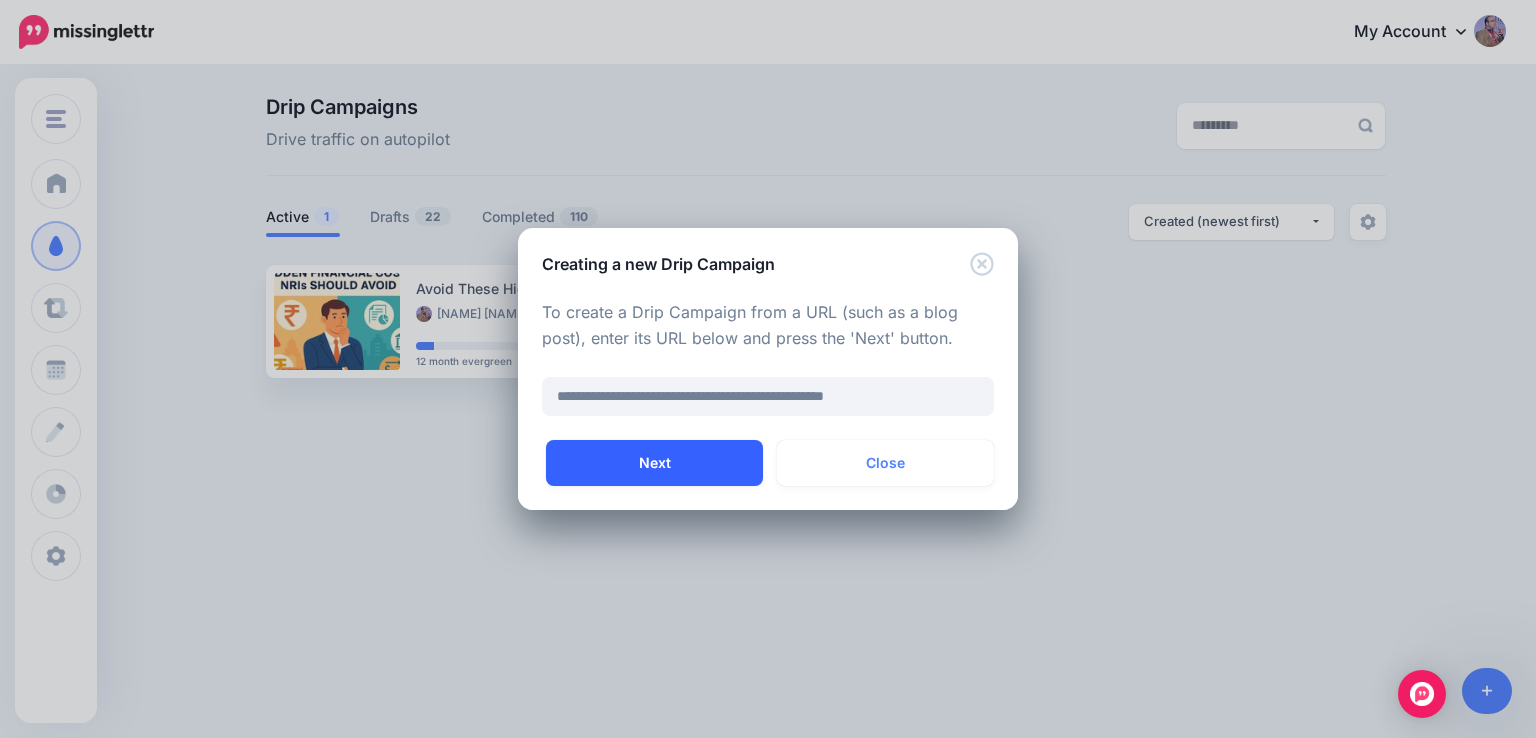 click on "Next" at bounding box center (654, 463) 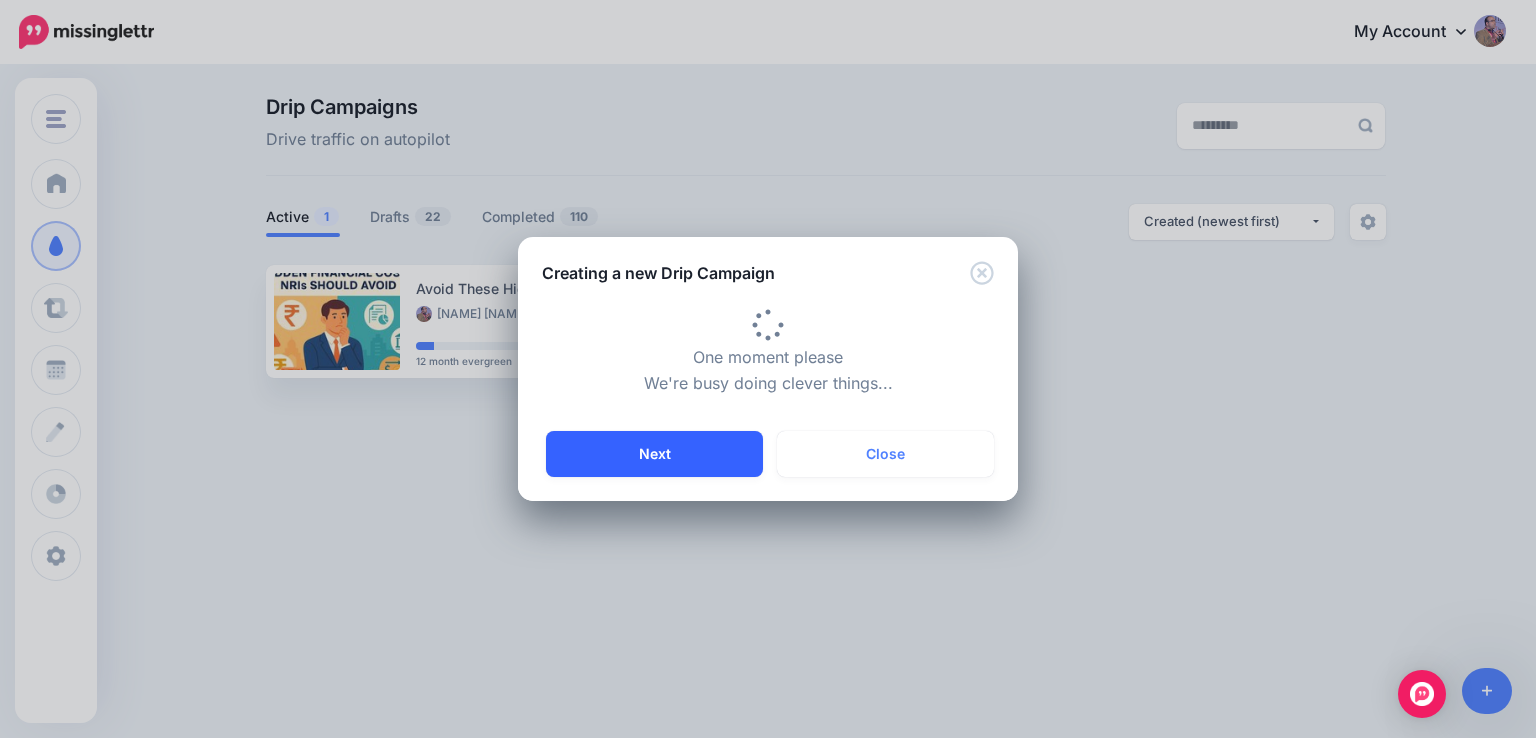 type on "**********" 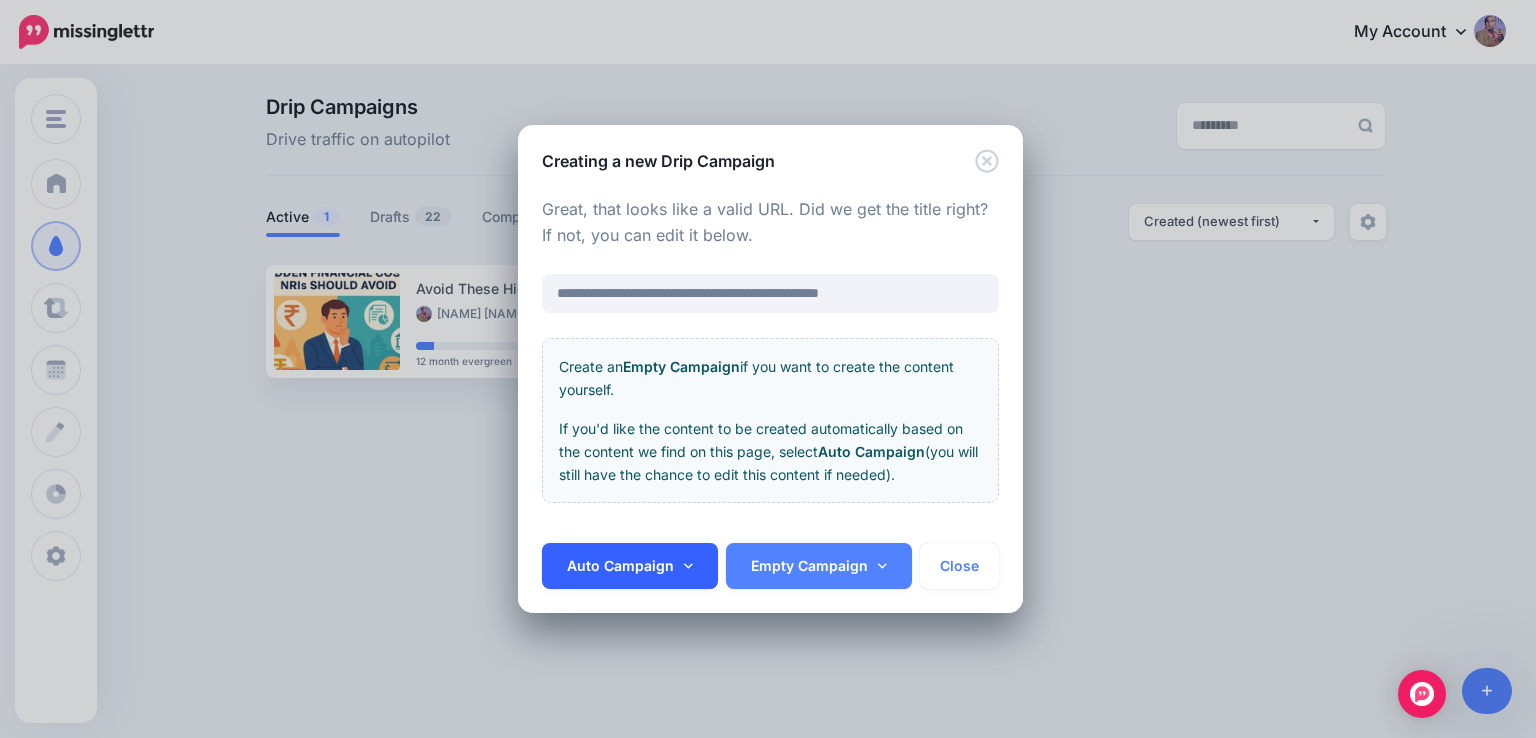click 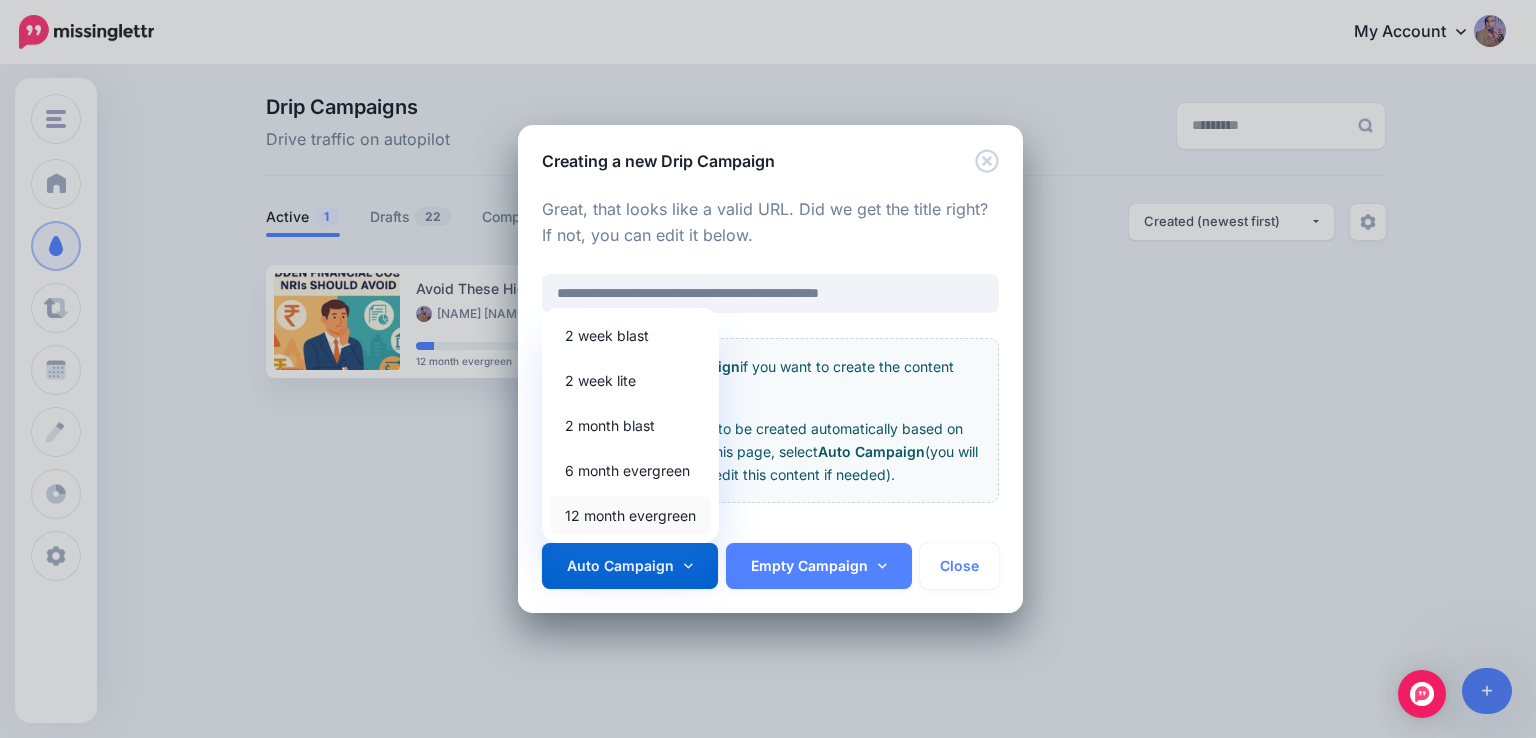 click on "12 month evergreen" at bounding box center (630, 515) 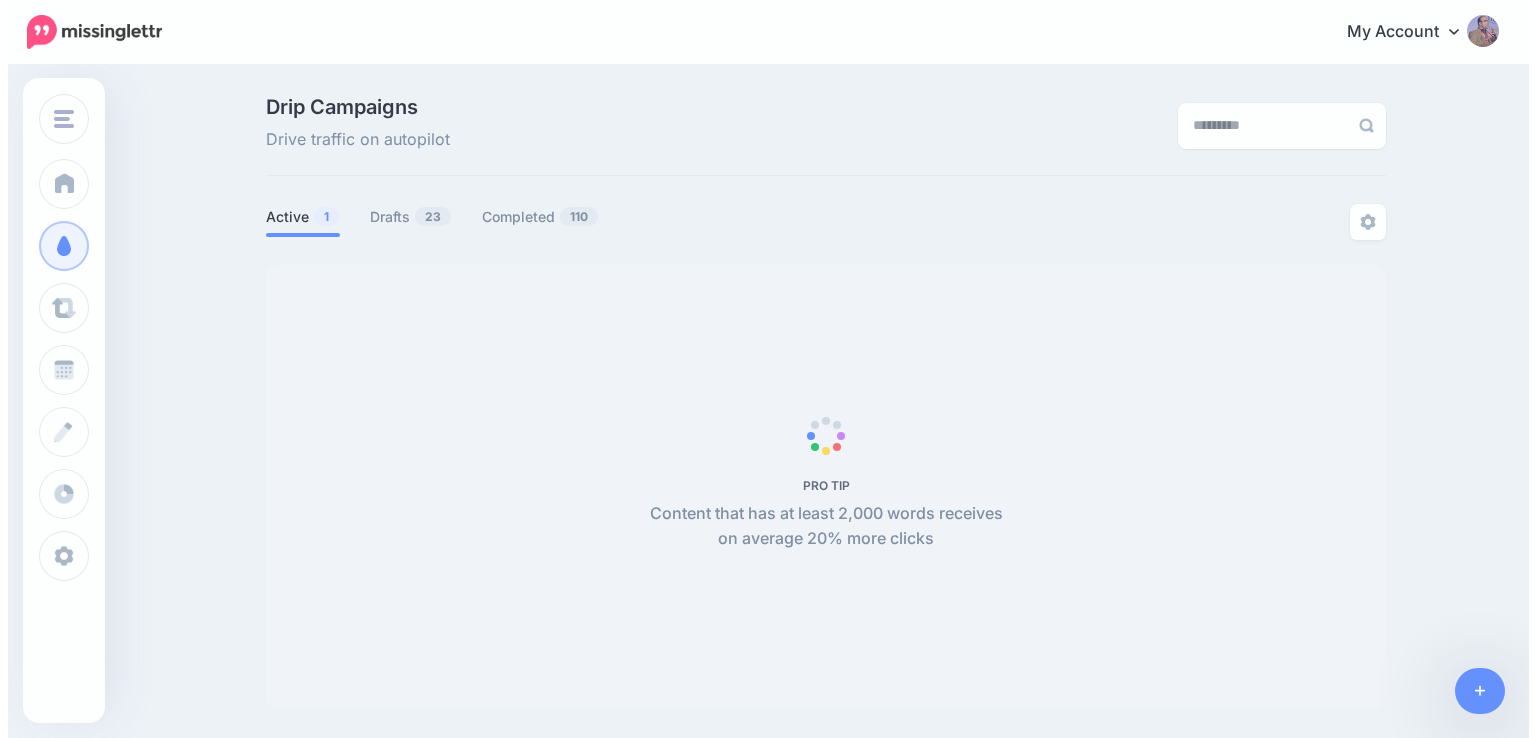 scroll, scrollTop: 0, scrollLeft: 0, axis: both 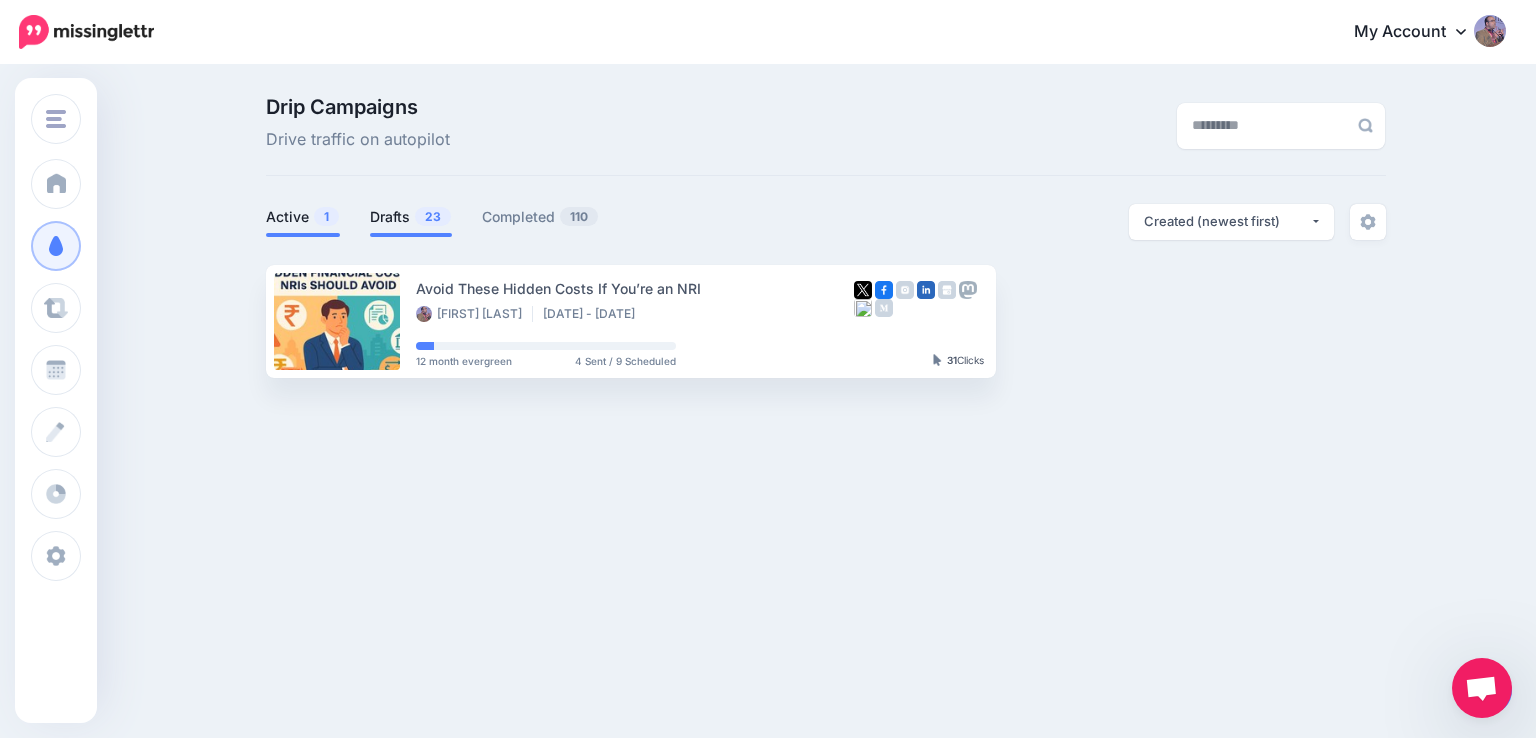 click on "Drafts  23" at bounding box center (411, 217) 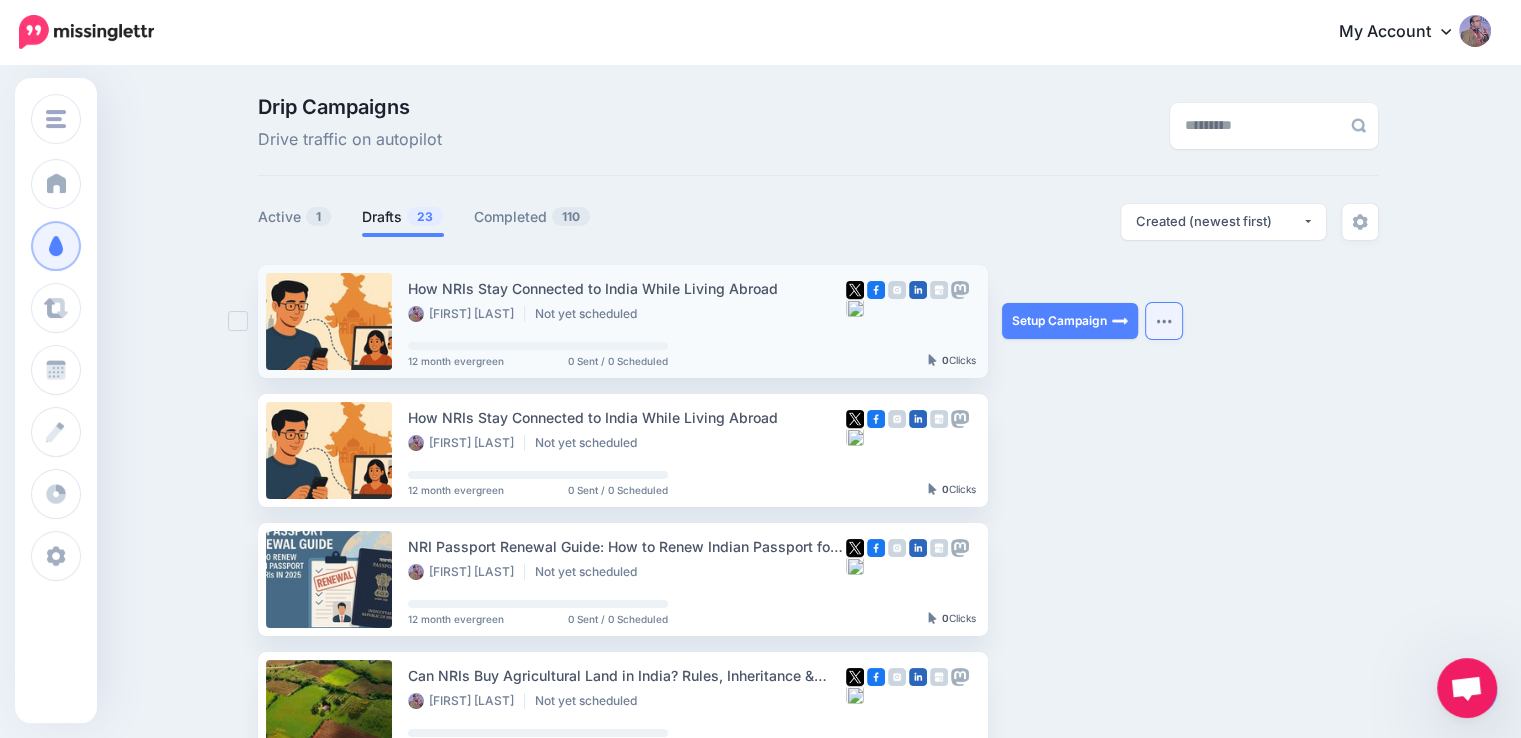 click at bounding box center (1164, 321) 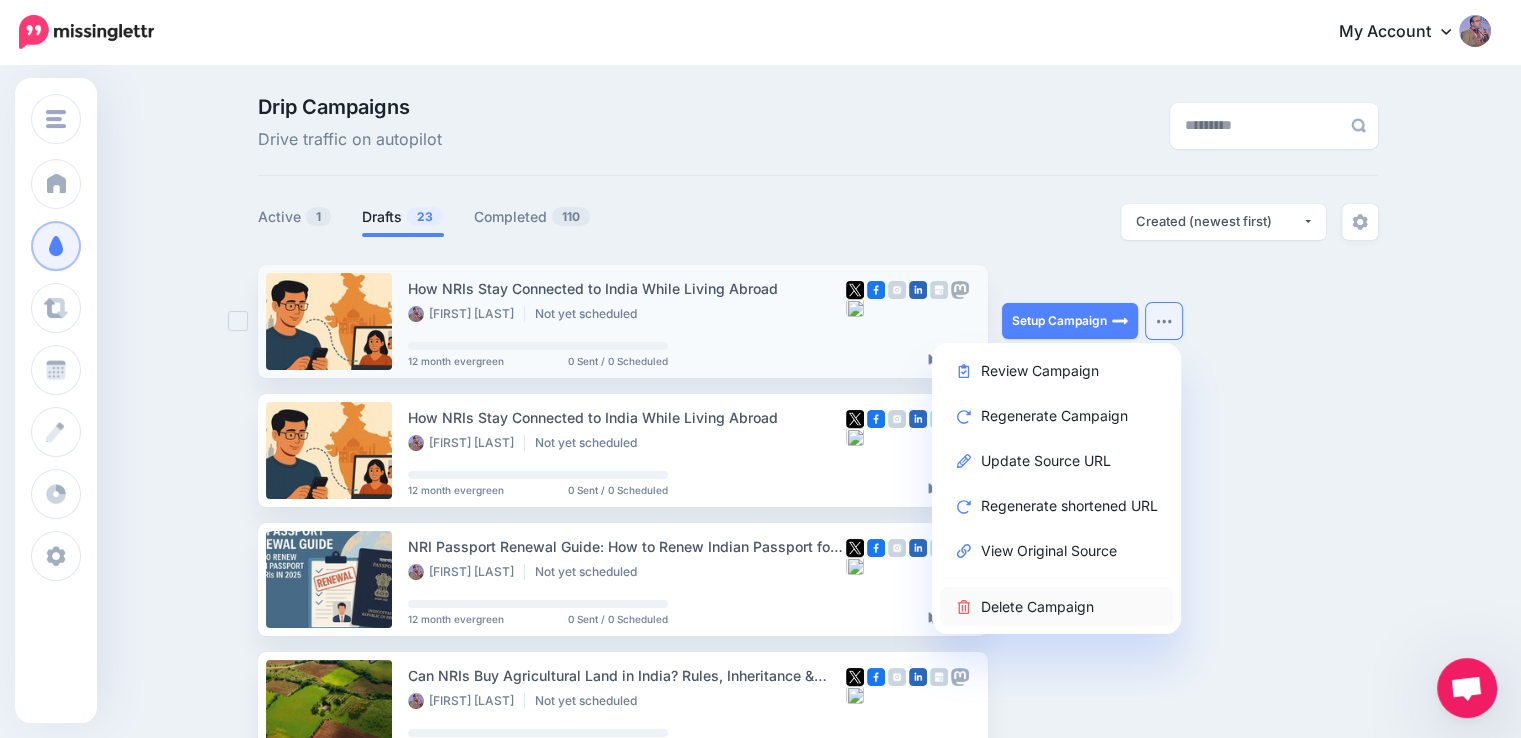 click on "Delete Campaign" at bounding box center [1056, 606] 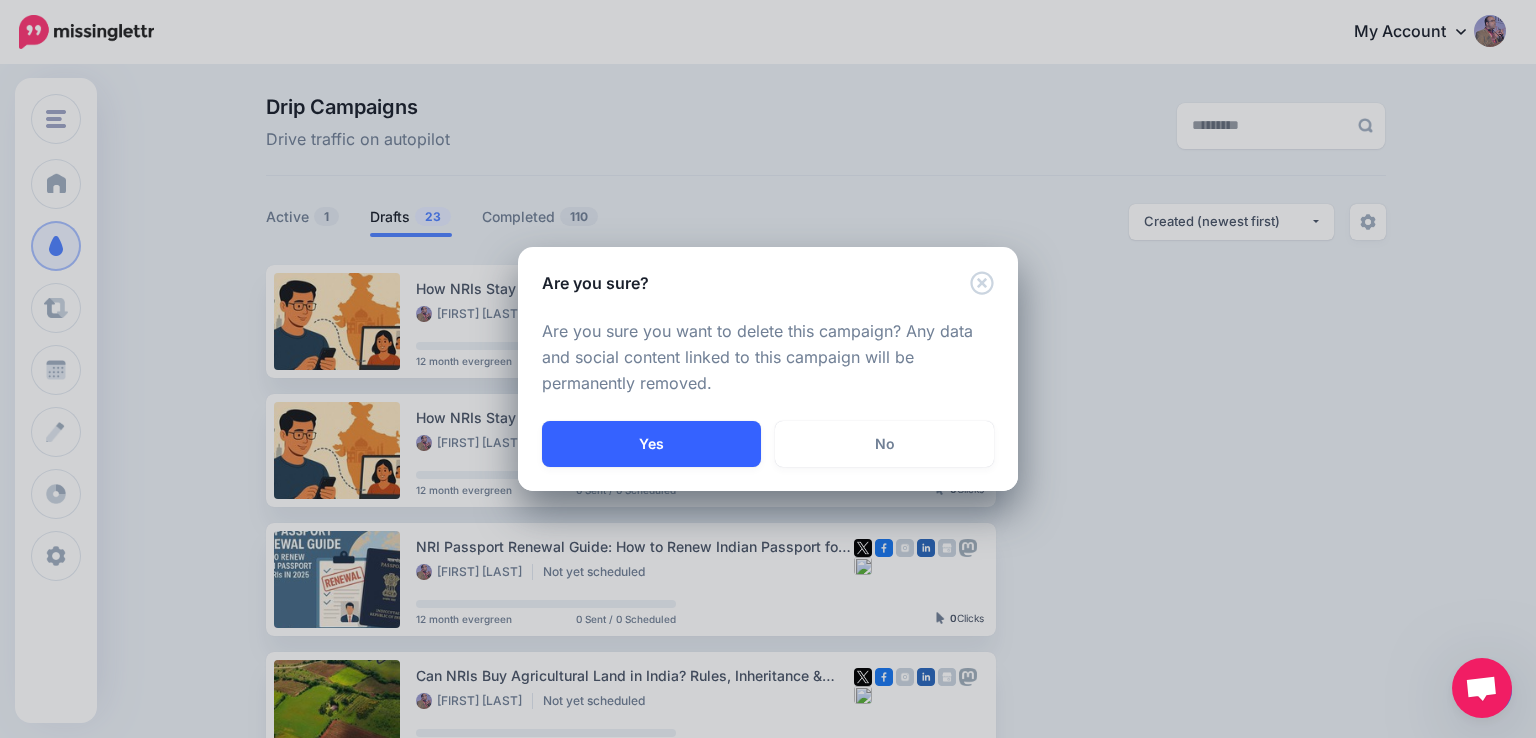click on "Yes" at bounding box center [651, 444] 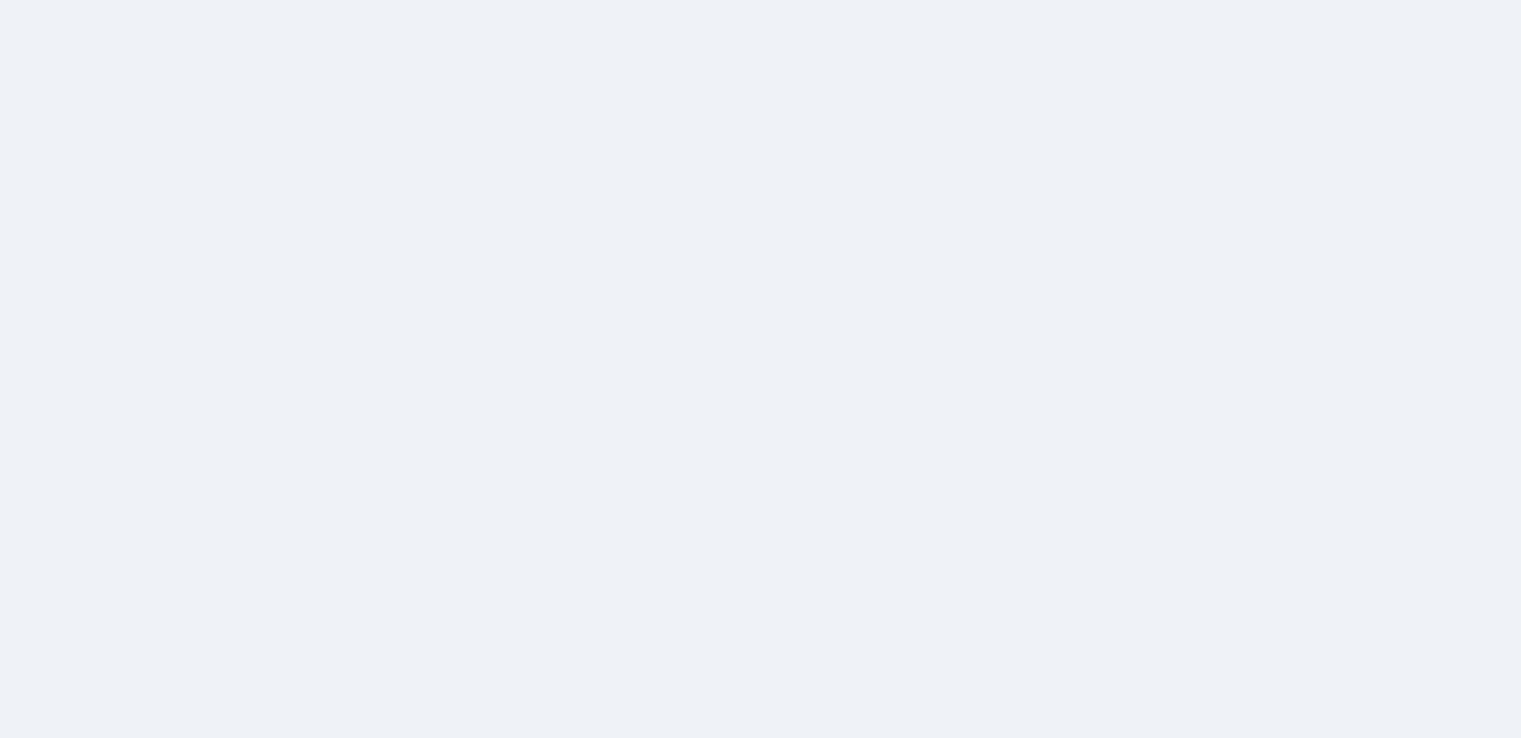 scroll, scrollTop: 0, scrollLeft: 0, axis: both 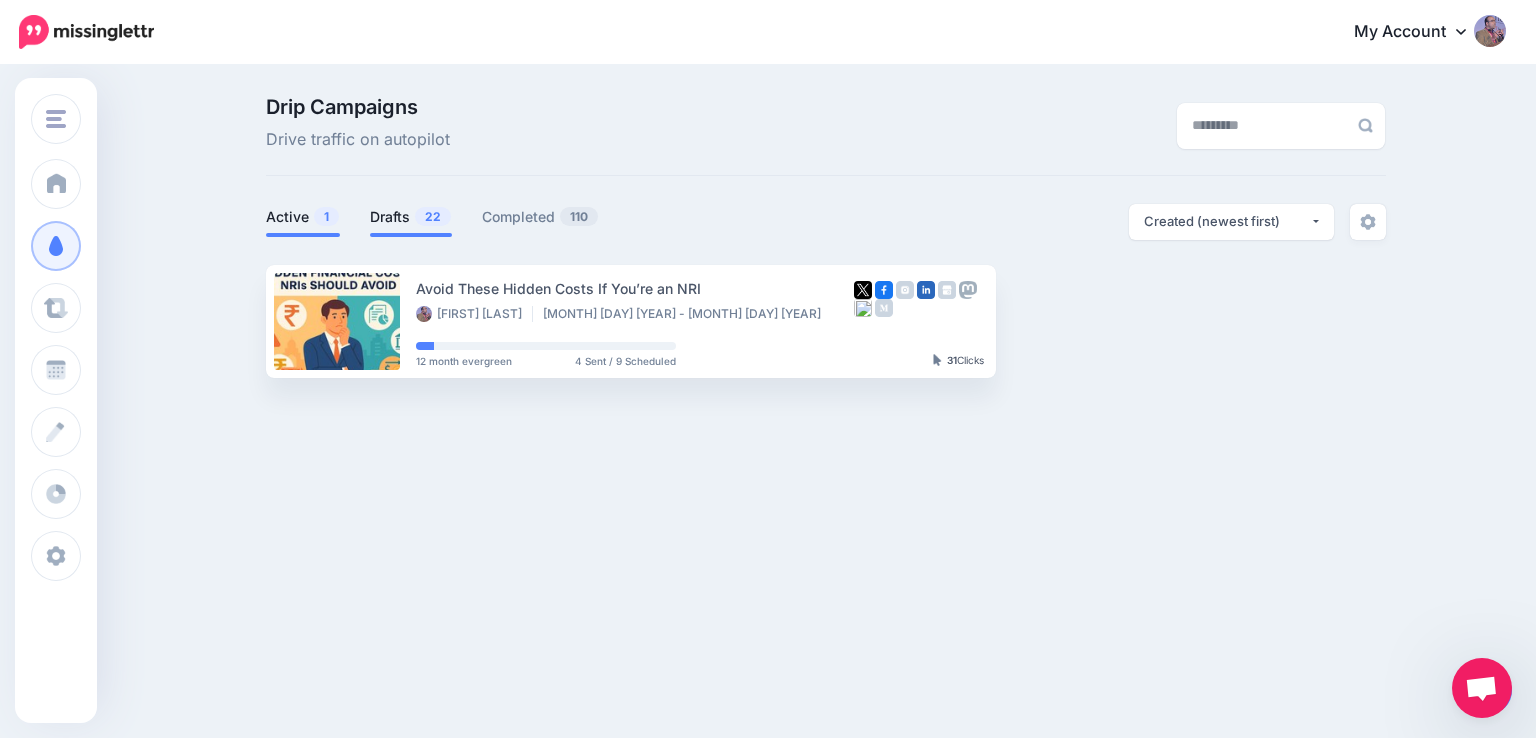 click on "22" at bounding box center (433, 216) 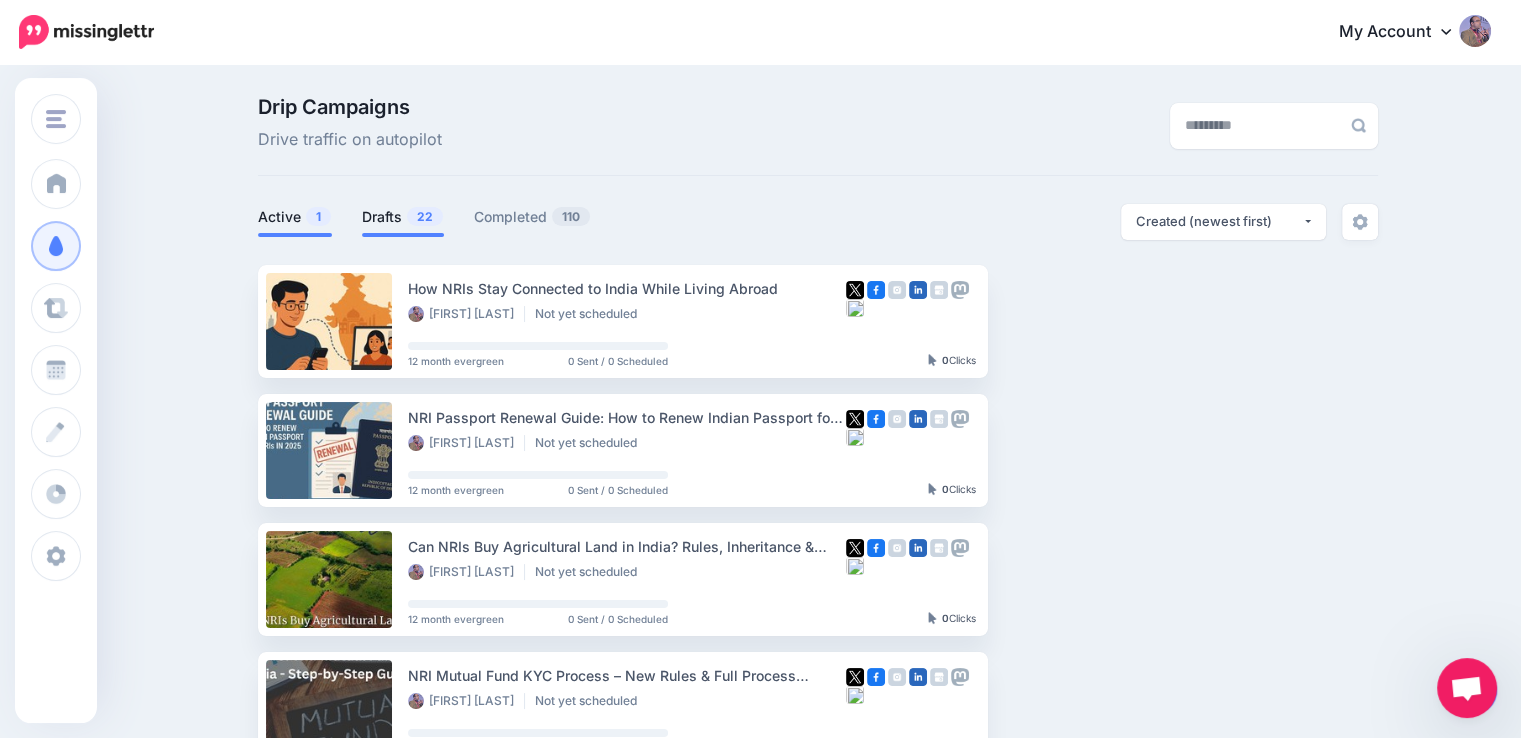 click on "Active  1" at bounding box center (295, 217) 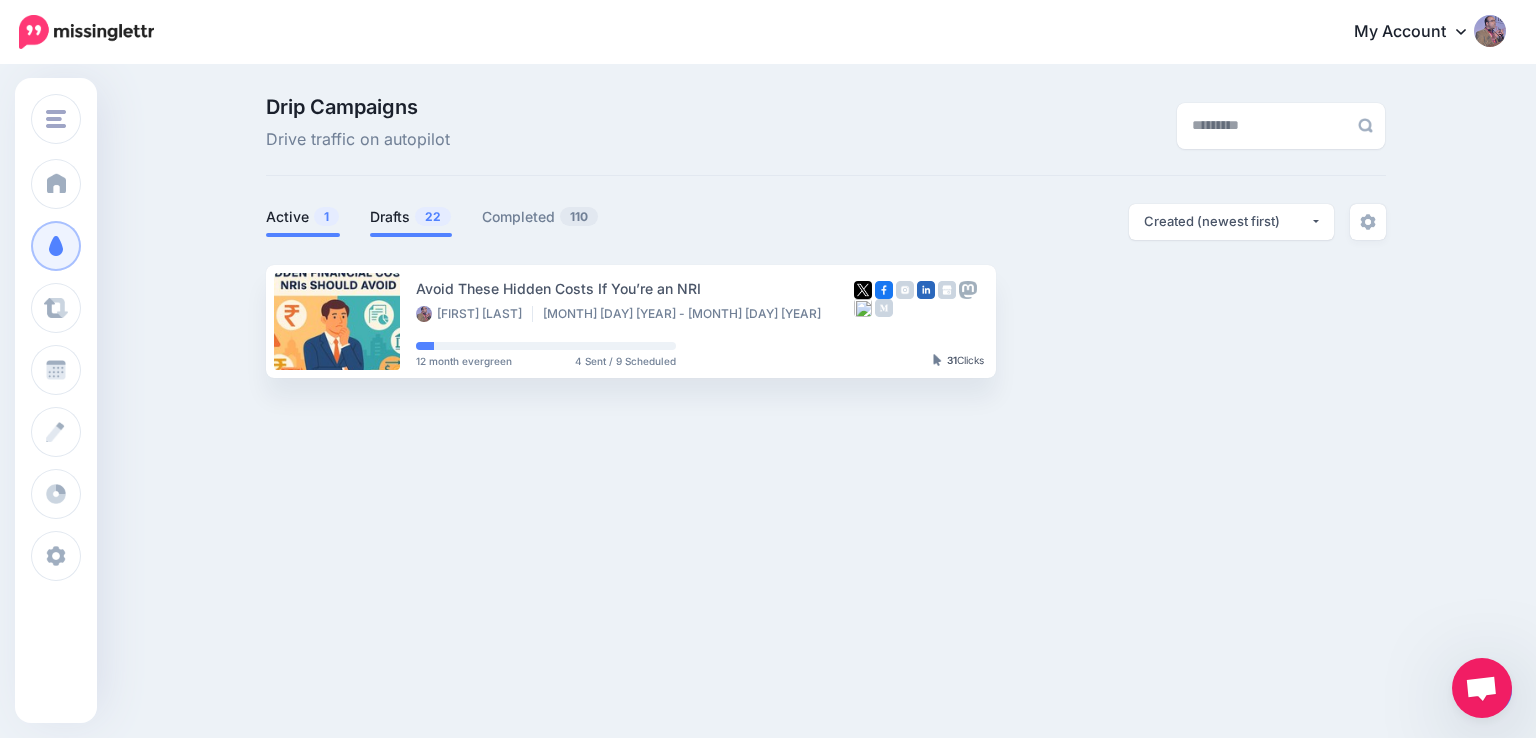 click on "Drafts  22" at bounding box center (411, 217) 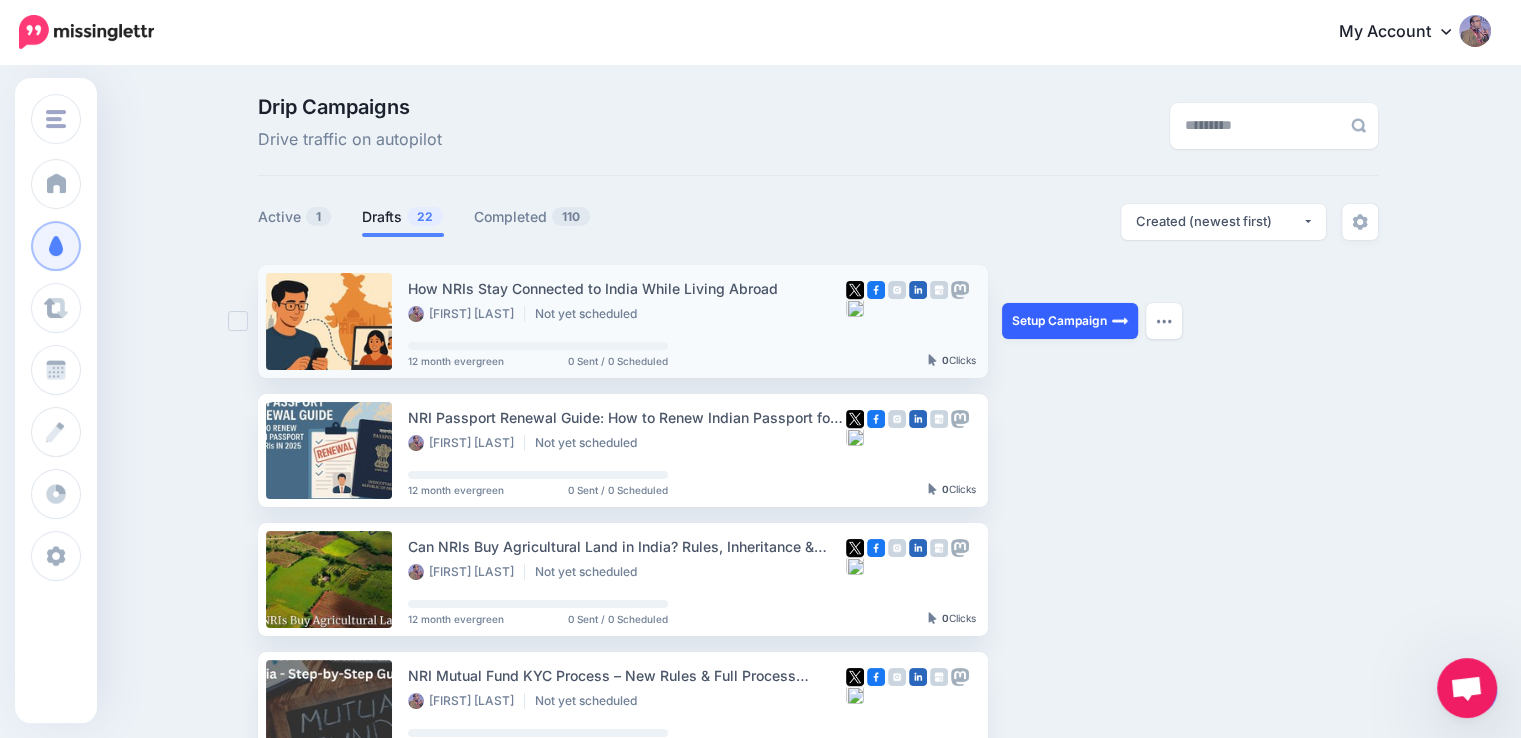 click on "Setup Campaign" at bounding box center [1070, 321] 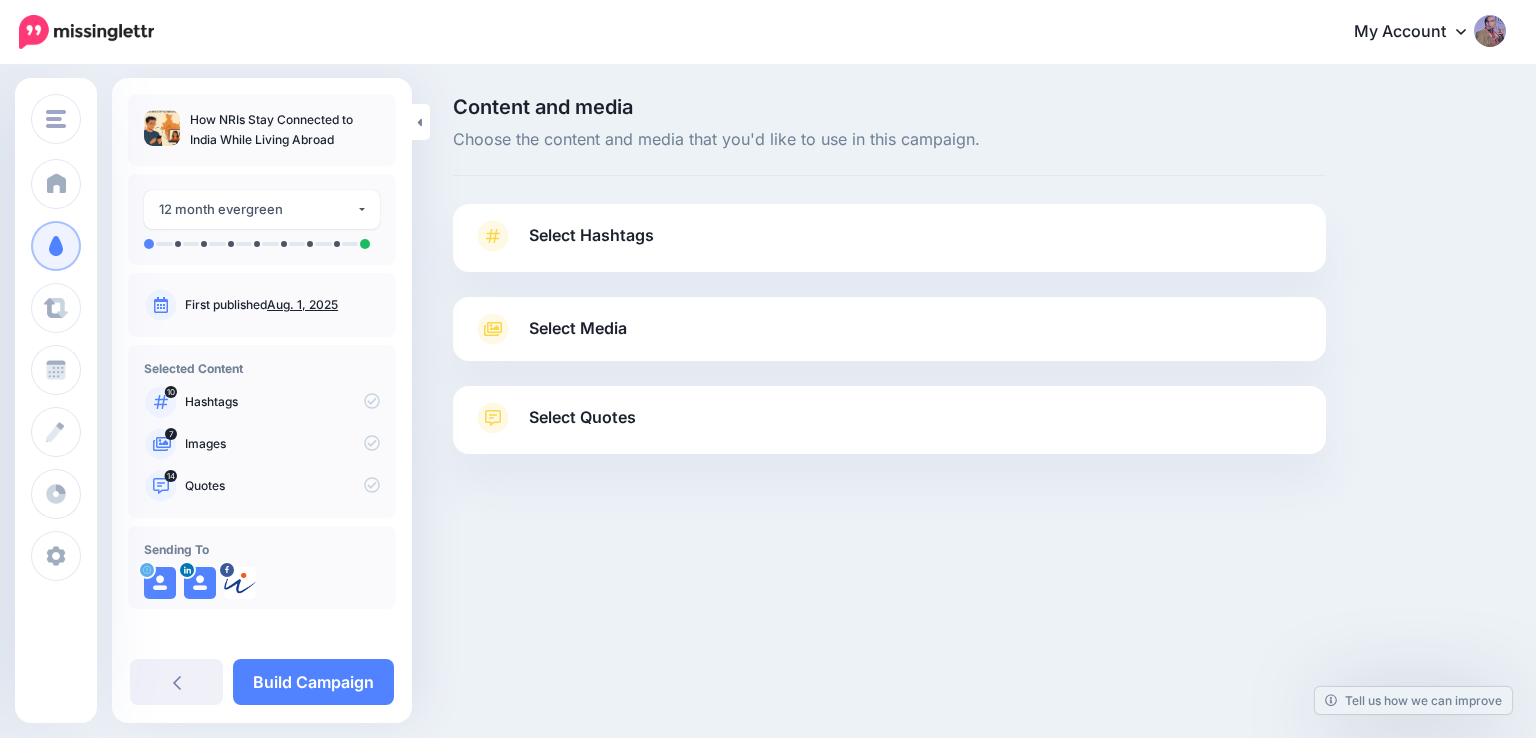 scroll, scrollTop: 0, scrollLeft: 0, axis: both 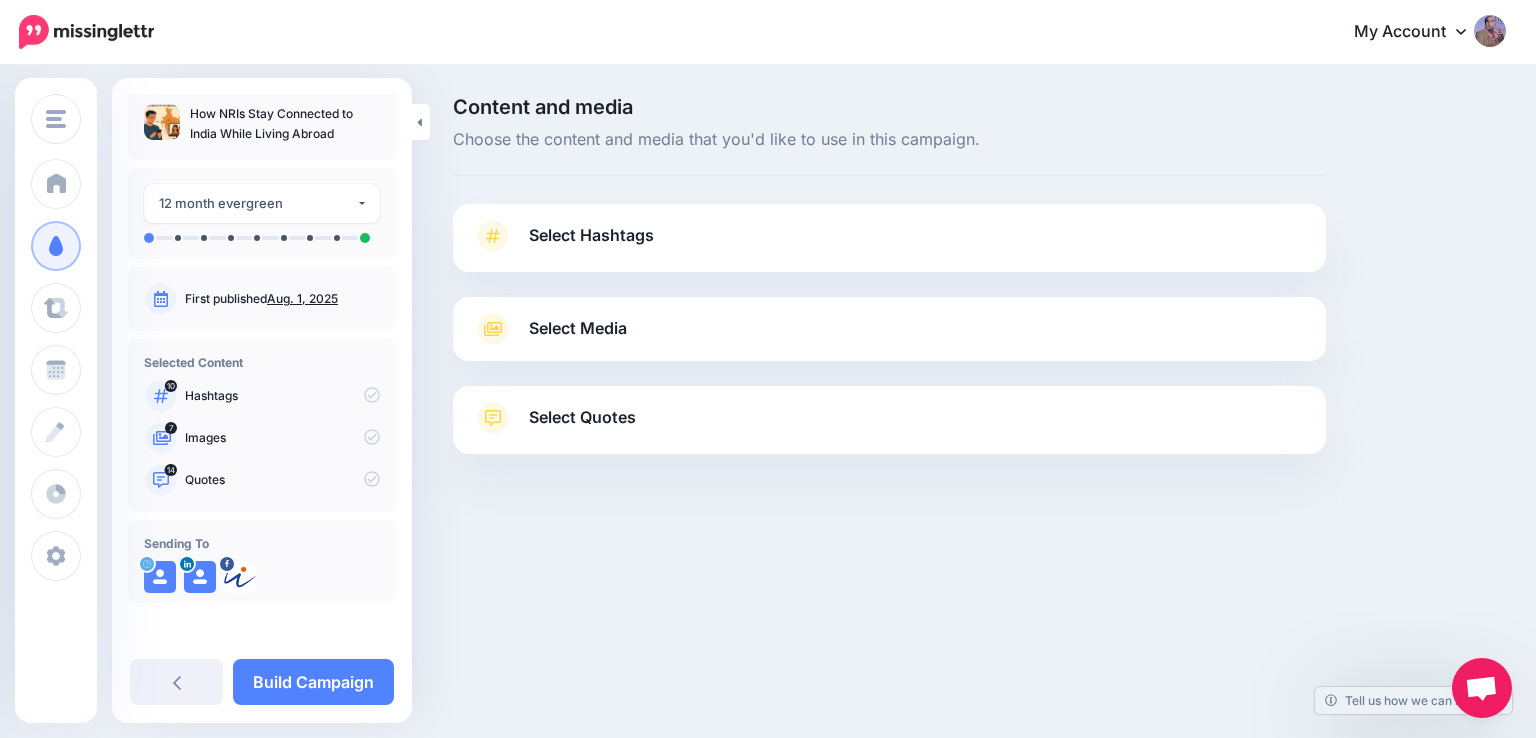 click on "Select Hashtags" at bounding box center (591, 235) 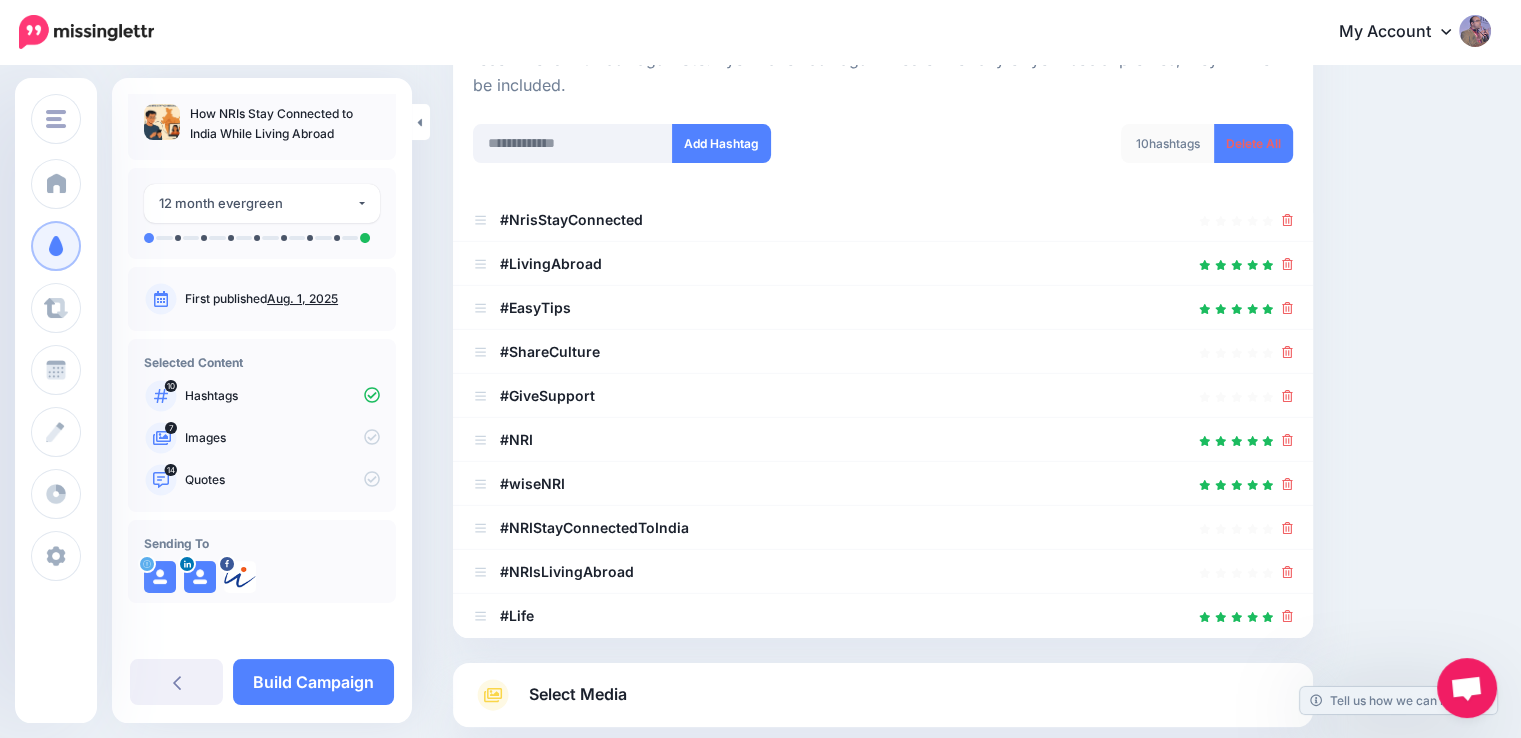 scroll, scrollTop: 300, scrollLeft: 0, axis: vertical 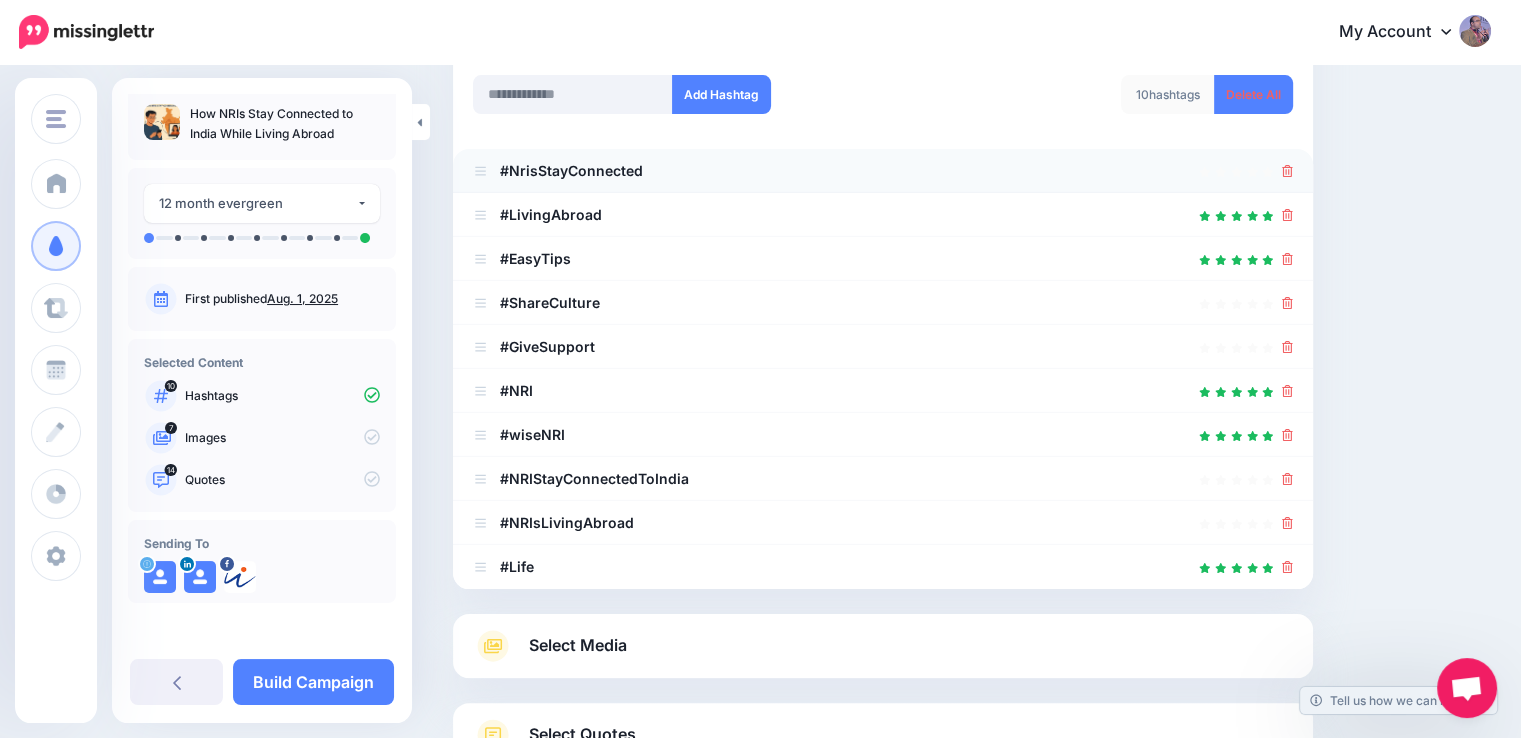 click on "#NrisStayConnected" at bounding box center [558, 171] 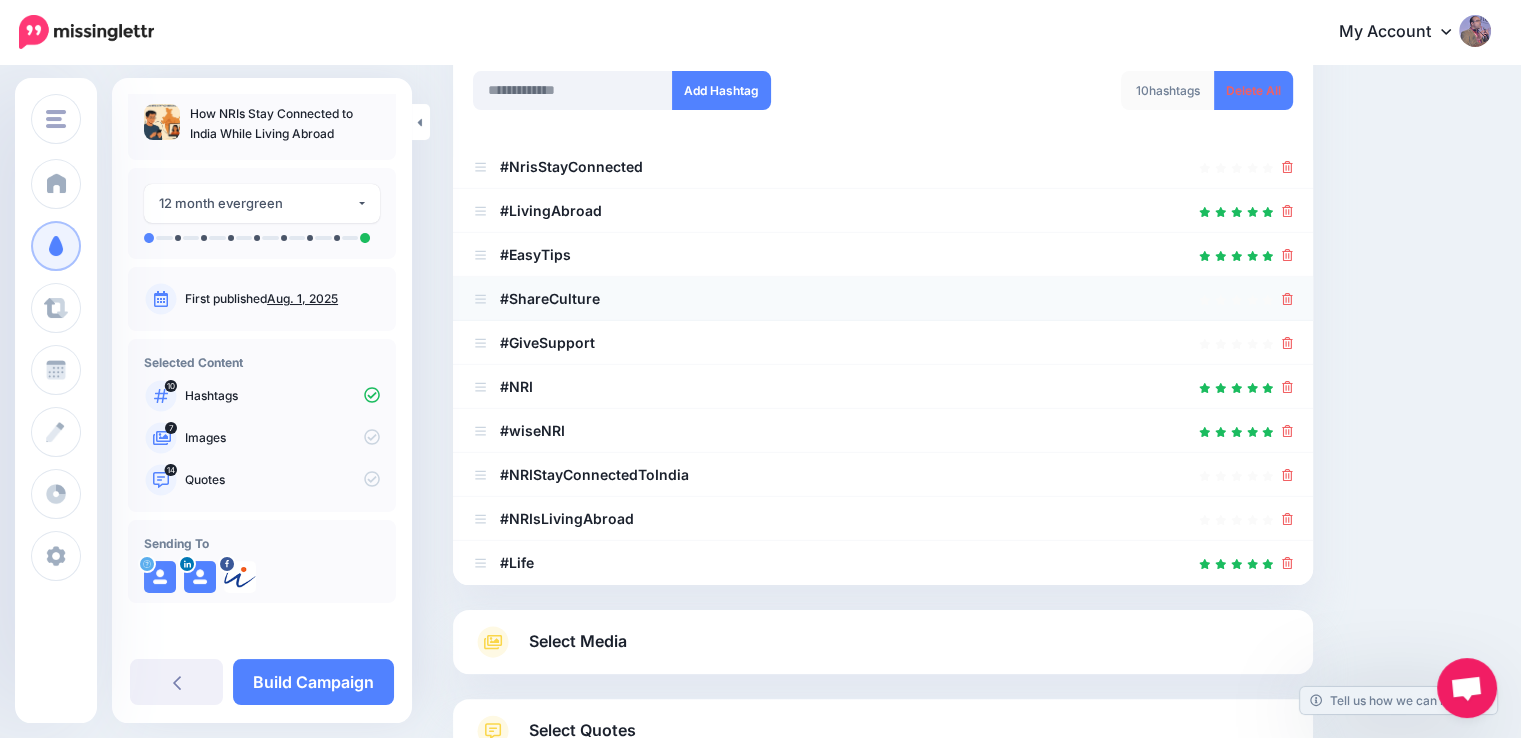 scroll, scrollTop: 200, scrollLeft: 0, axis: vertical 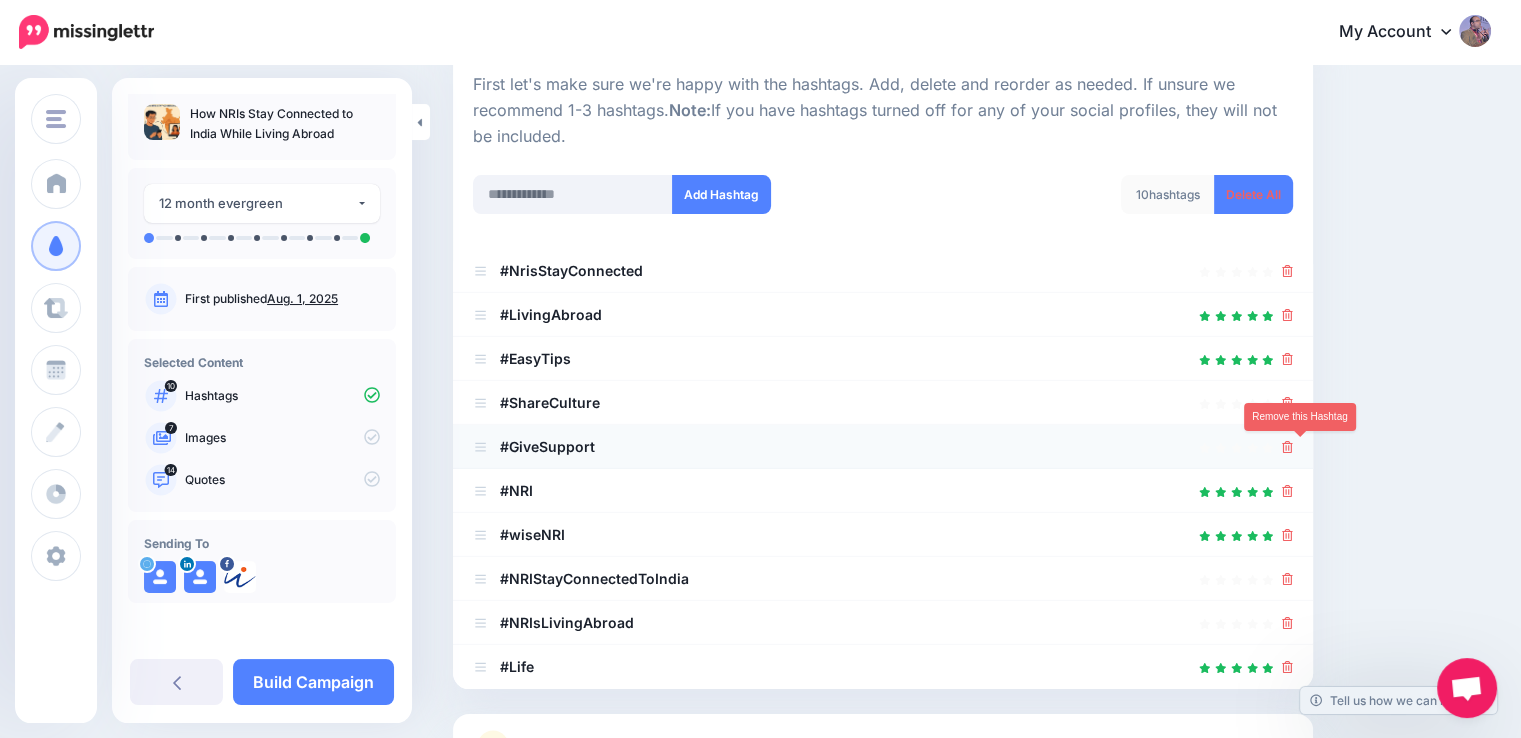 click 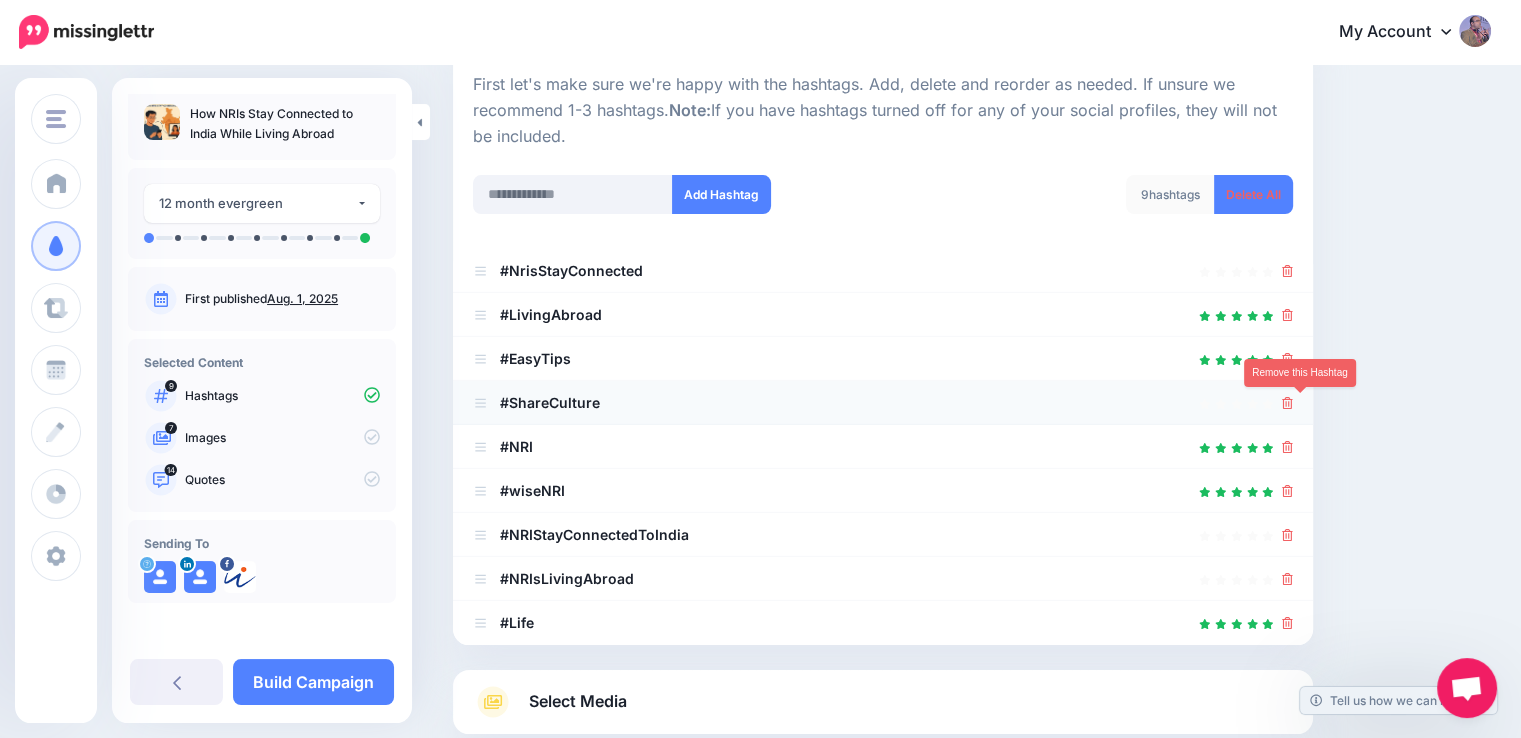 click 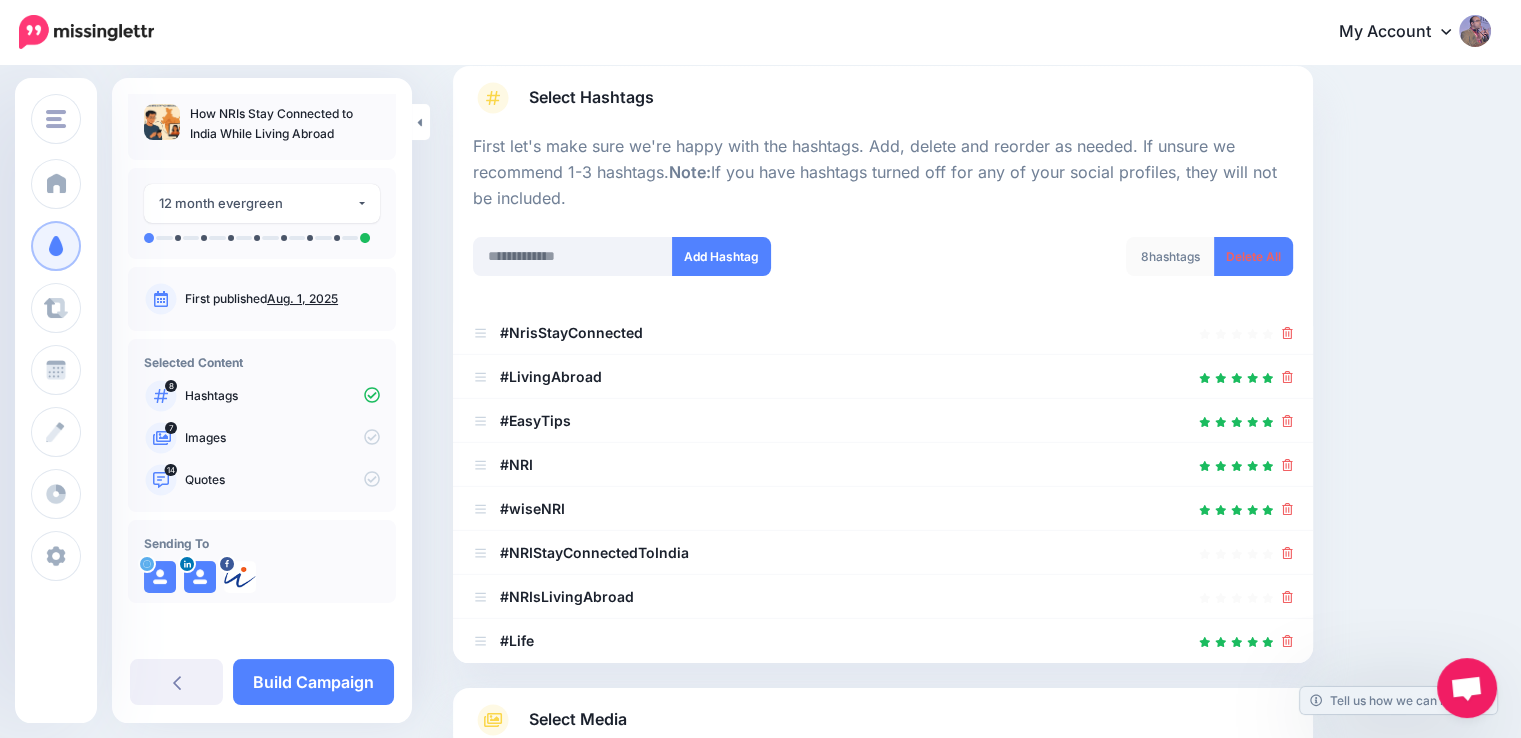 scroll, scrollTop: 300, scrollLeft: 0, axis: vertical 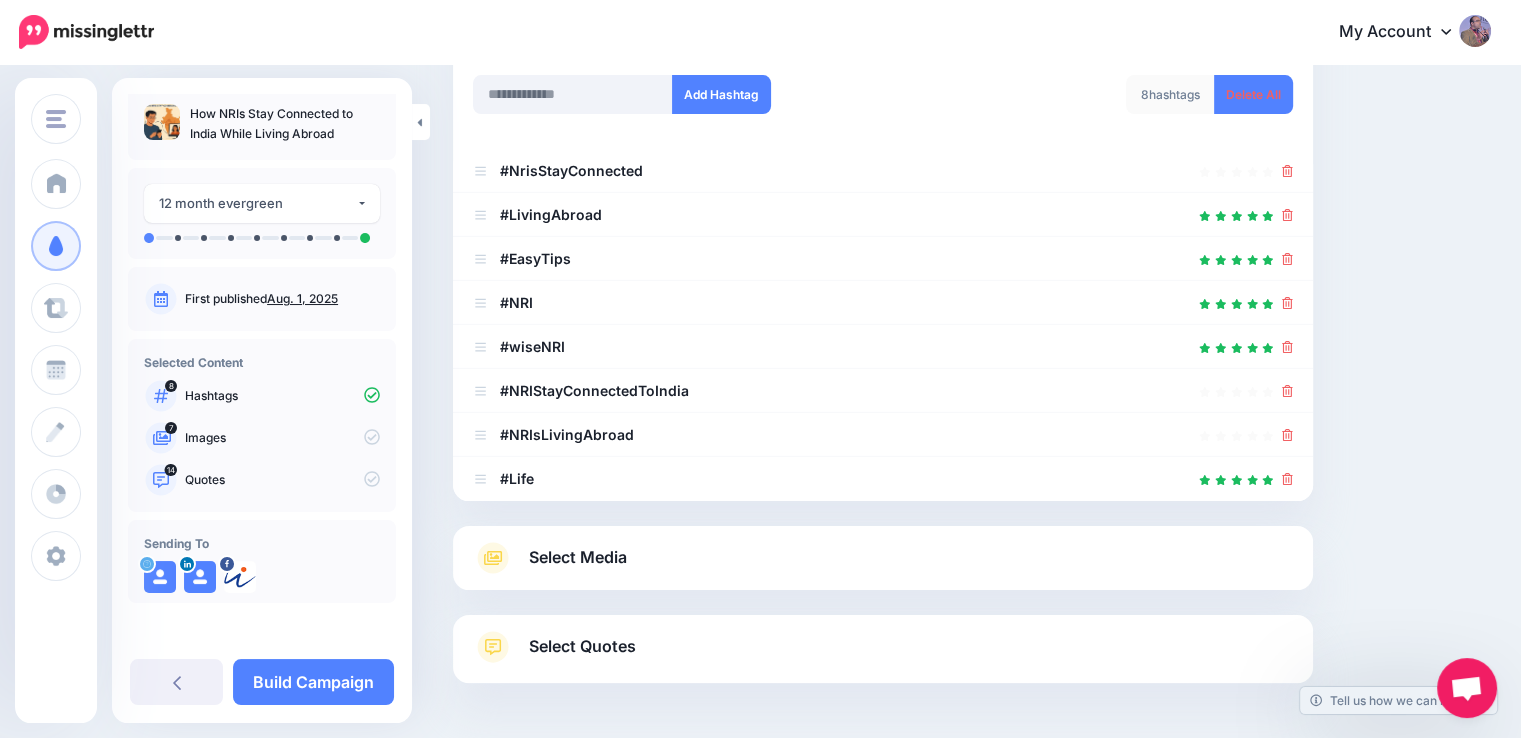 click on "Select Media" at bounding box center [578, 557] 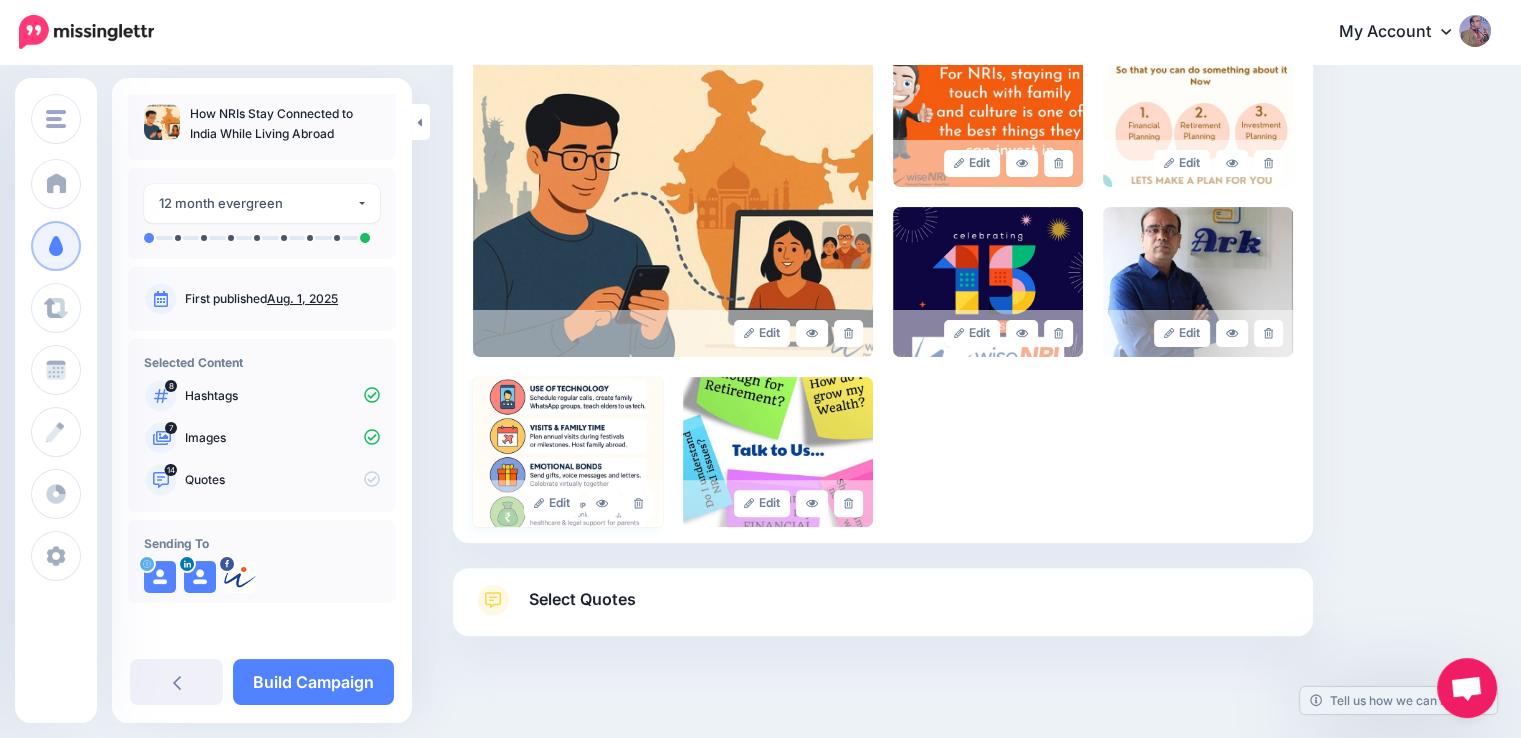scroll, scrollTop: 540, scrollLeft: 0, axis: vertical 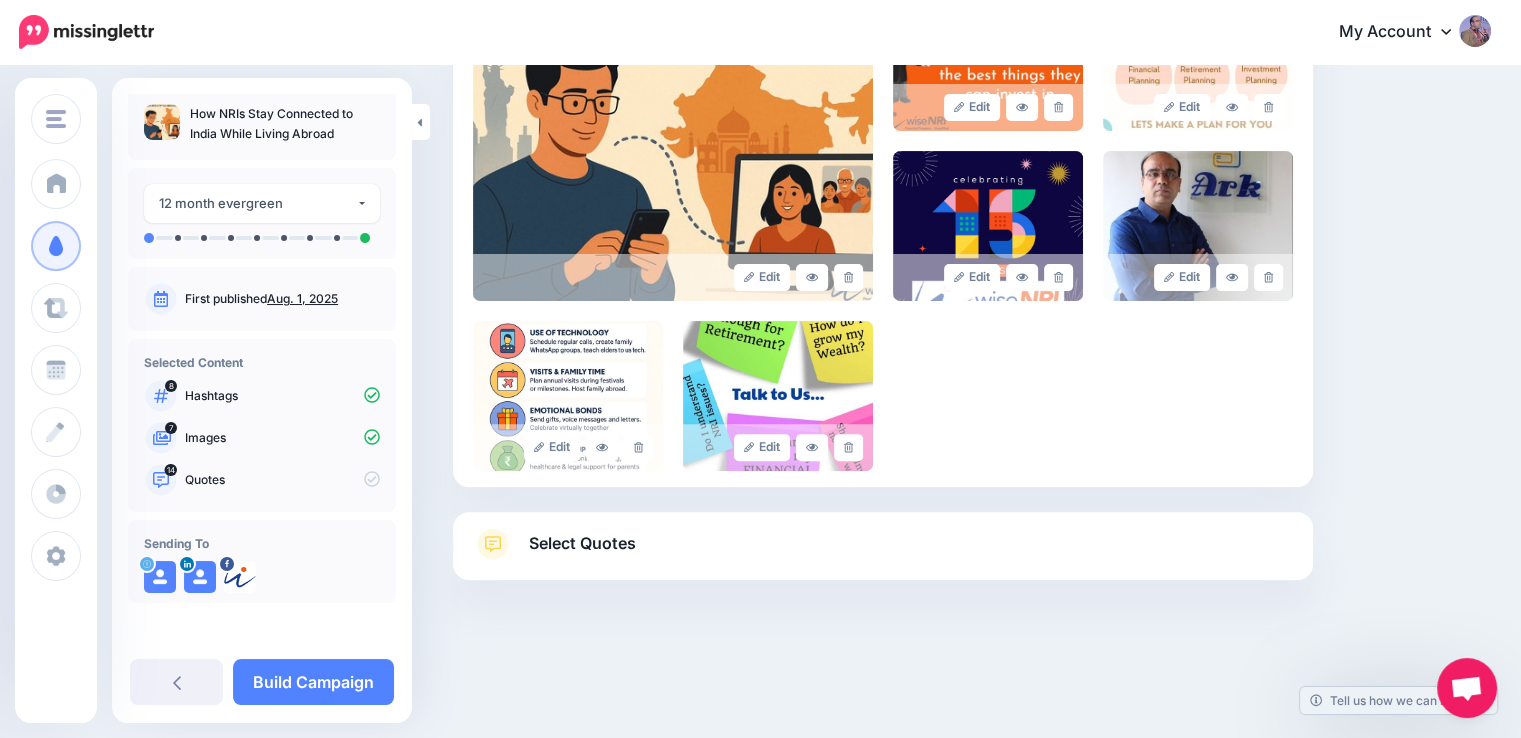 click on "Select Quotes
Choose your favourite quotes or go with our recommendations. The quotes you choose will be used to create the social content and quote bubble imagery for this campaign.
This Campaign is made up of 9 posts and so we recommend selecting a minimum of 9 quotes. Any additional quotes you select will be available for you to choose from in the next step (in case you want to play around with combinations).
Add
Search
14  quotes" at bounding box center [883, 546] 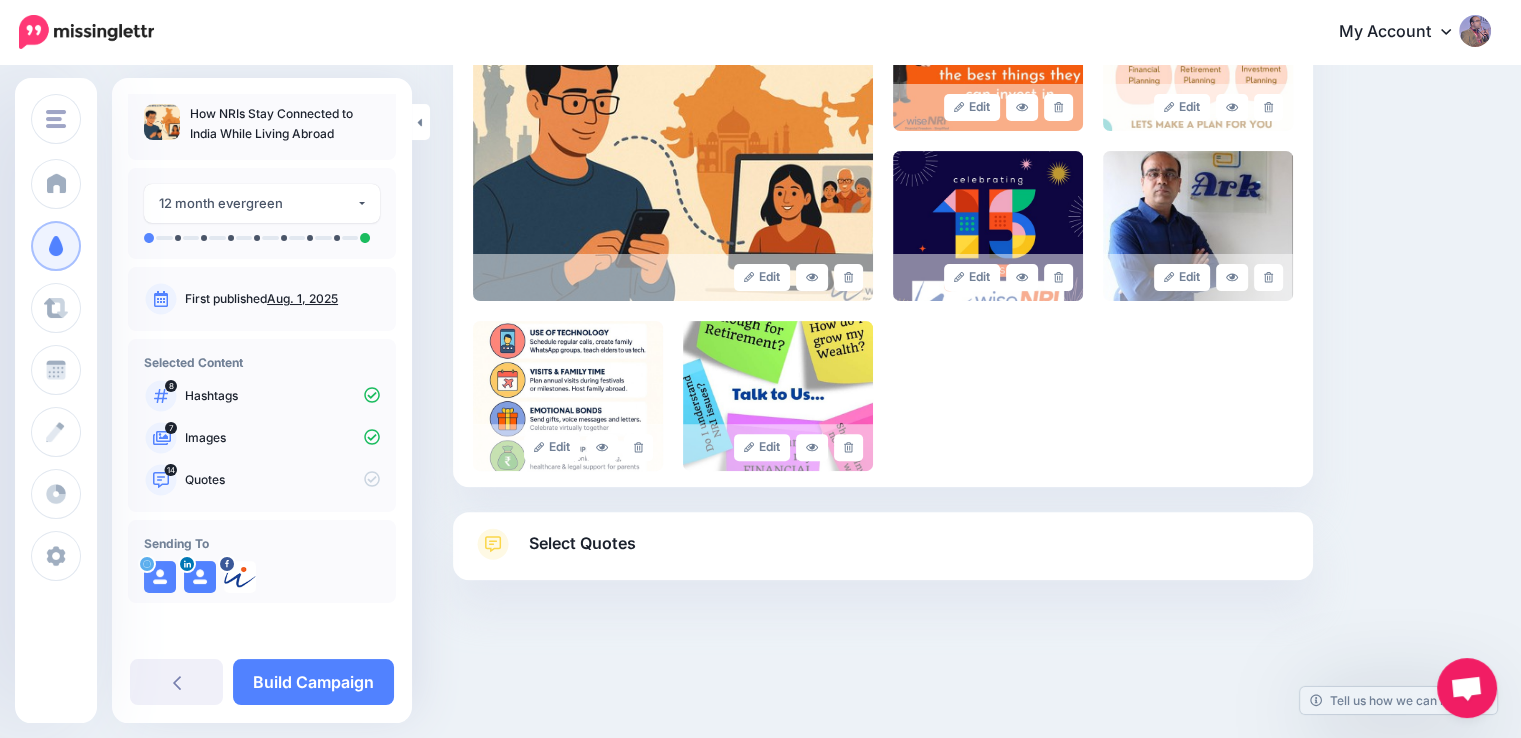 click on "Select Quotes" at bounding box center (582, 543) 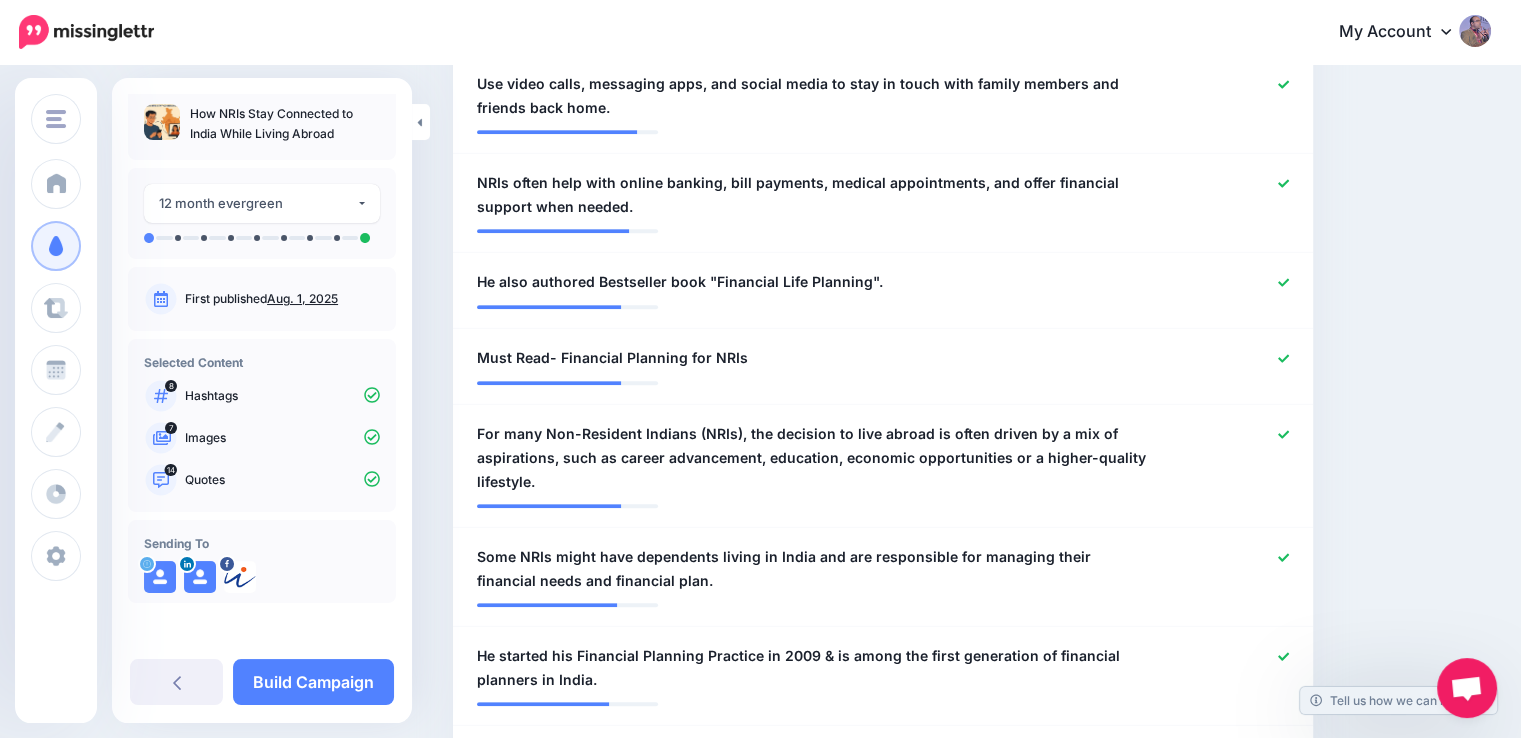 scroll, scrollTop: 1540, scrollLeft: 0, axis: vertical 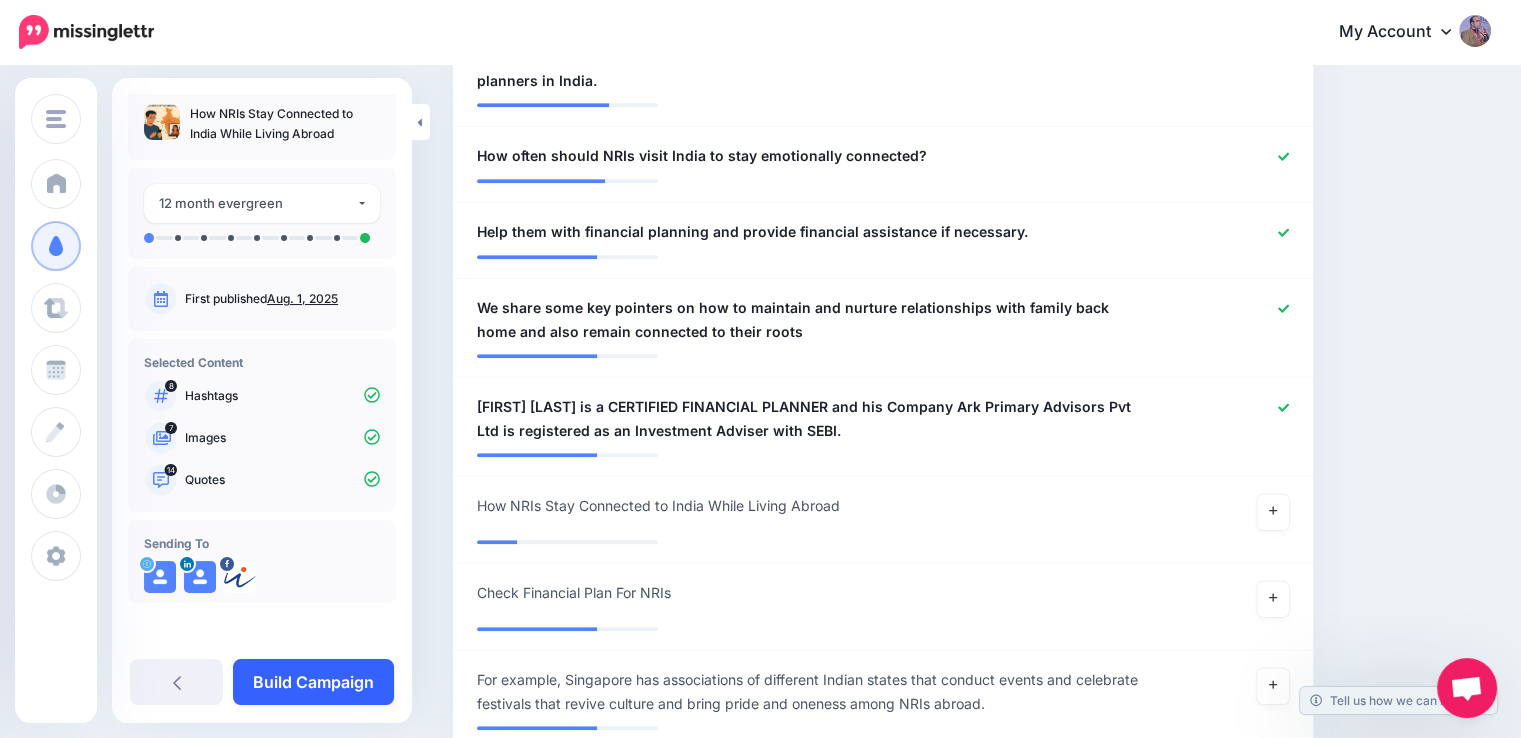 click on "Build Campaign" at bounding box center [313, 682] 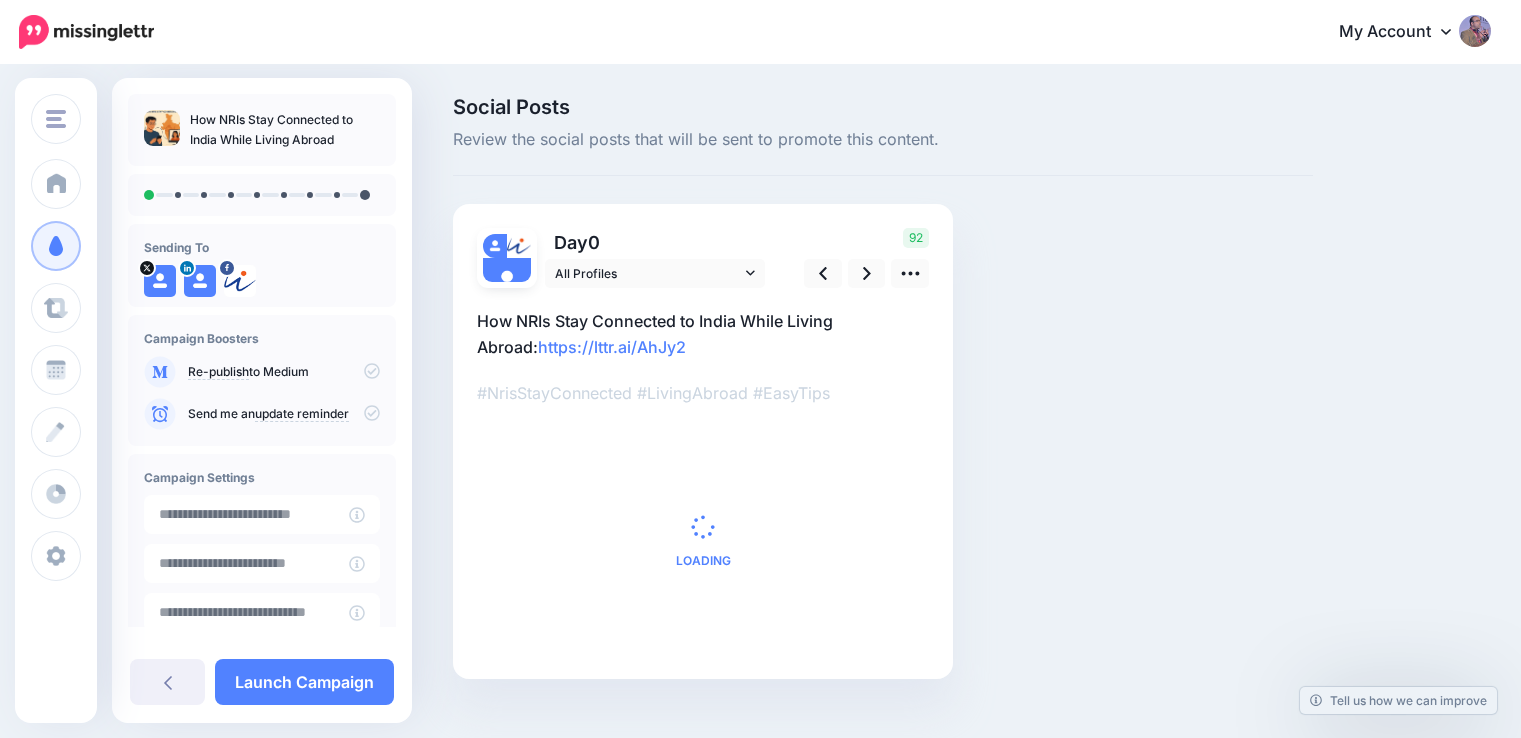 scroll, scrollTop: 0, scrollLeft: 0, axis: both 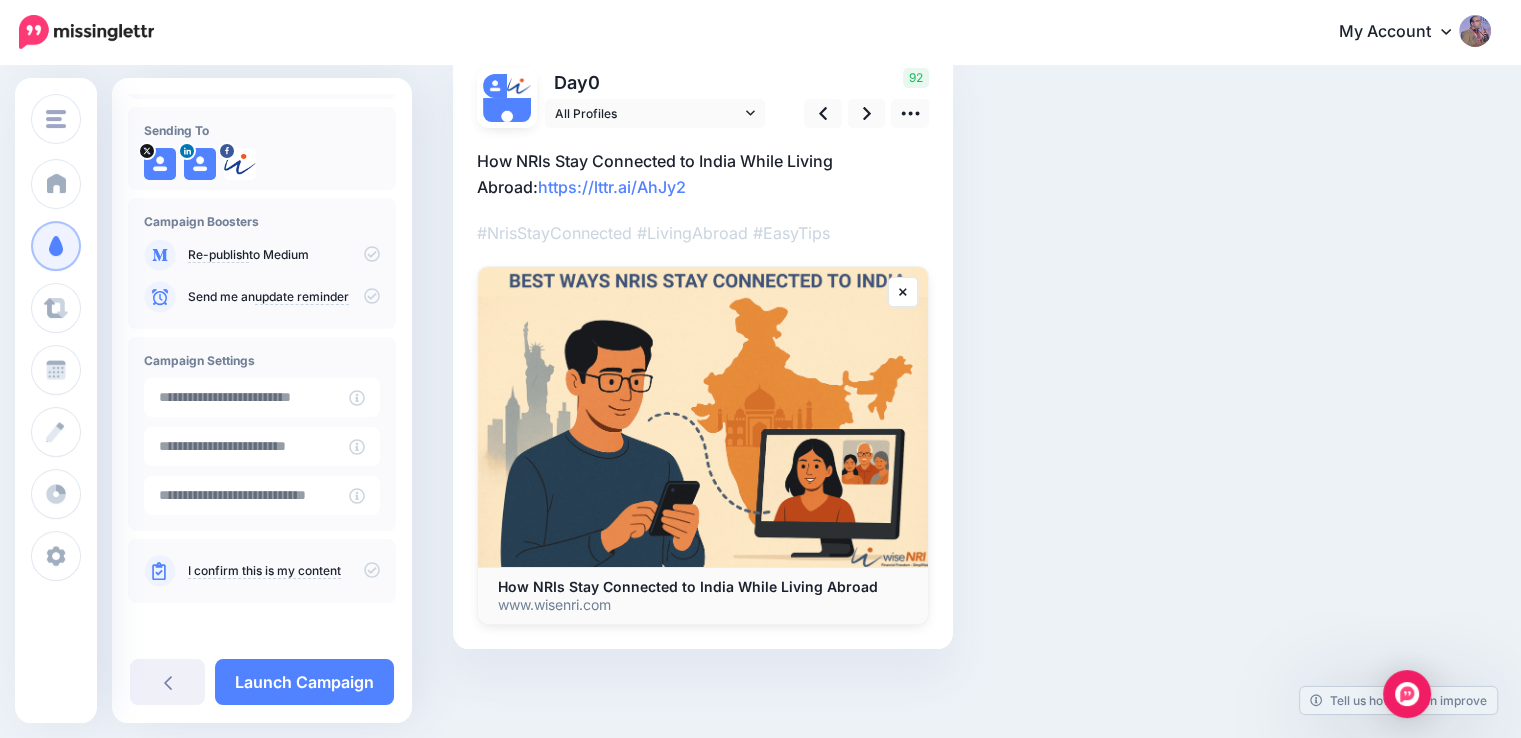 click at bounding box center (703, 376) 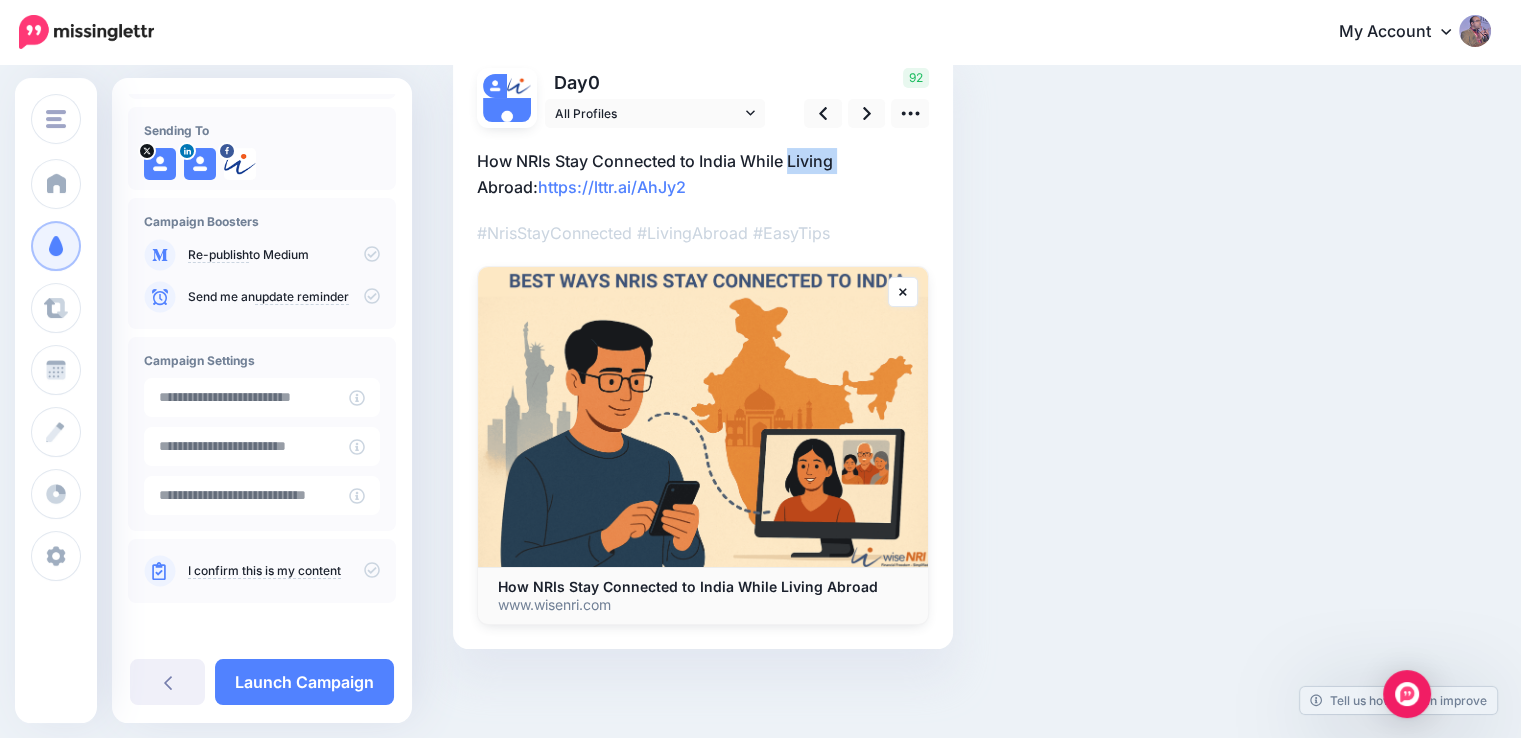 click at bounding box center [703, 376] 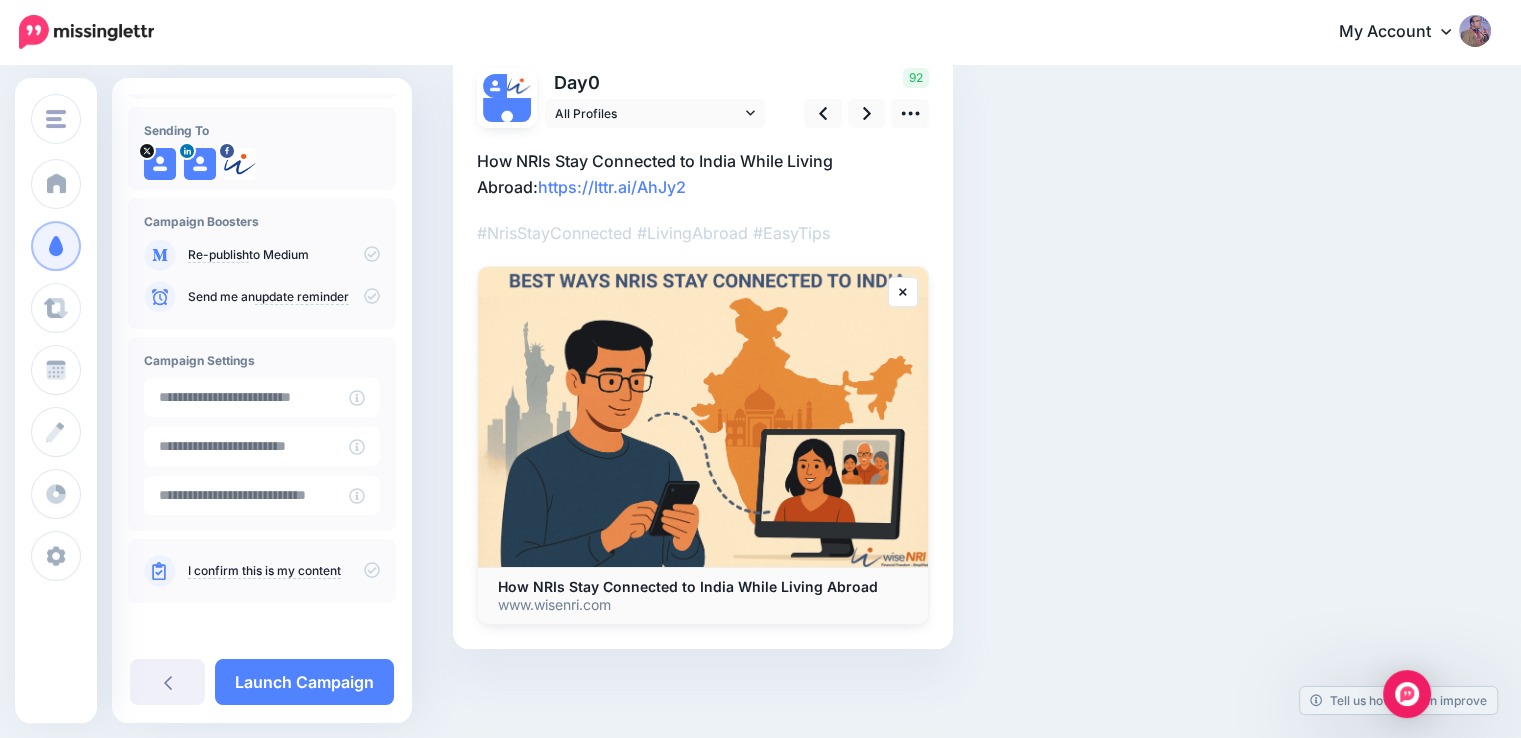 click on "How NRIs Stay Connected to India While Living Abroad:  https://lttr.ai/AhJy2" at bounding box center (703, 174) 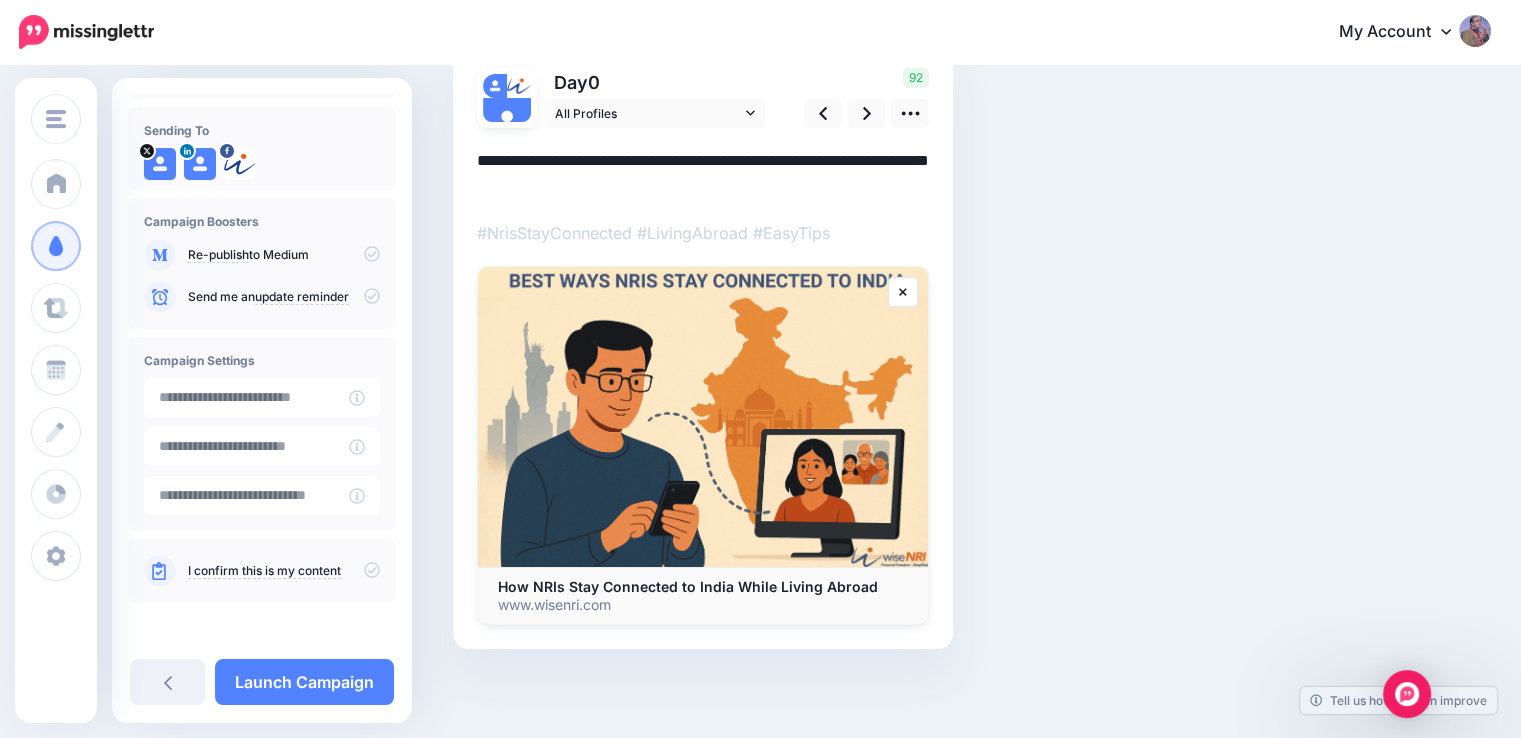 scroll, scrollTop: 148, scrollLeft: 0, axis: vertical 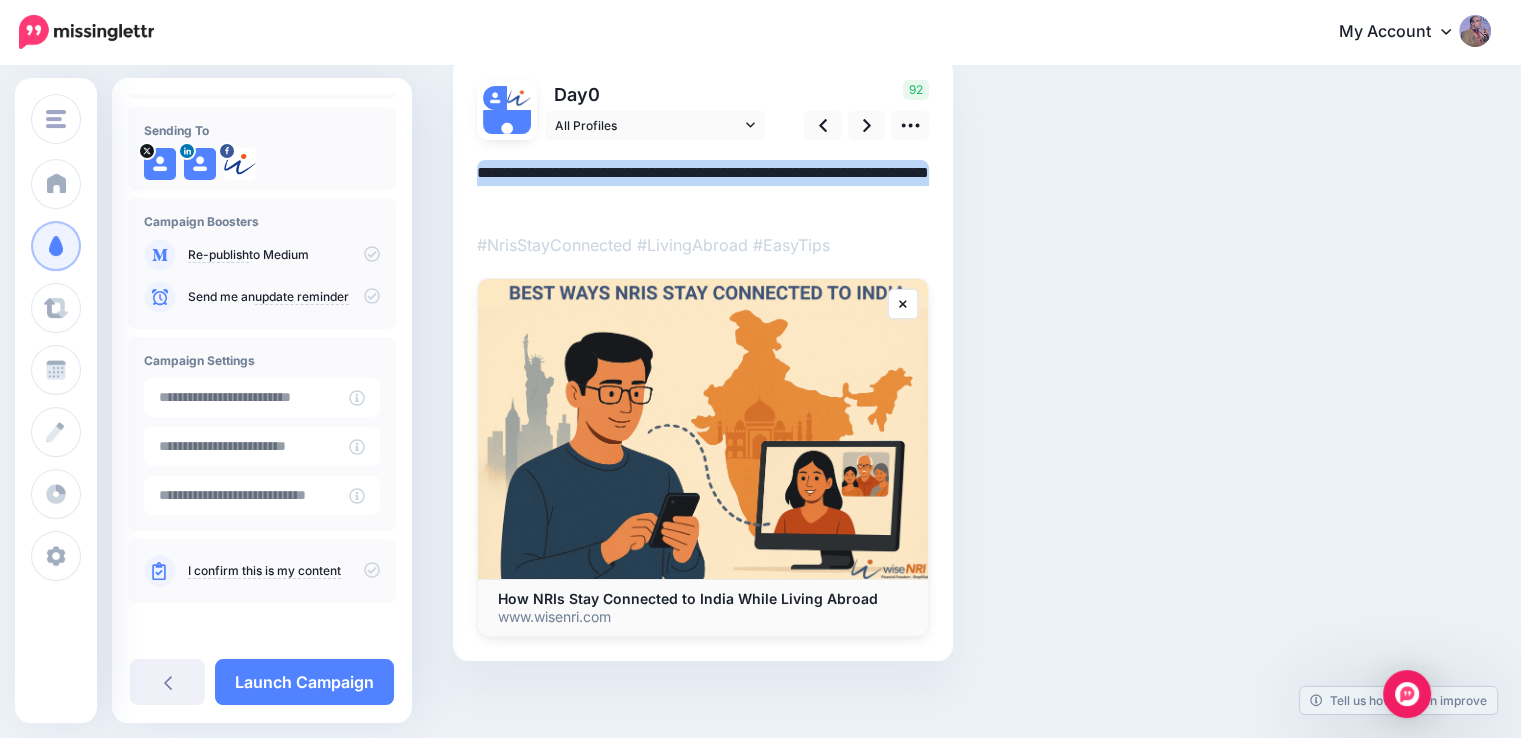 click at bounding box center (703, 388) 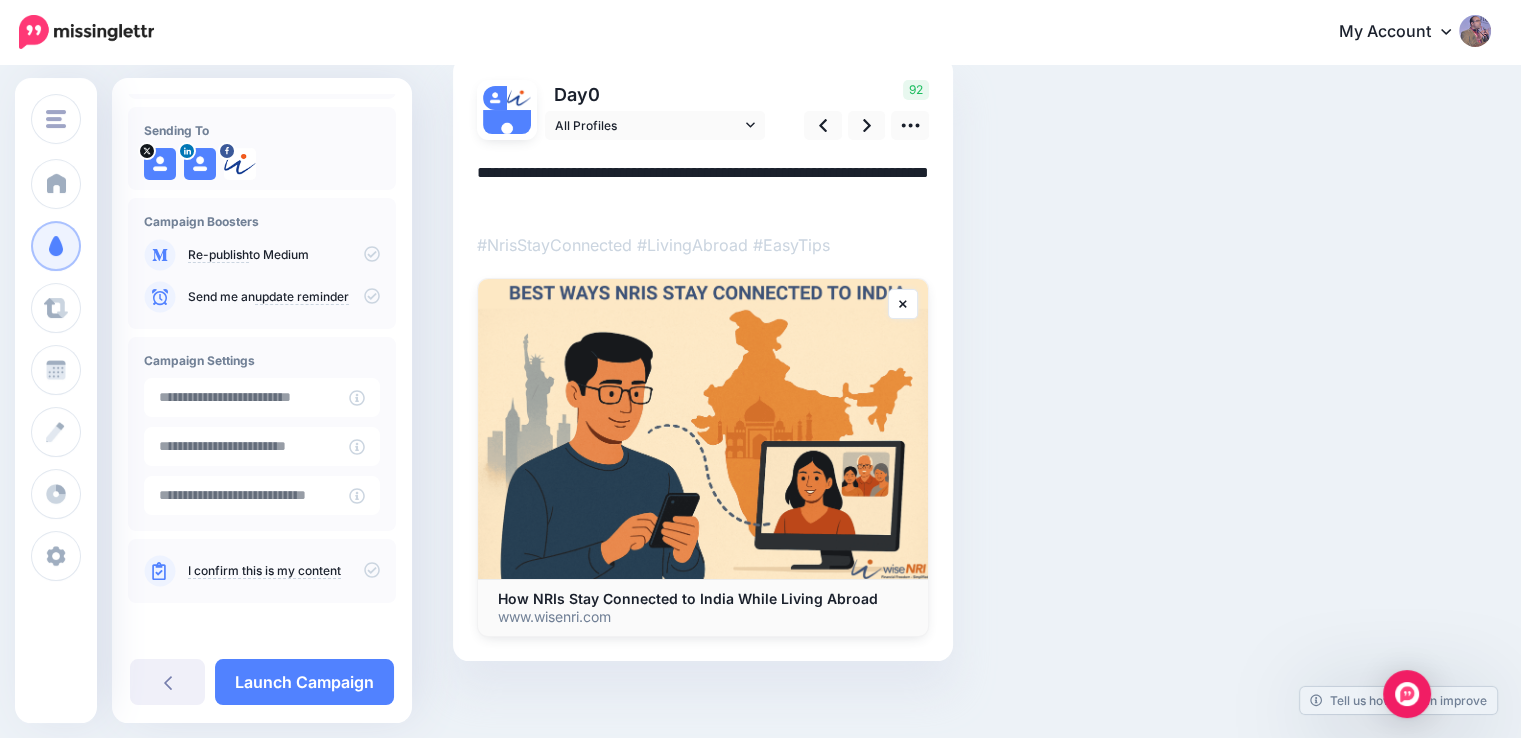 click on "**********" at bounding box center [703, 186] 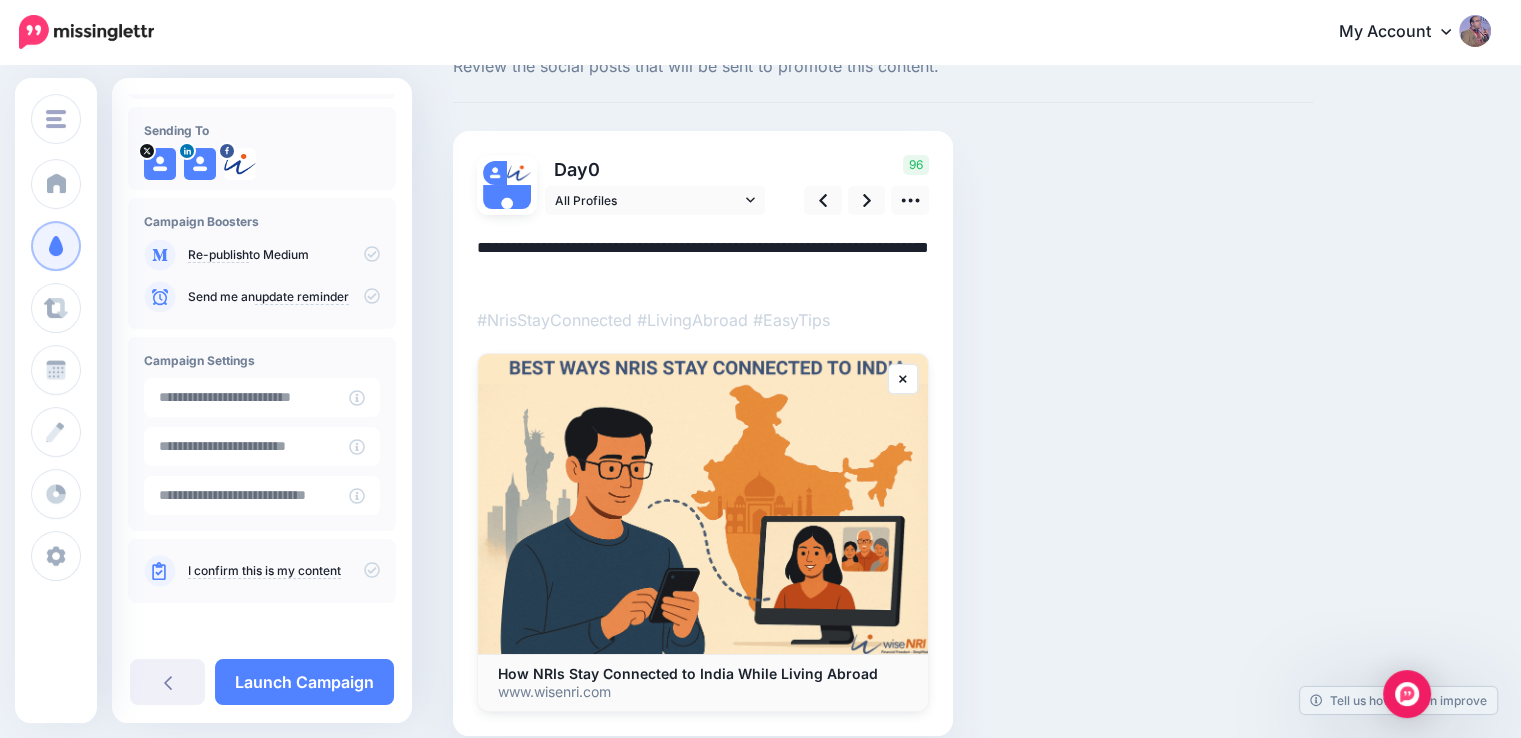 scroll, scrollTop: 160, scrollLeft: 0, axis: vertical 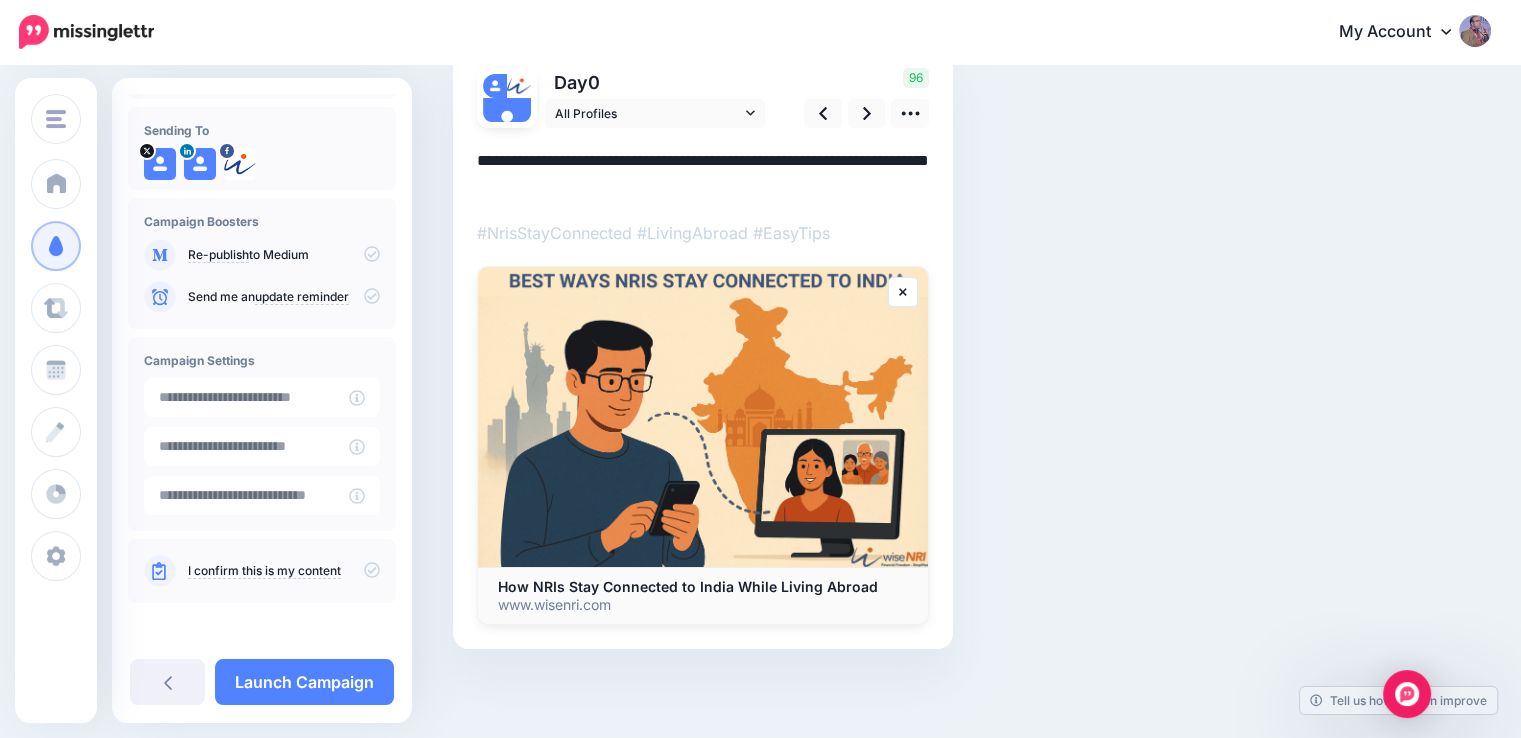click on "**********" at bounding box center (703, 174) 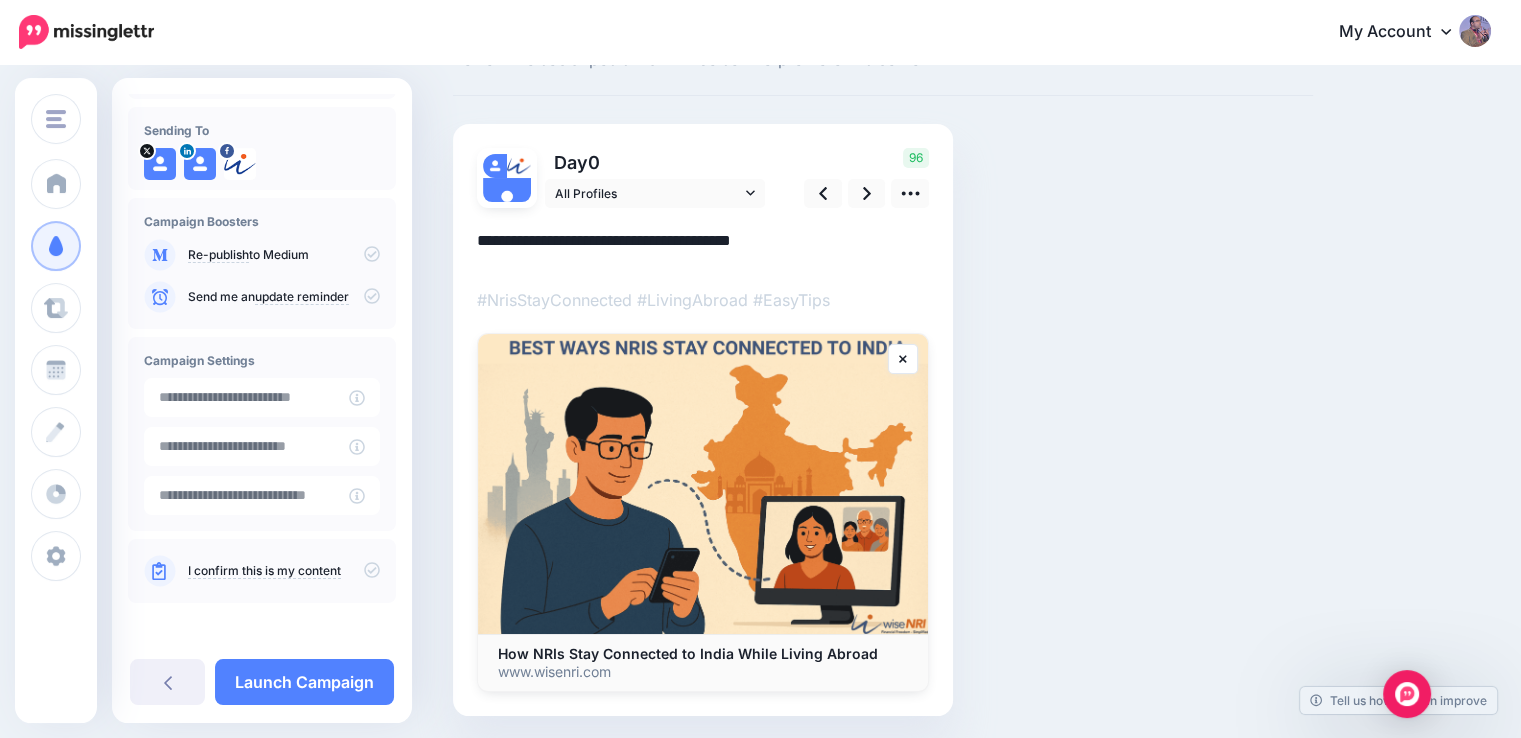 scroll, scrollTop: 0, scrollLeft: 0, axis: both 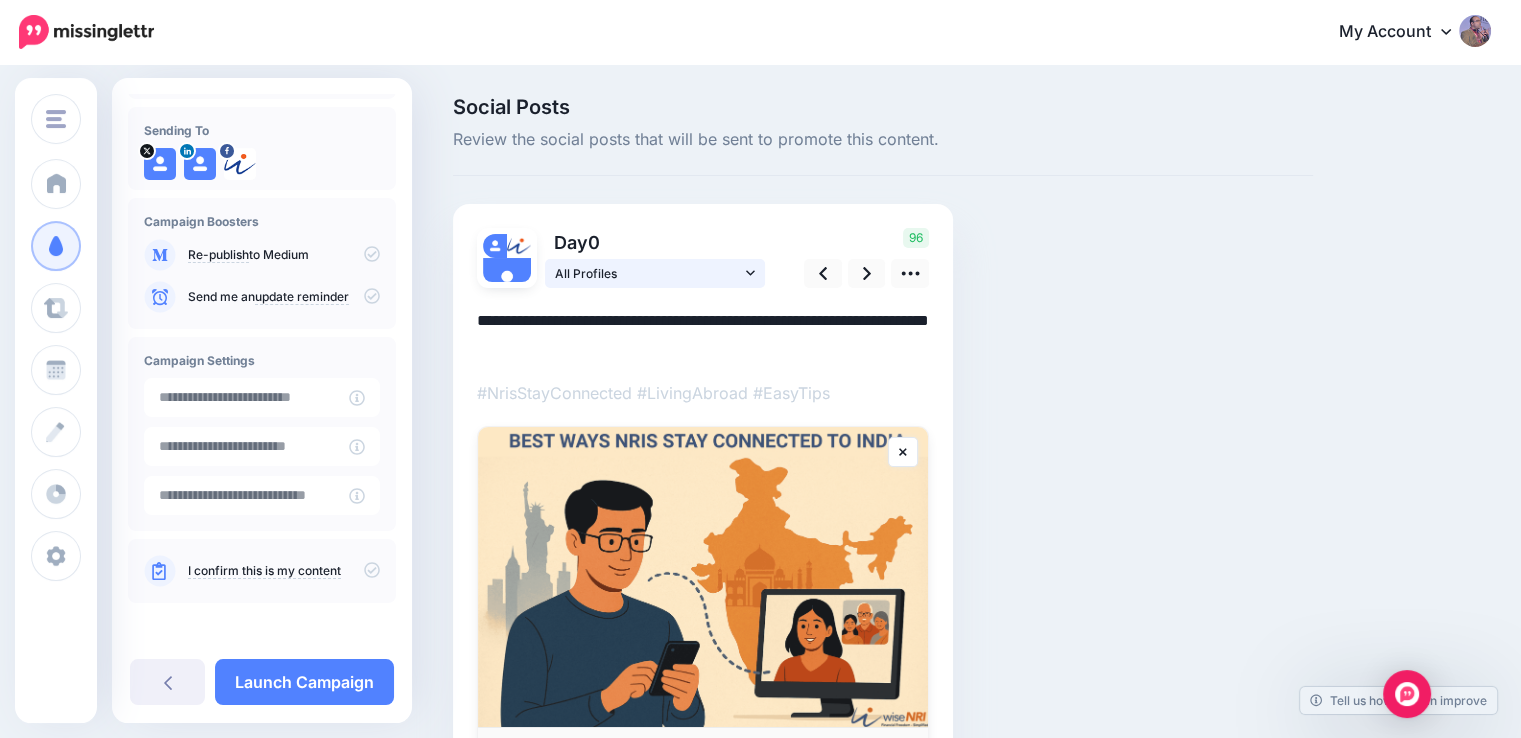 paste on "**********" 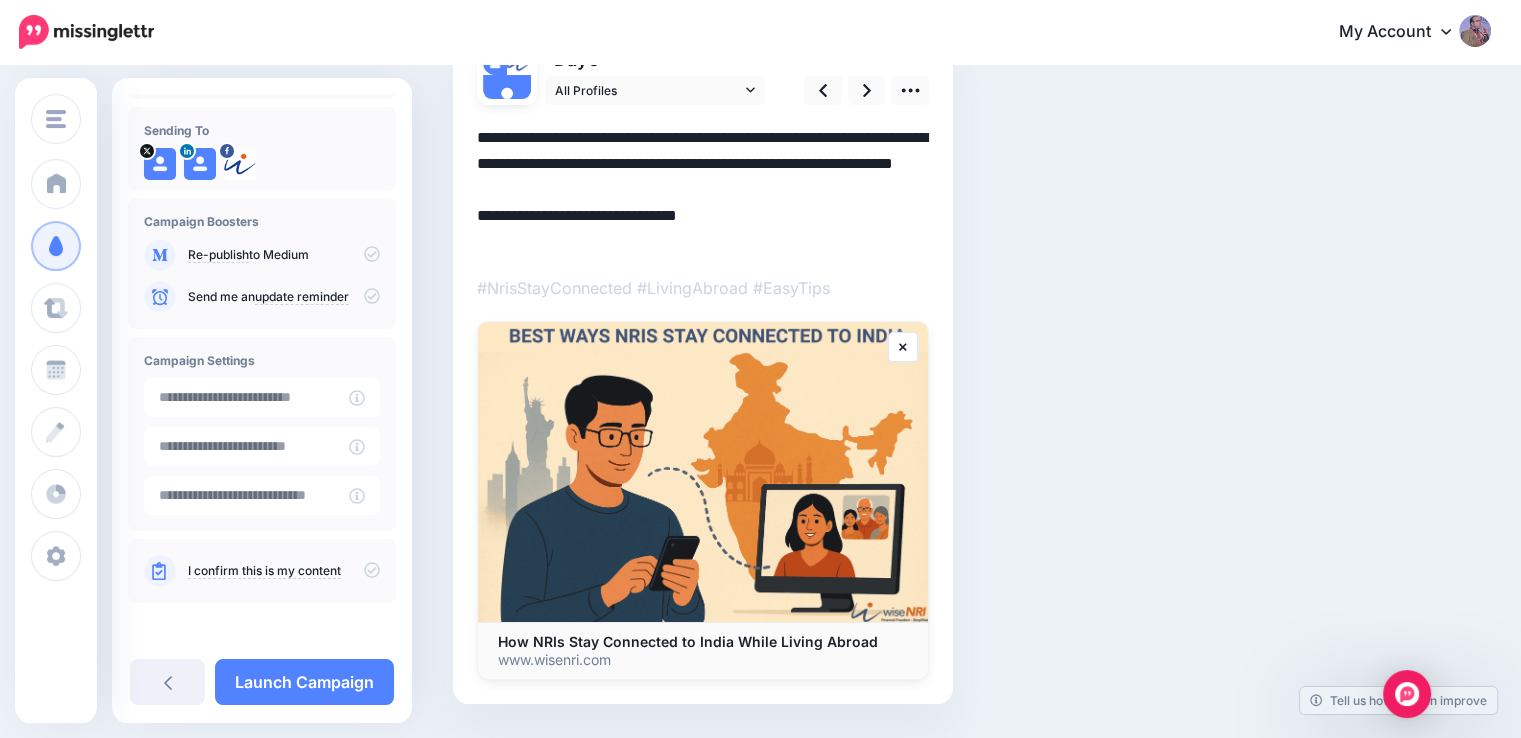 scroll, scrollTop: 139, scrollLeft: 0, axis: vertical 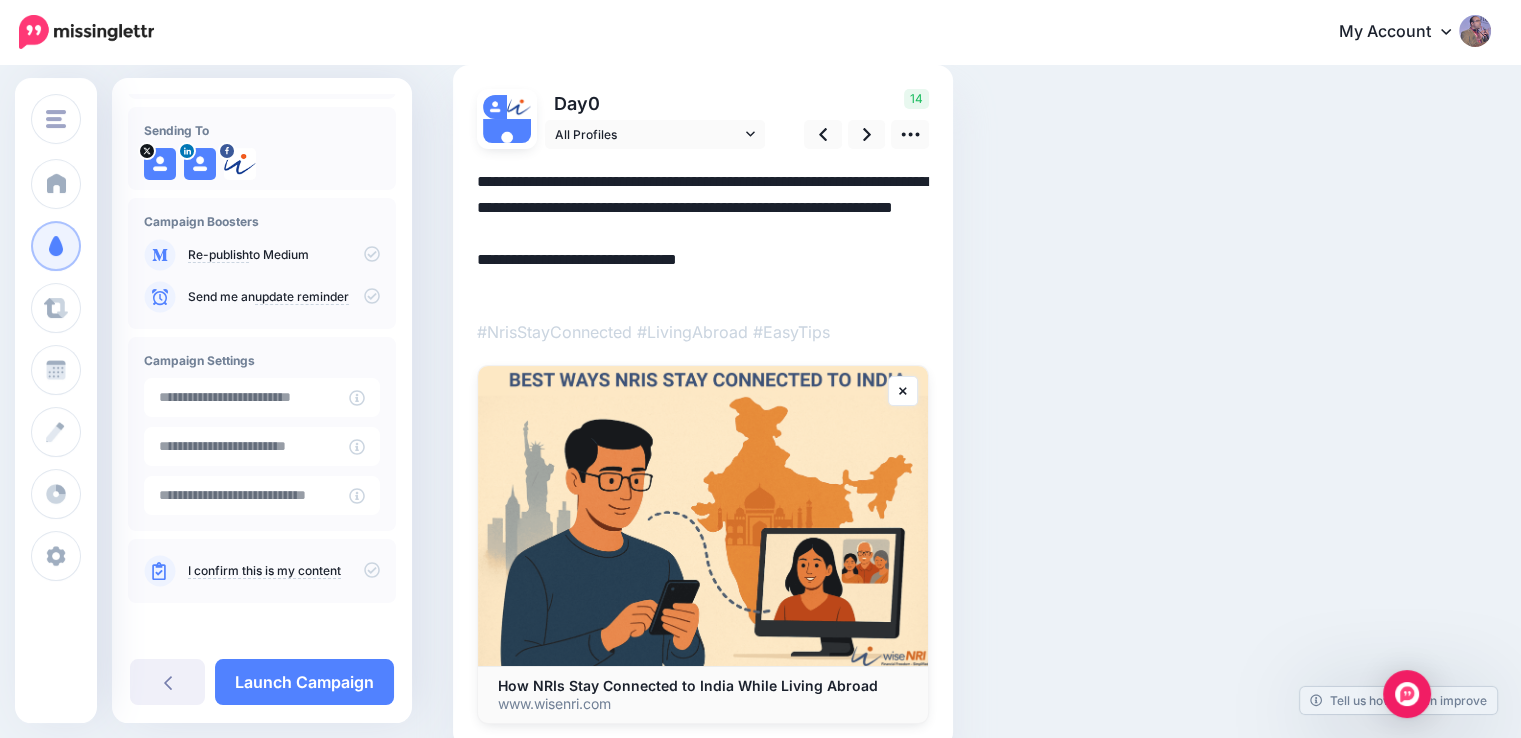 click on "**********" at bounding box center (703, 234) 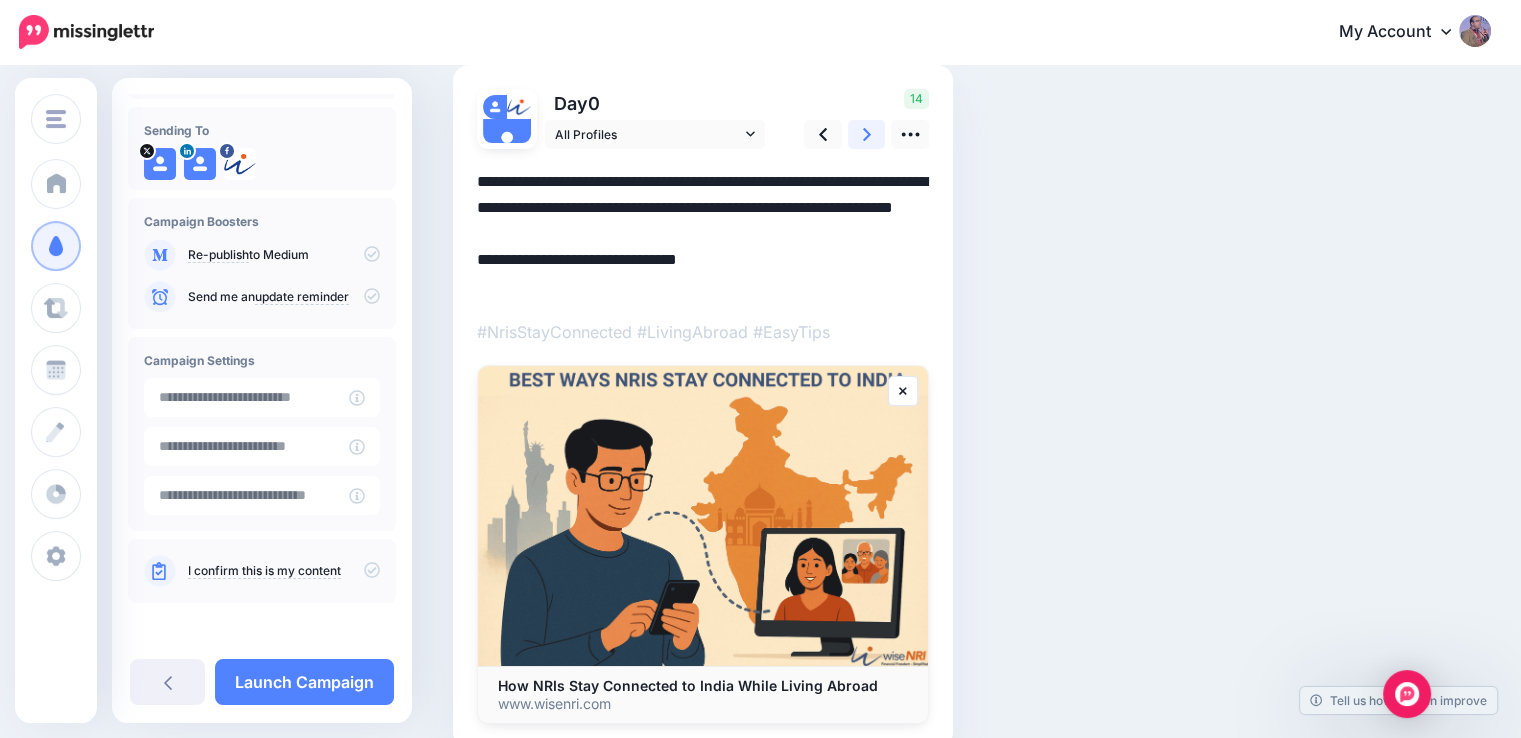 type on "**********" 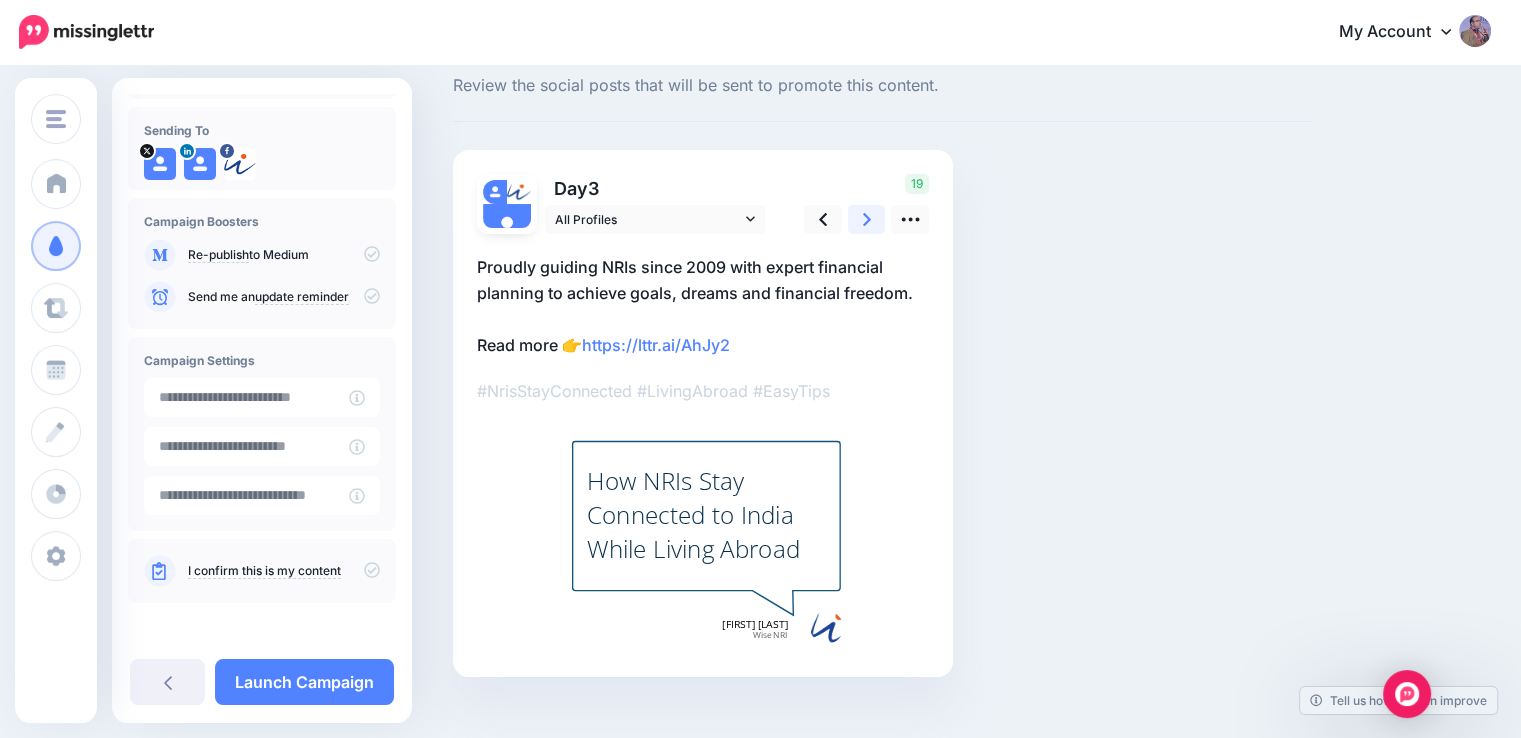 scroll, scrollTop: 83, scrollLeft: 0, axis: vertical 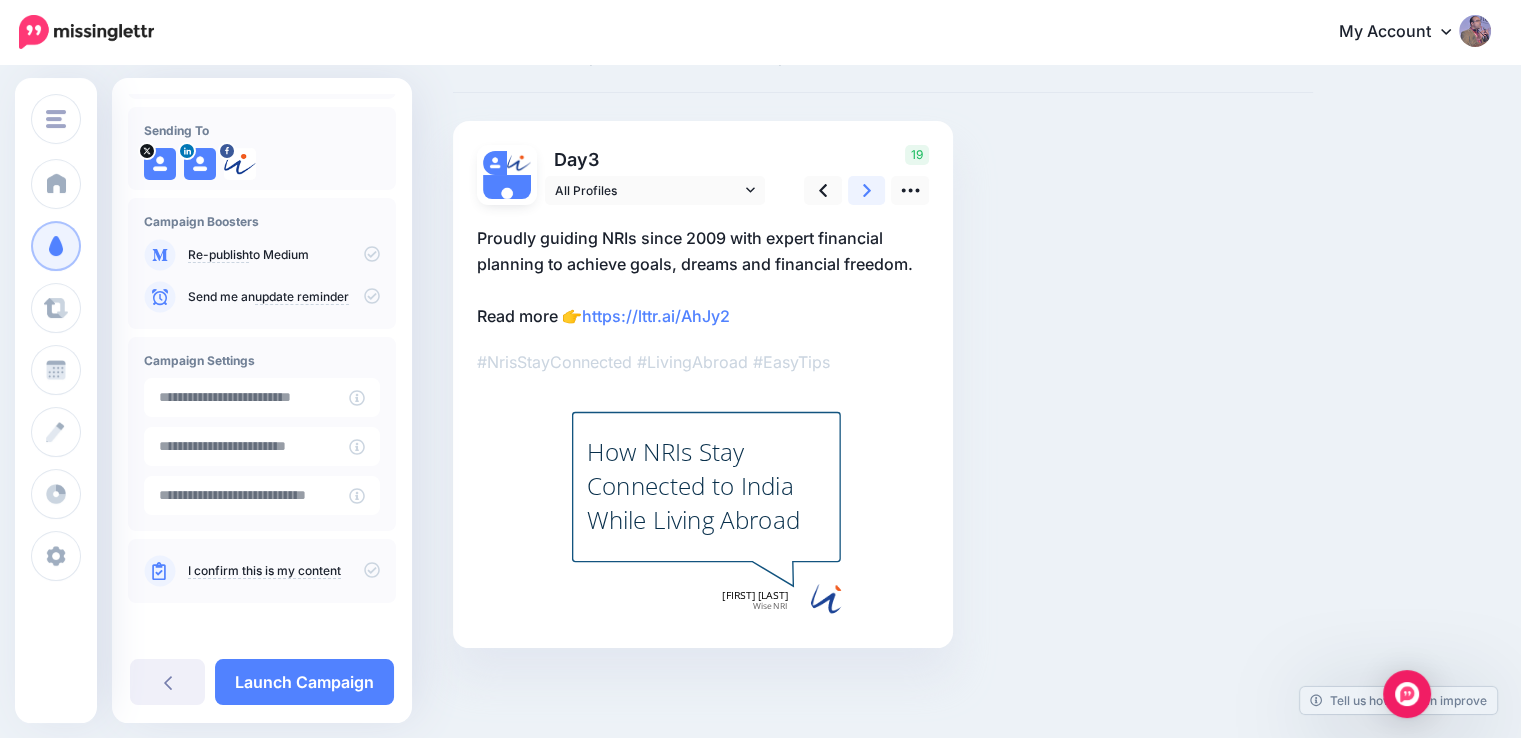 click 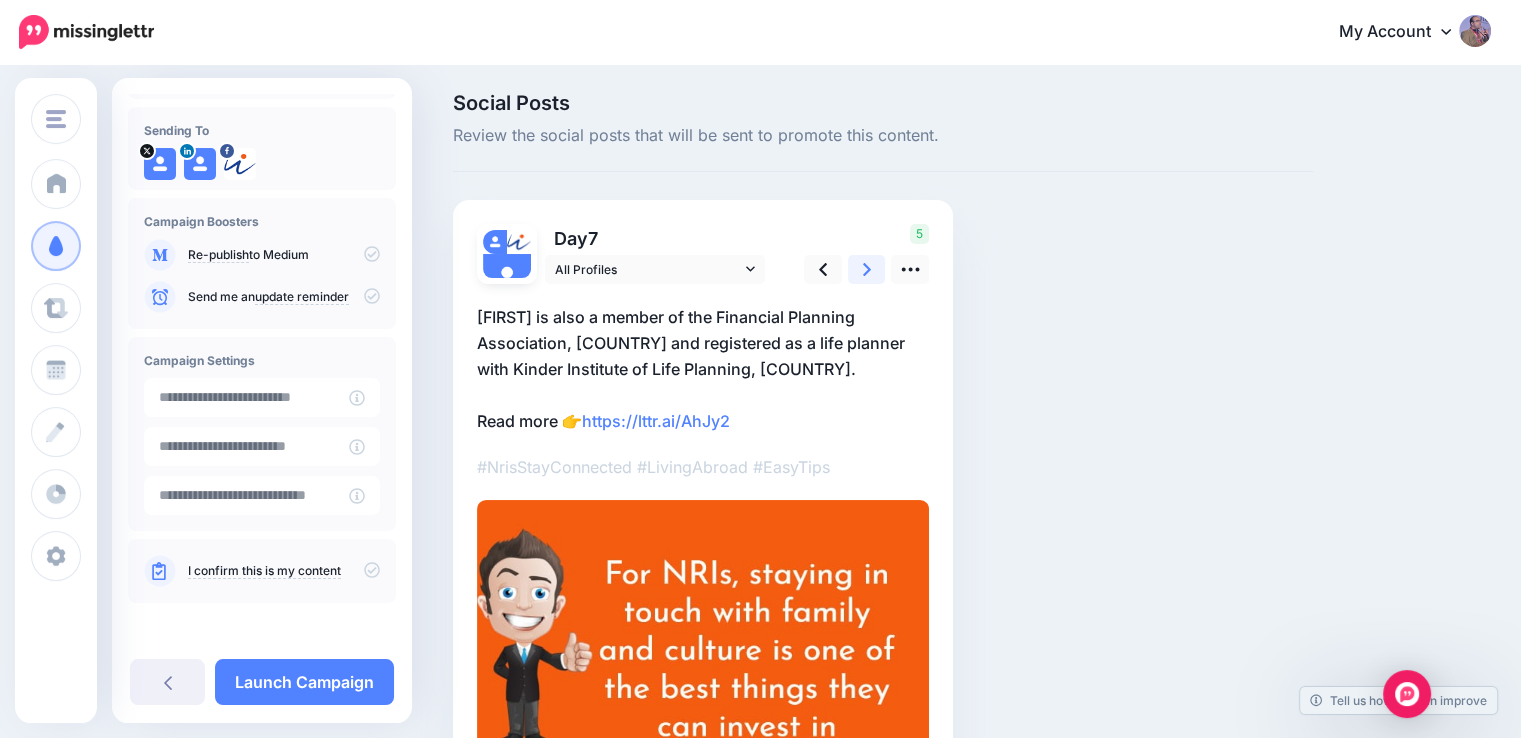 scroll, scrollTop: 0, scrollLeft: 0, axis: both 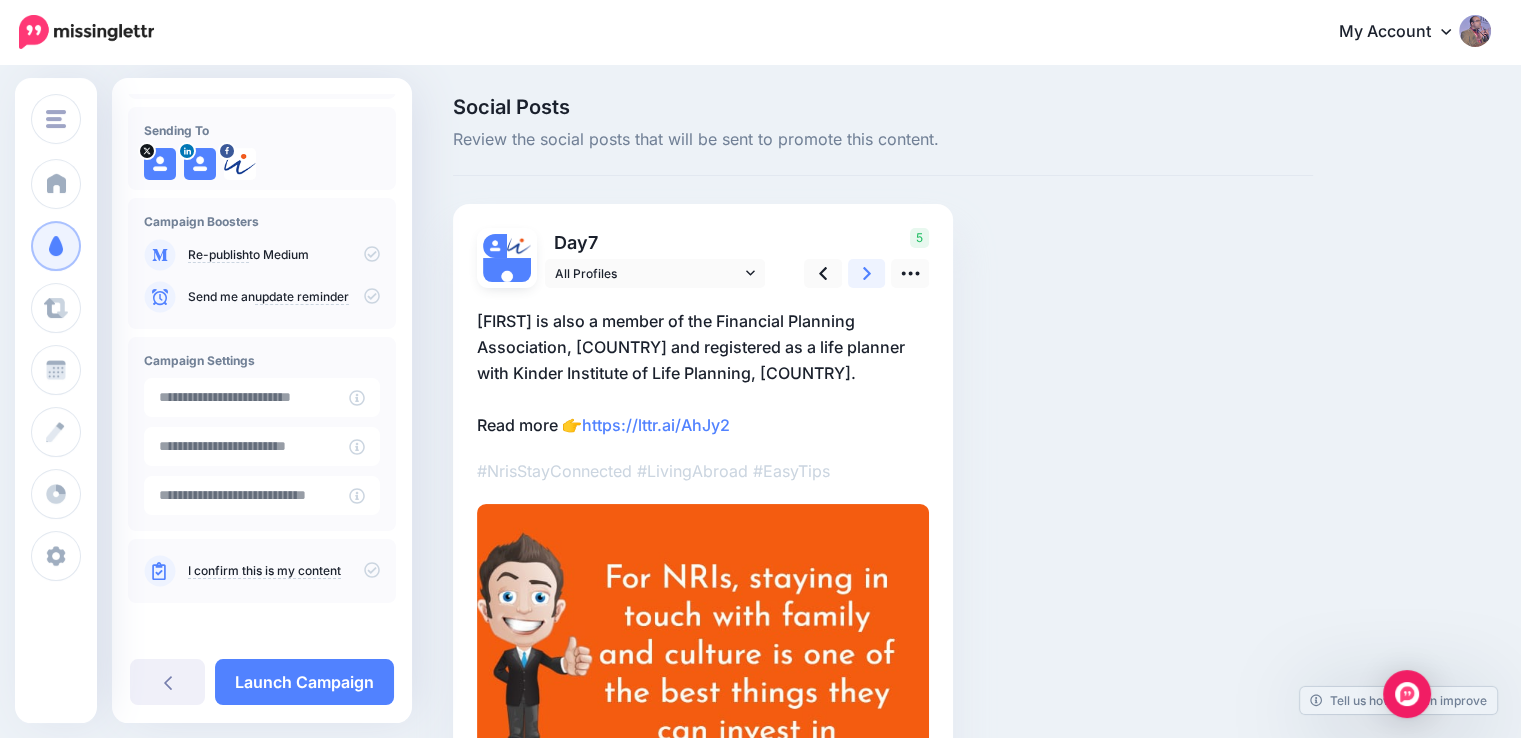 click 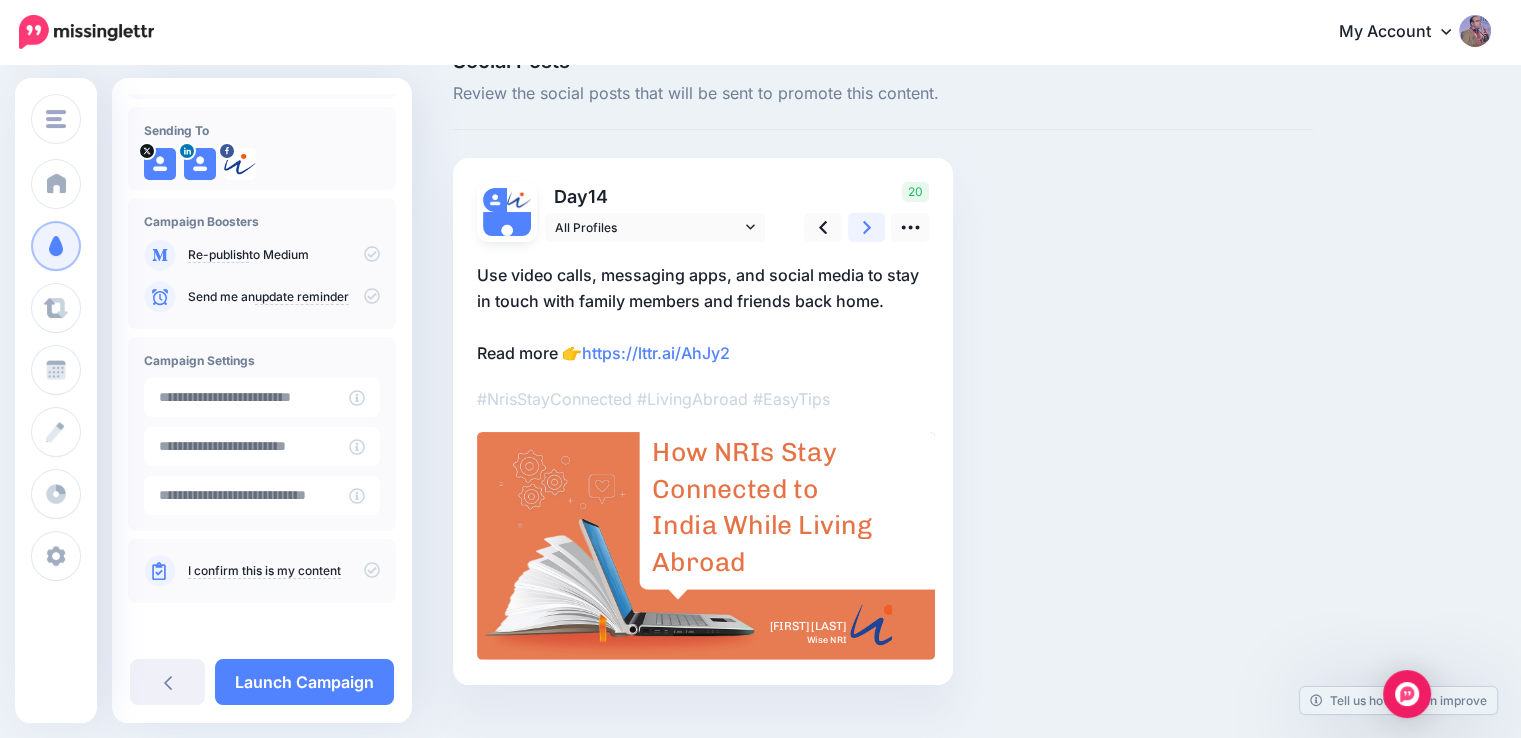 scroll, scrollTop: 83, scrollLeft: 0, axis: vertical 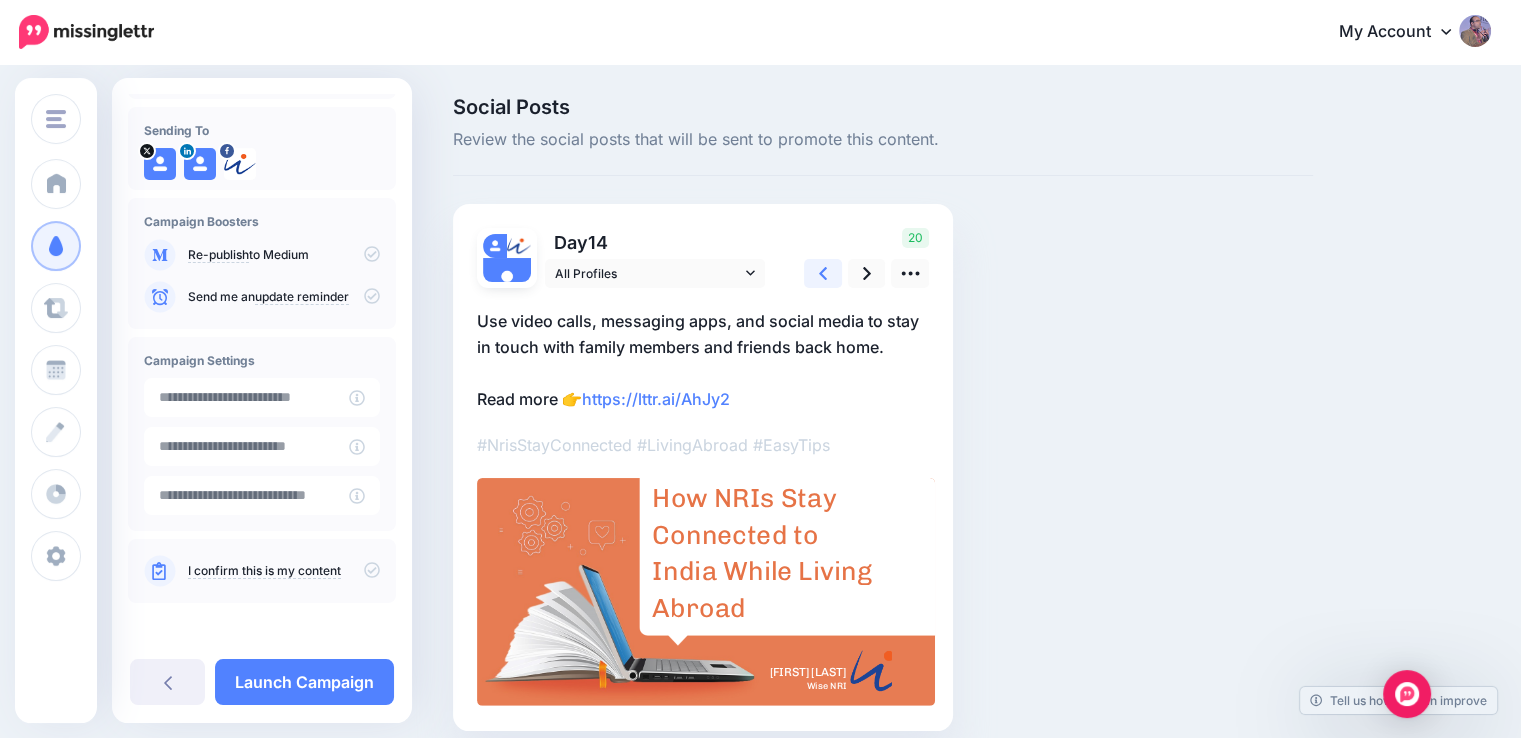 click at bounding box center [823, 273] 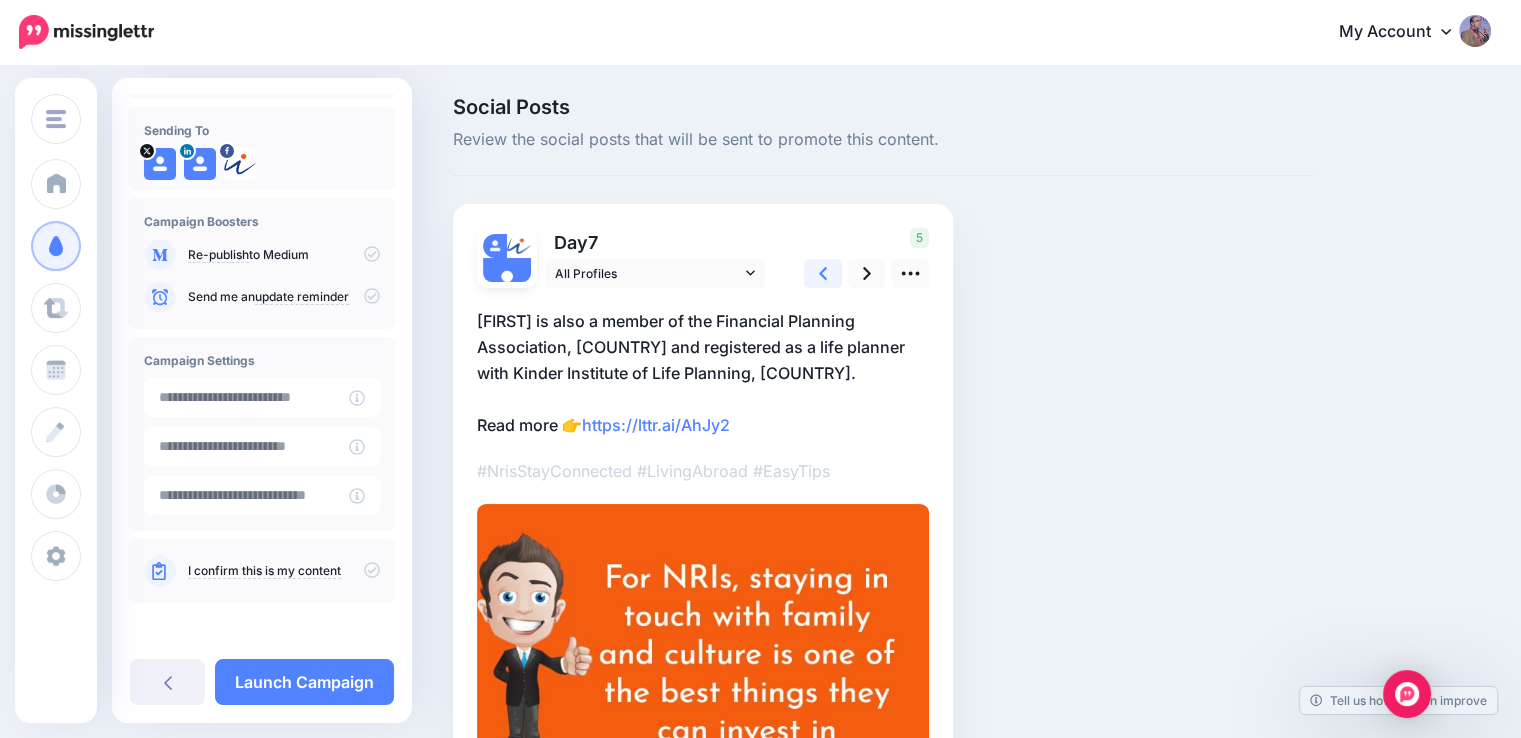 click at bounding box center [823, 273] 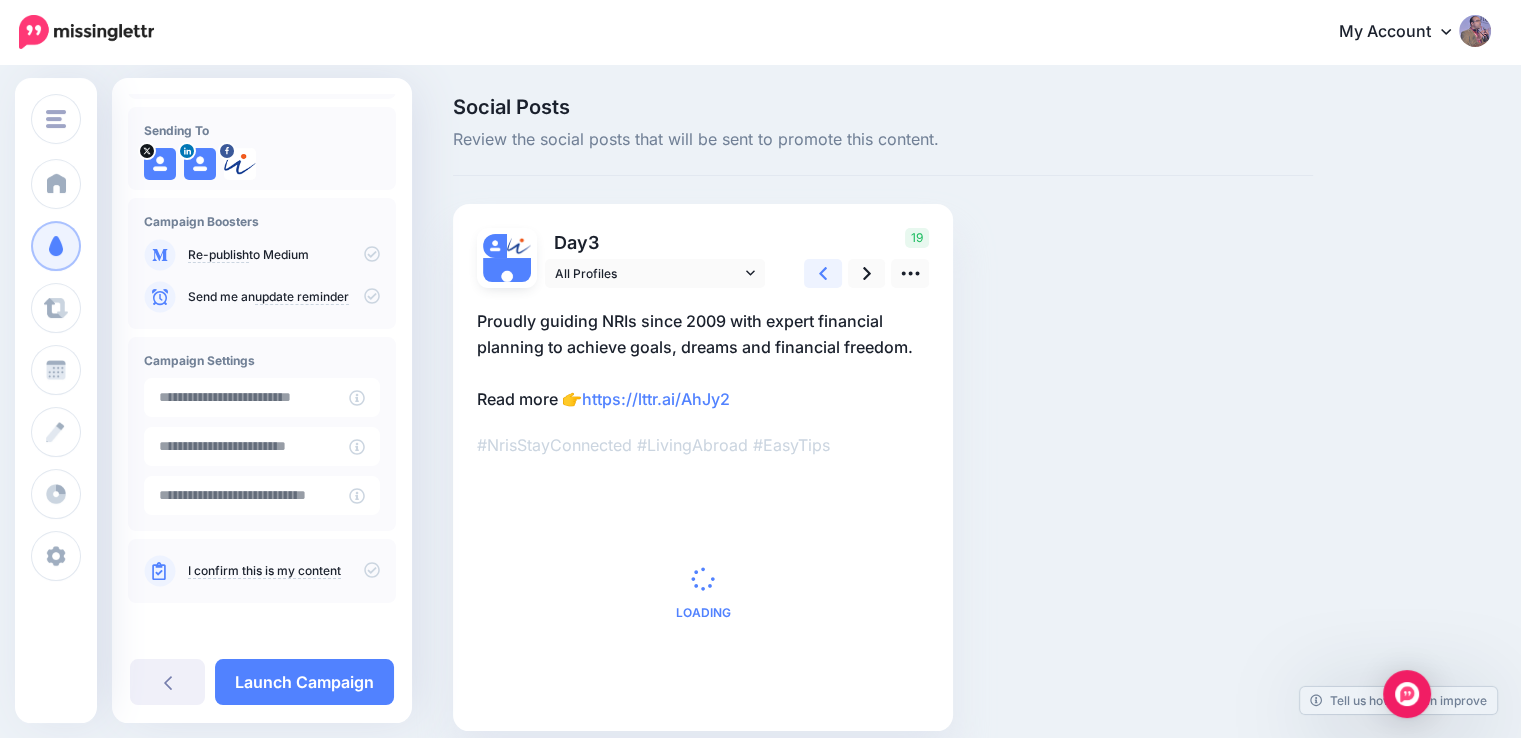 scroll, scrollTop: 83, scrollLeft: 0, axis: vertical 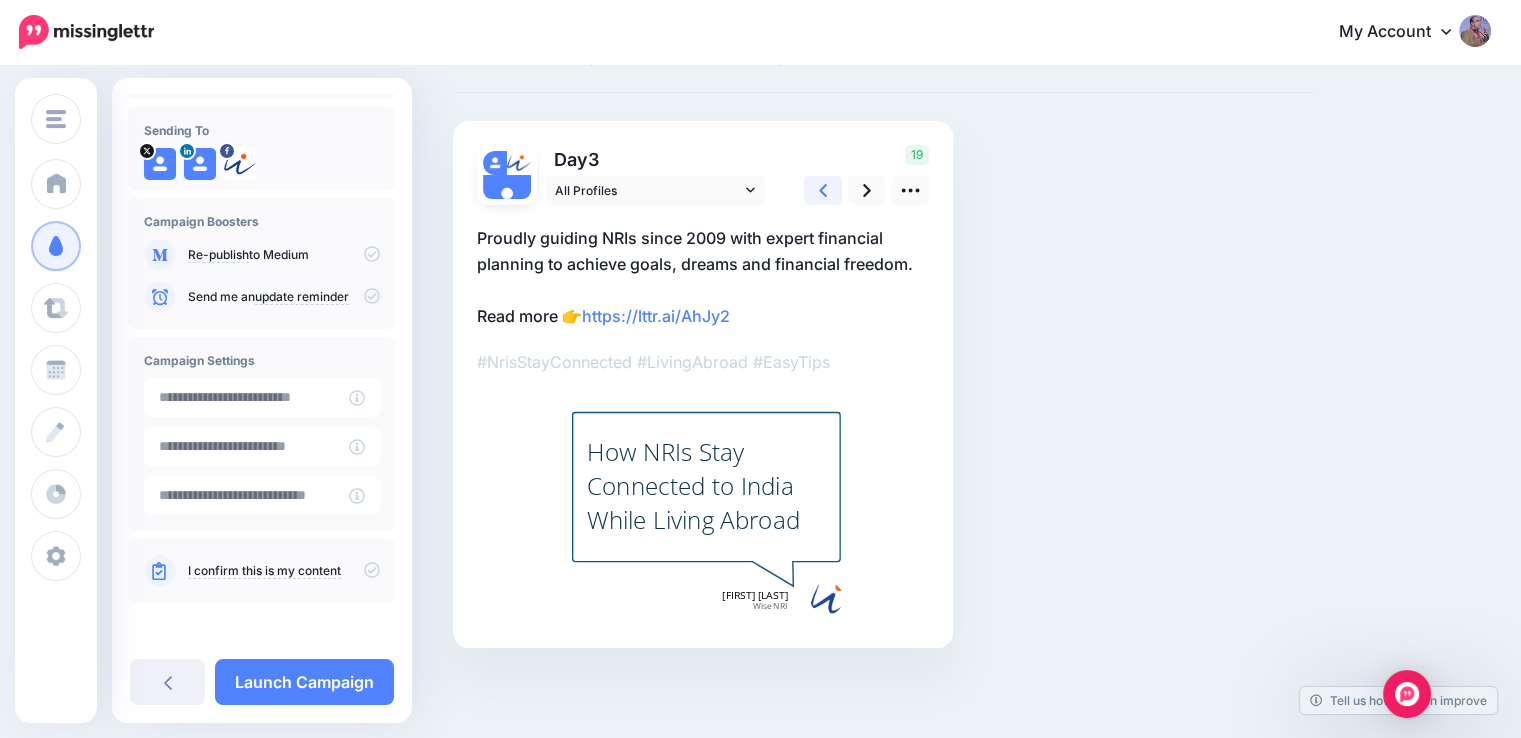 click at bounding box center [823, 190] 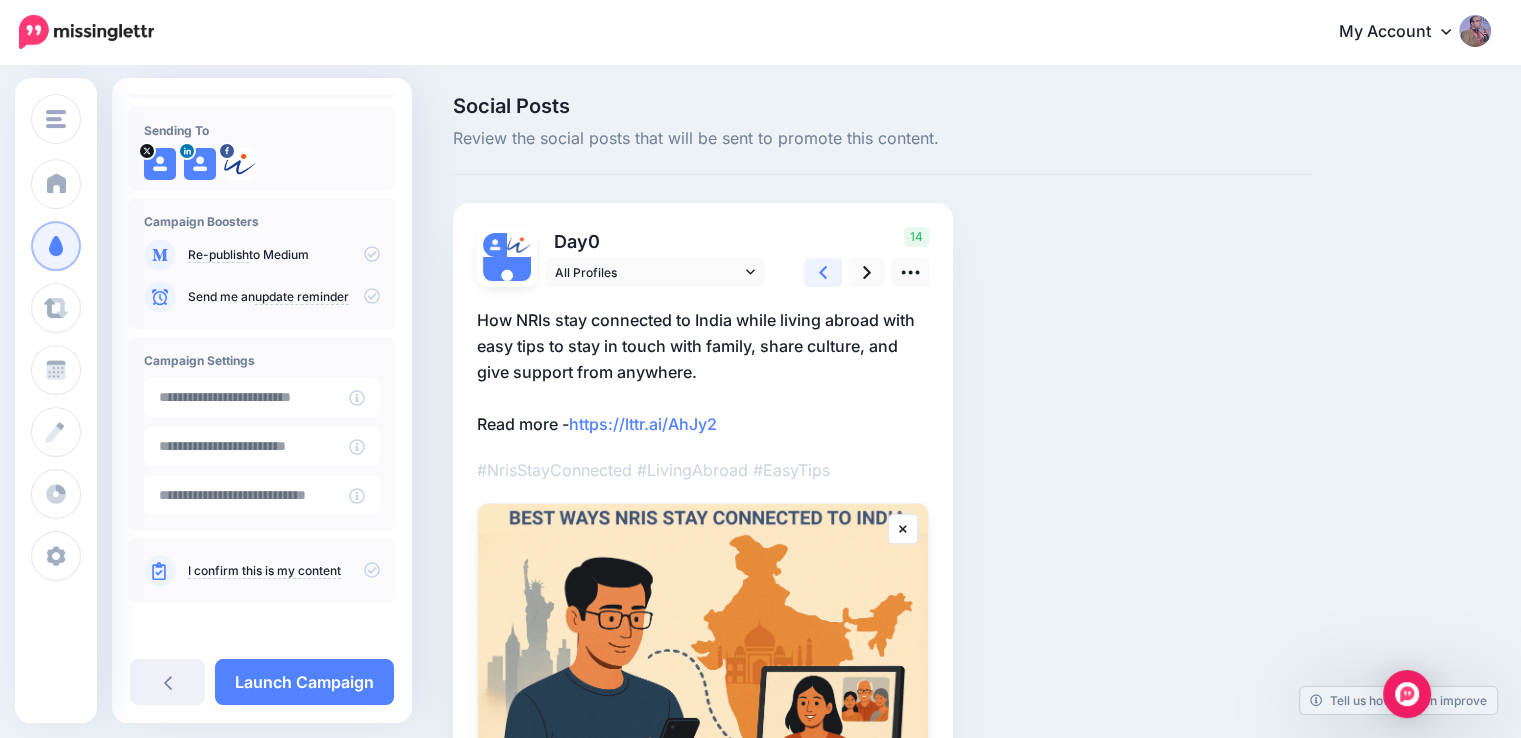 scroll, scrollTop: 0, scrollLeft: 0, axis: both 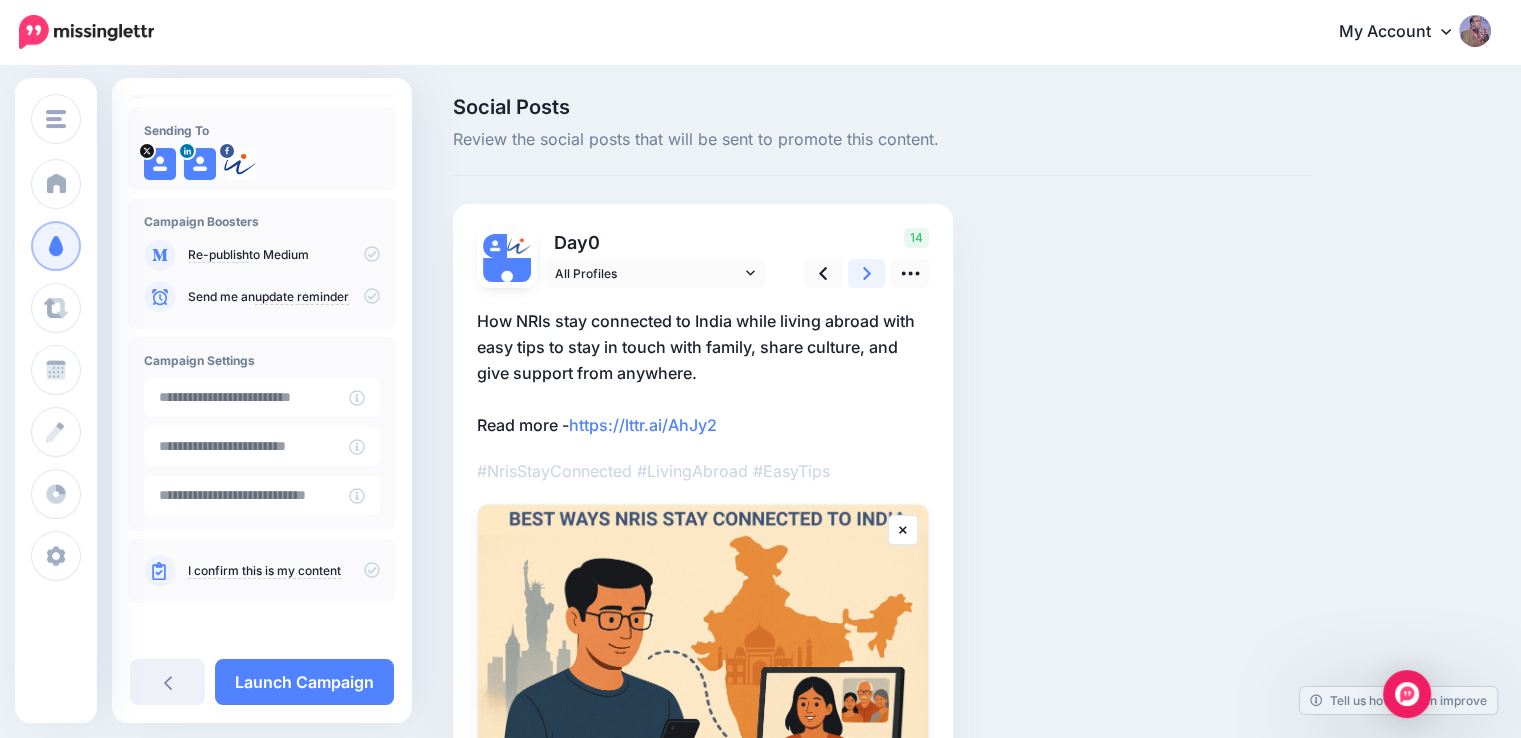 click 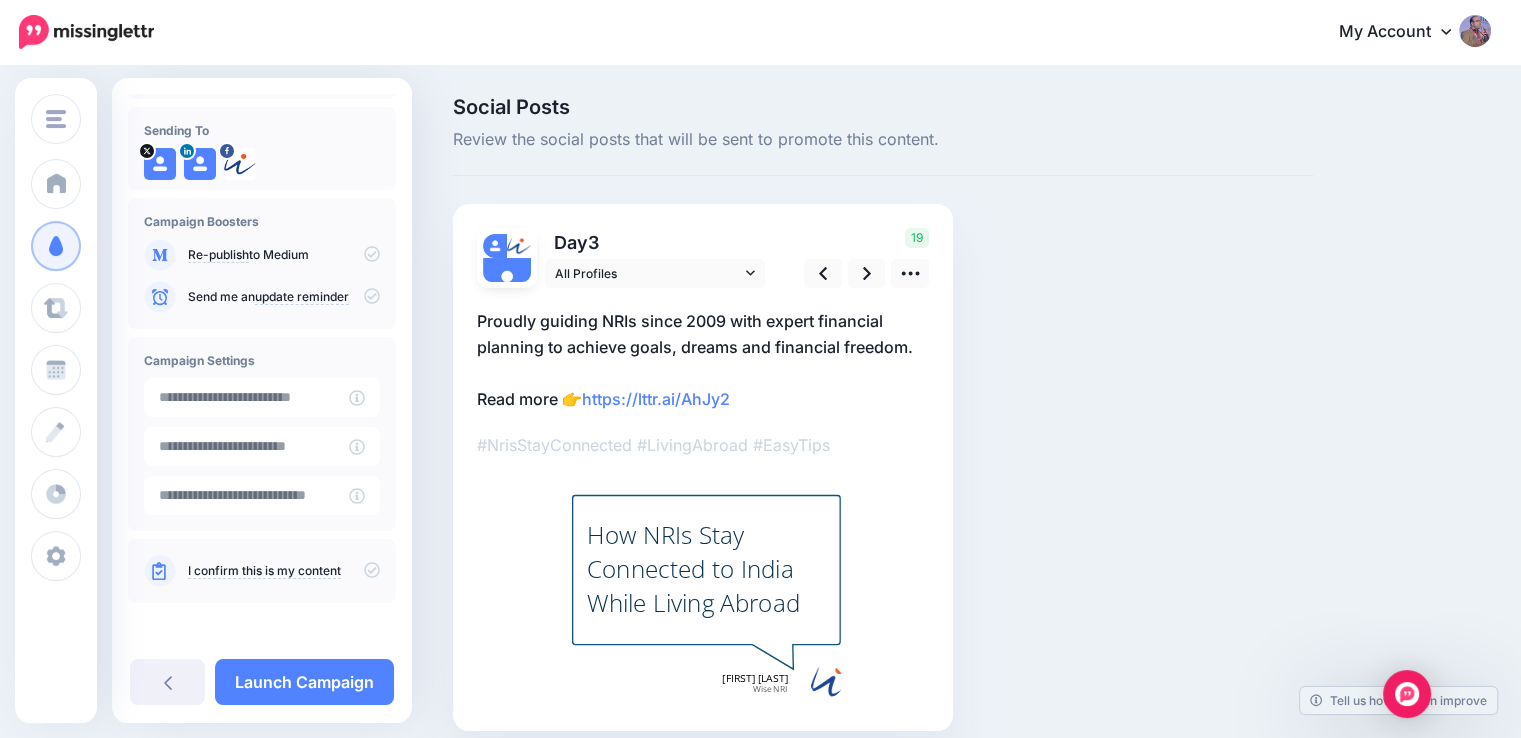 click on "Proudly guiding NRIs since 2009 with expert financial planning to achieve goals, dreams and financial freedom. Read more 👉  https://lttr.ai/AhJy2" at bounding box center [703, 360] 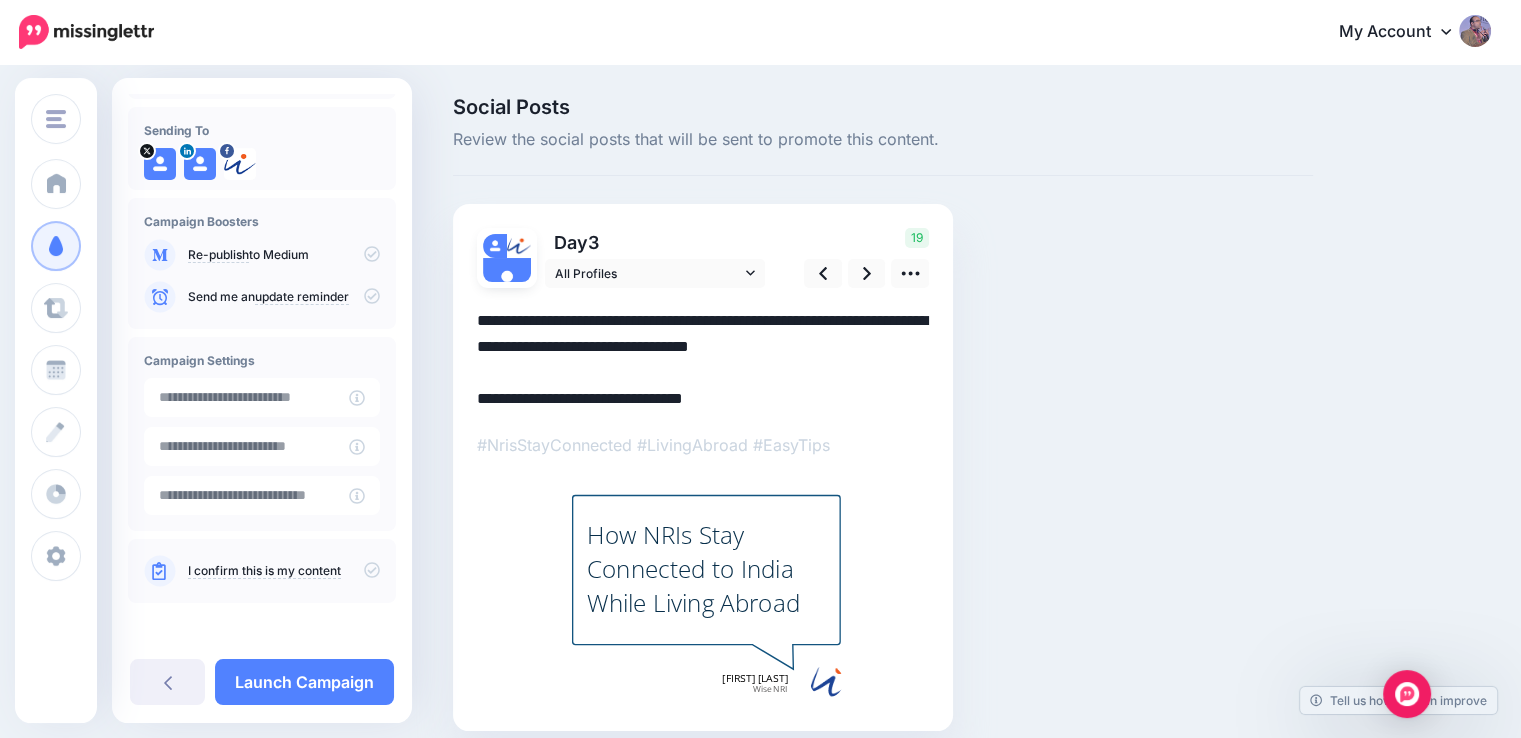 click on "**********" at bounding box center [703, 360] 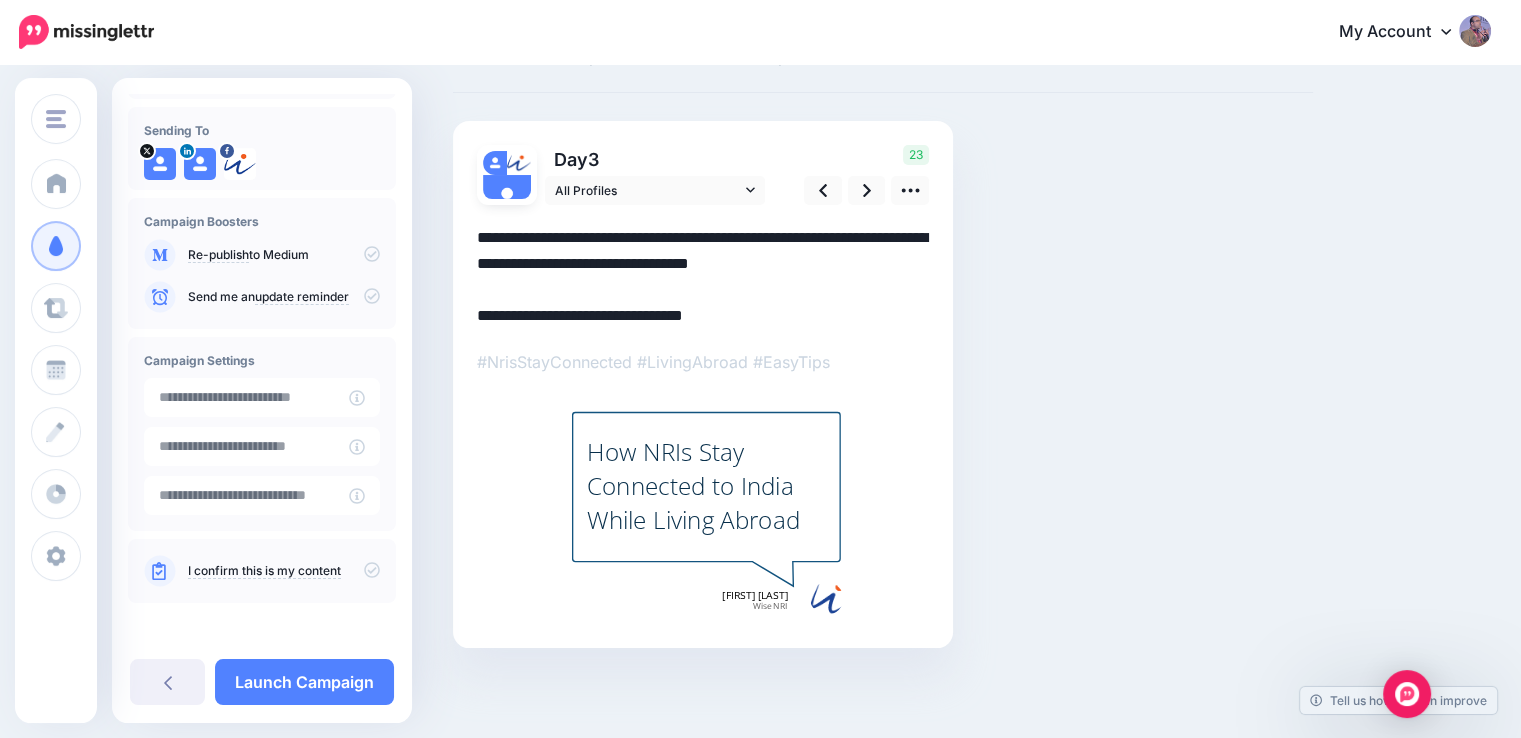 click on "**********" at bounding box center [703, 277] 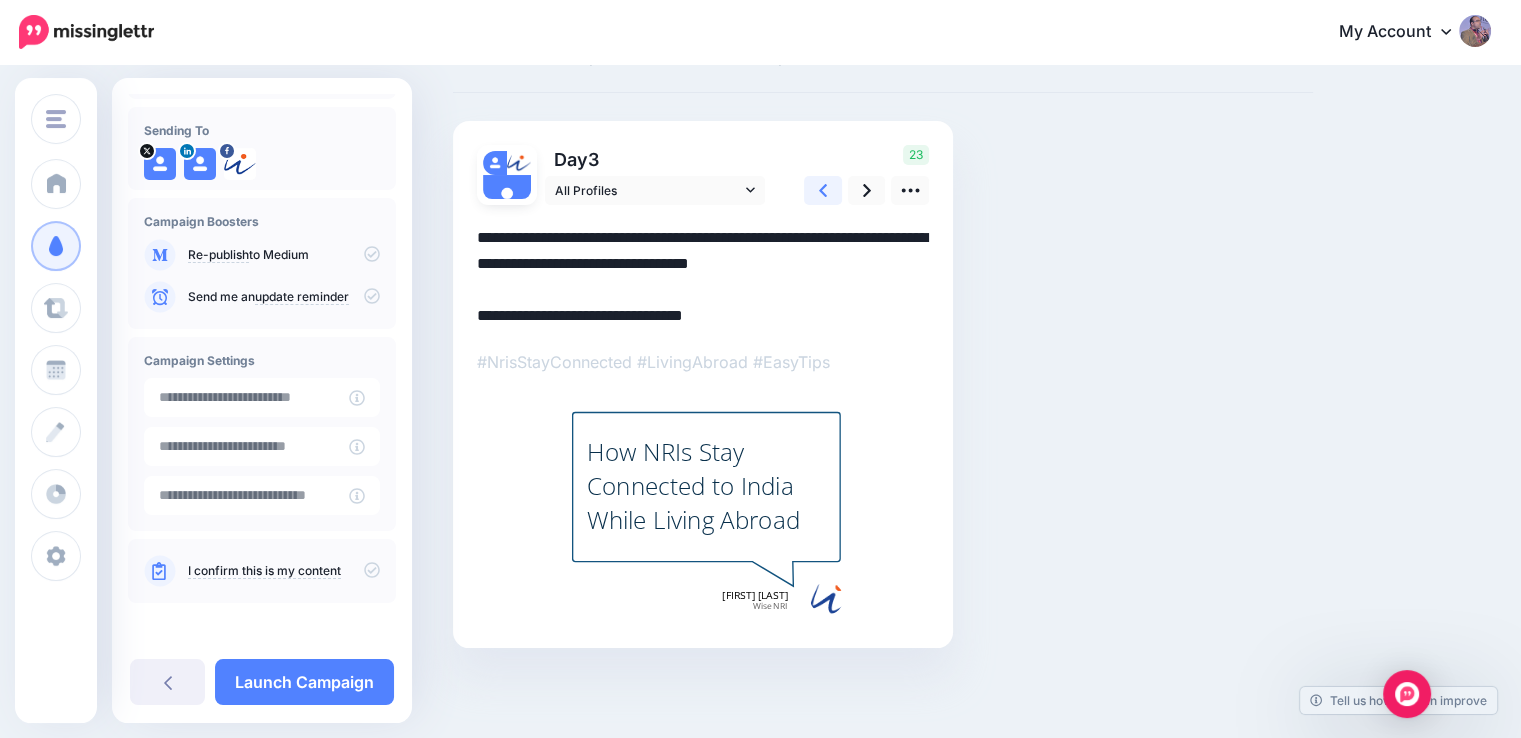 click at bounding box center [823, 190] 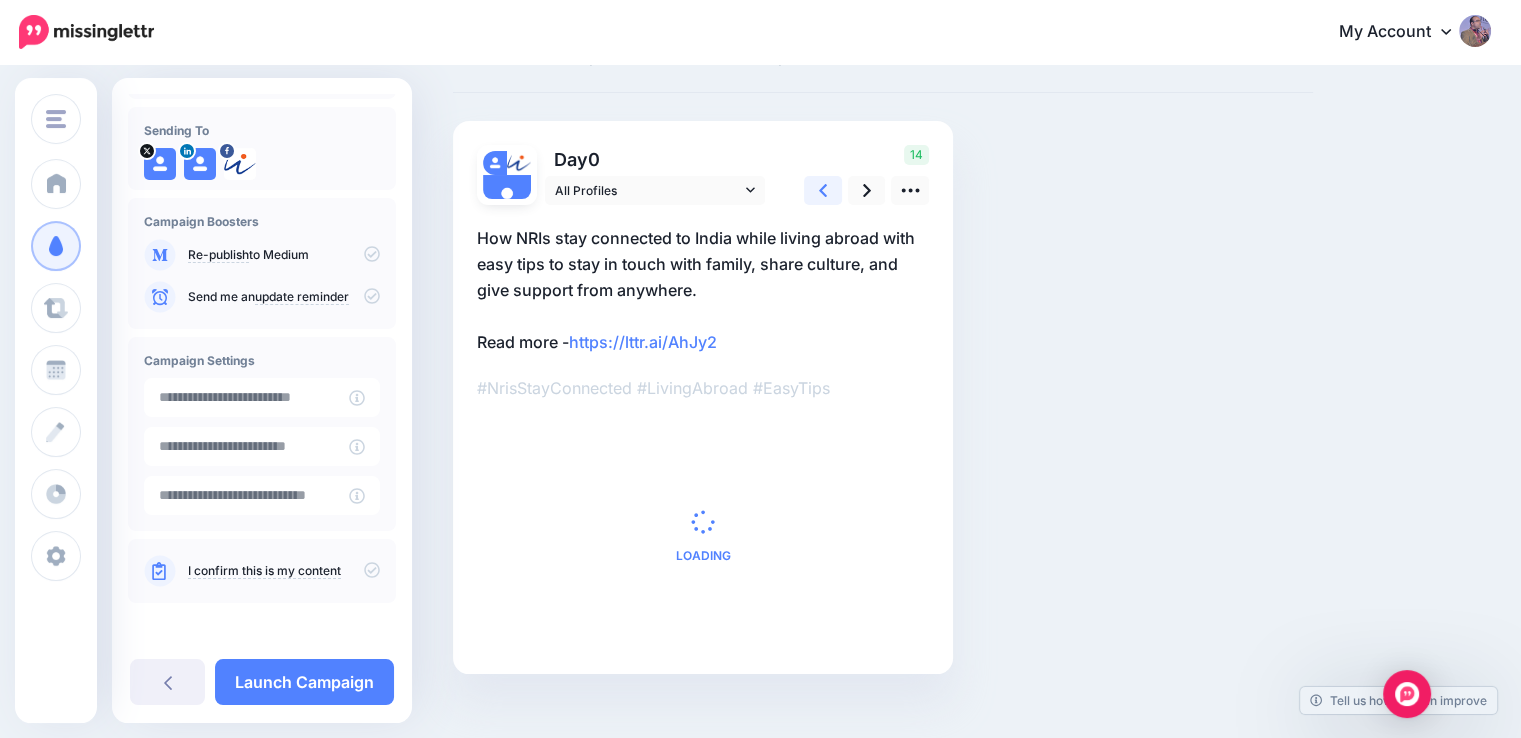 click at bounding box center [823, 190] 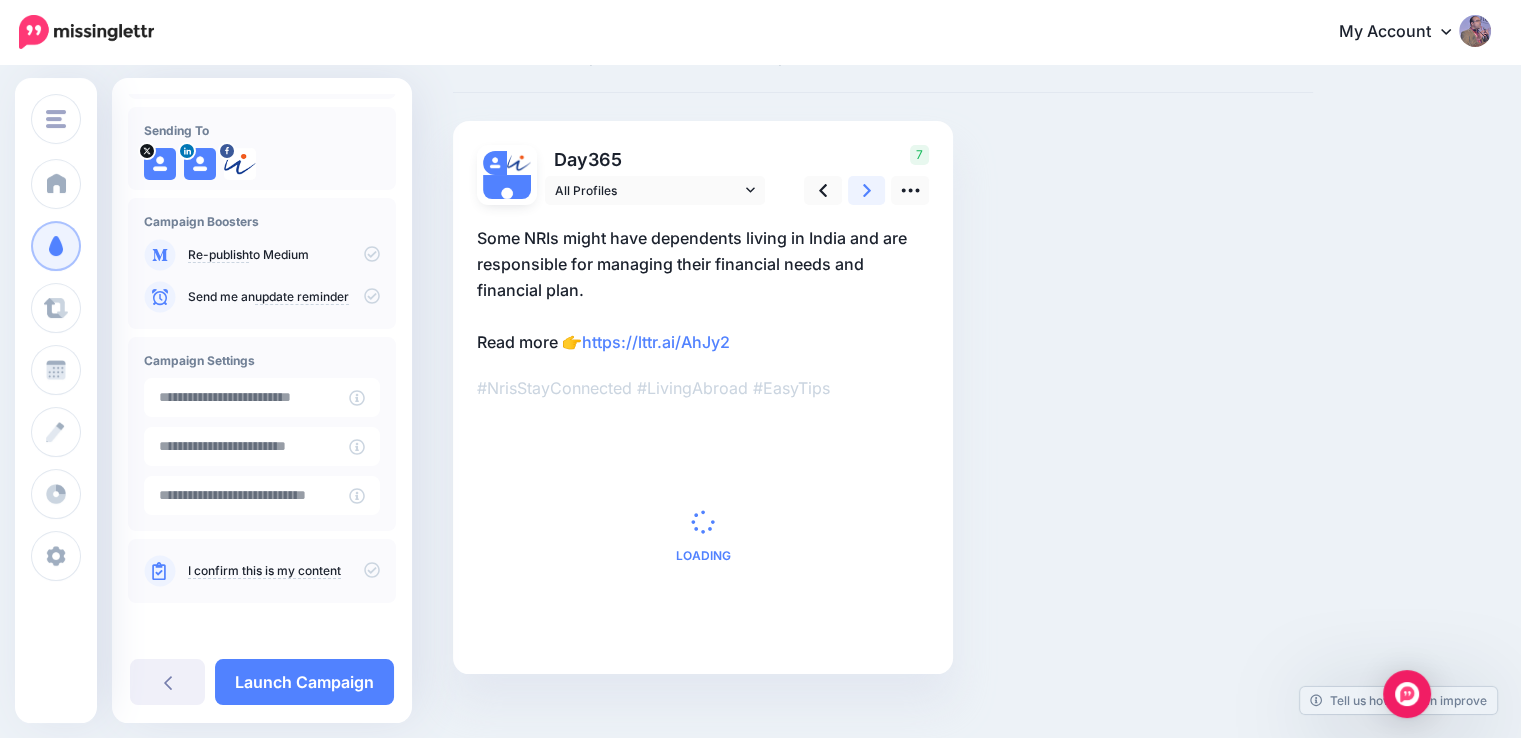 click at bounding box center (867, 190) 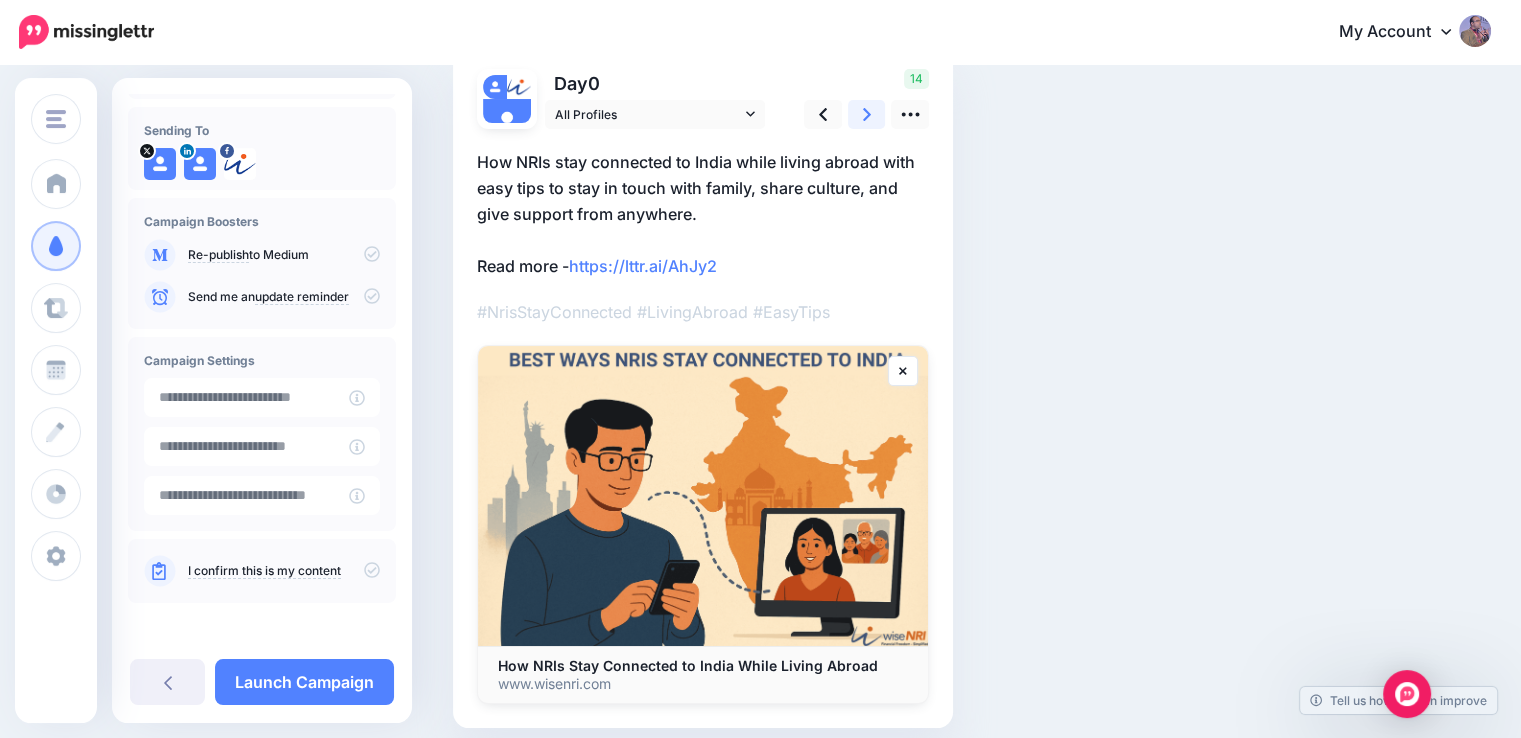 scroll, scrollTop: 0, scrollLeft: 0, axis: both 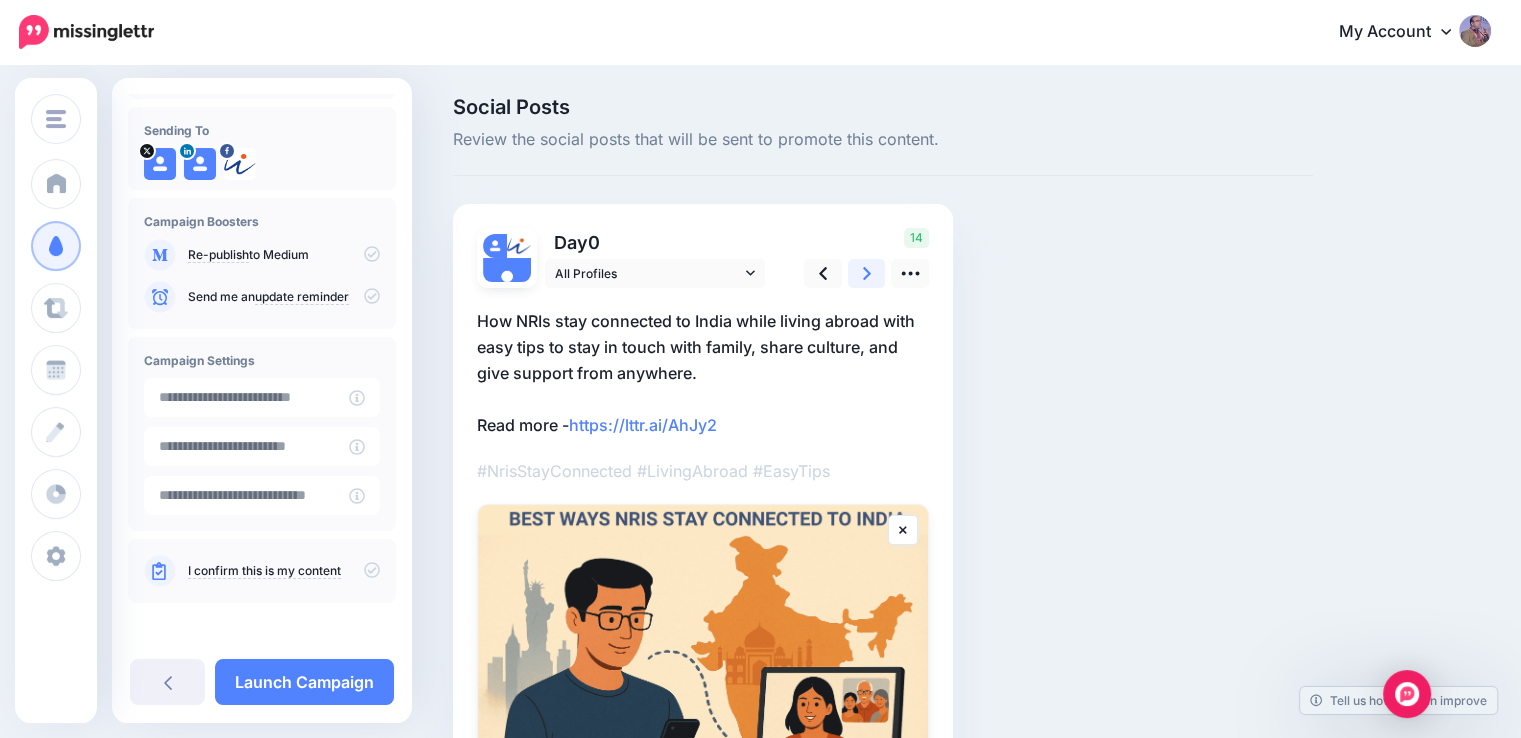 click 